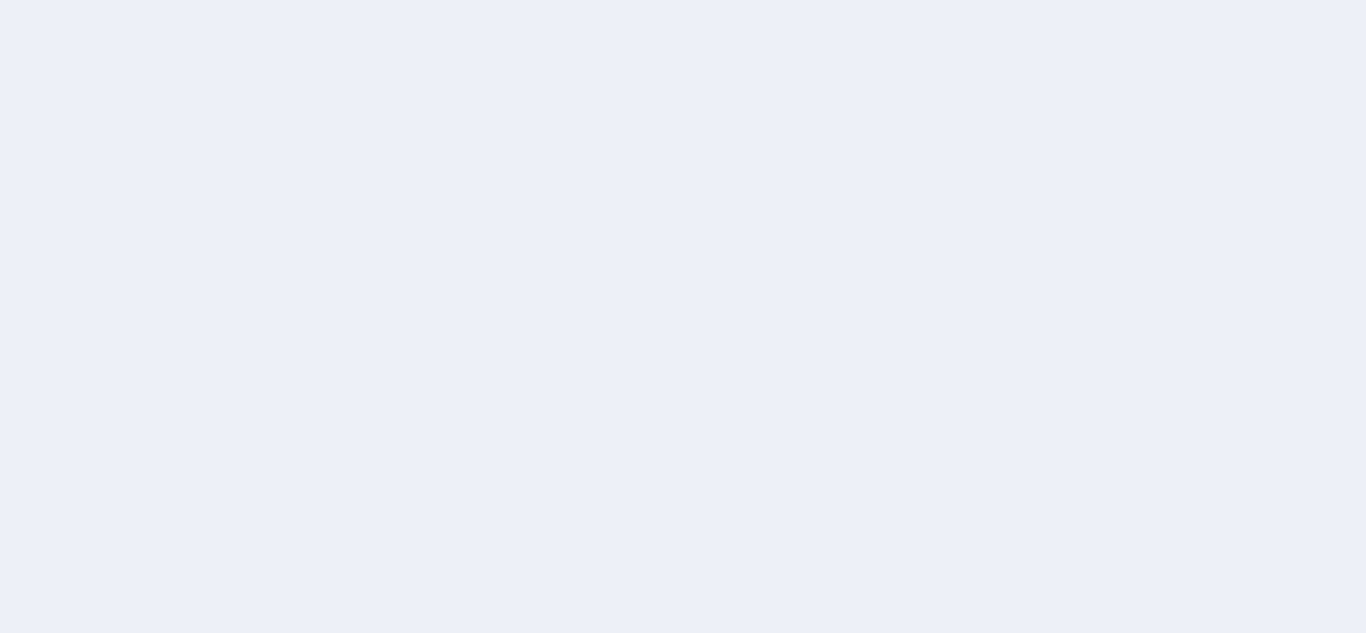 scroll, scrollTop: 0, scrollLeft: 0, axis: both 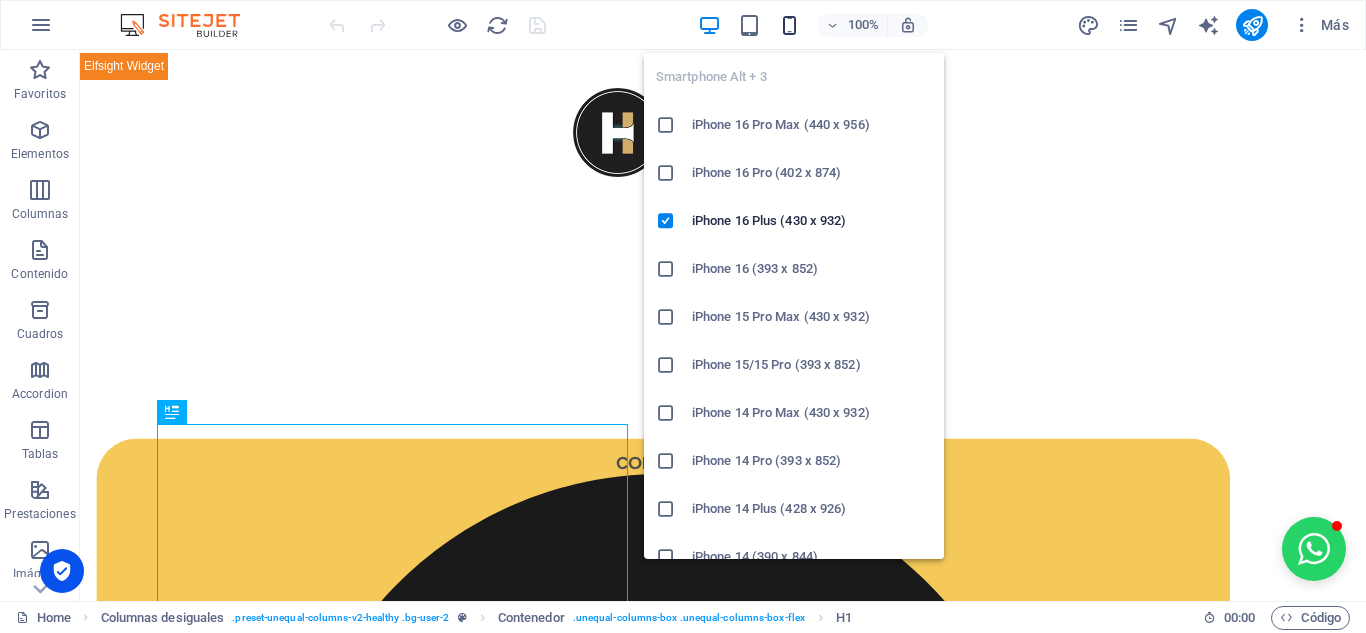 click at bounding box center [789, 25] 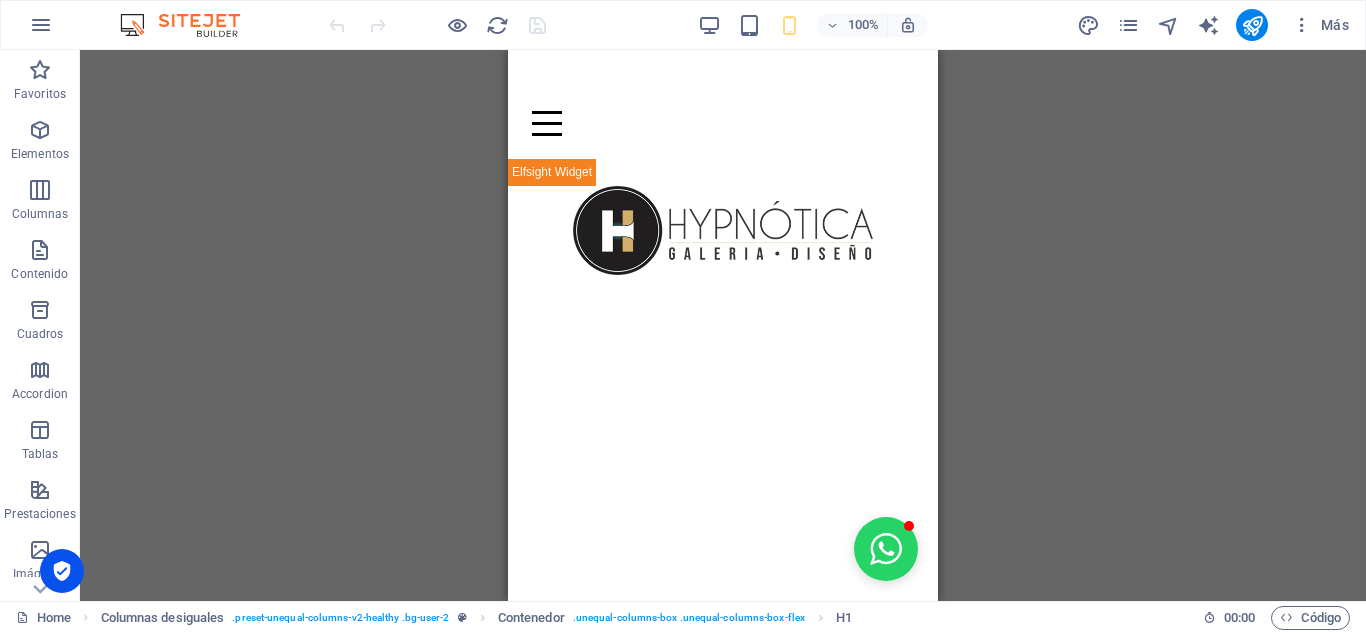 scroll, scrollTop: 48, scrollLeft: 0, axis: vertical 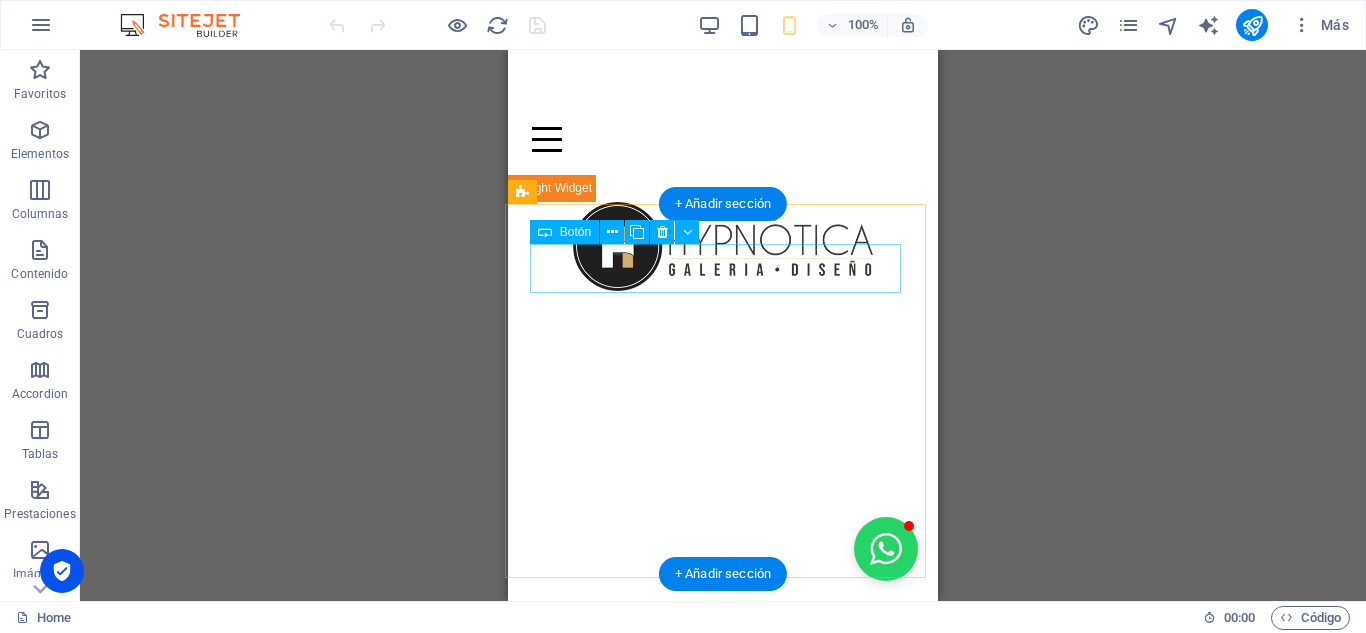 click on "contacto" at bounding box center [723, 903] 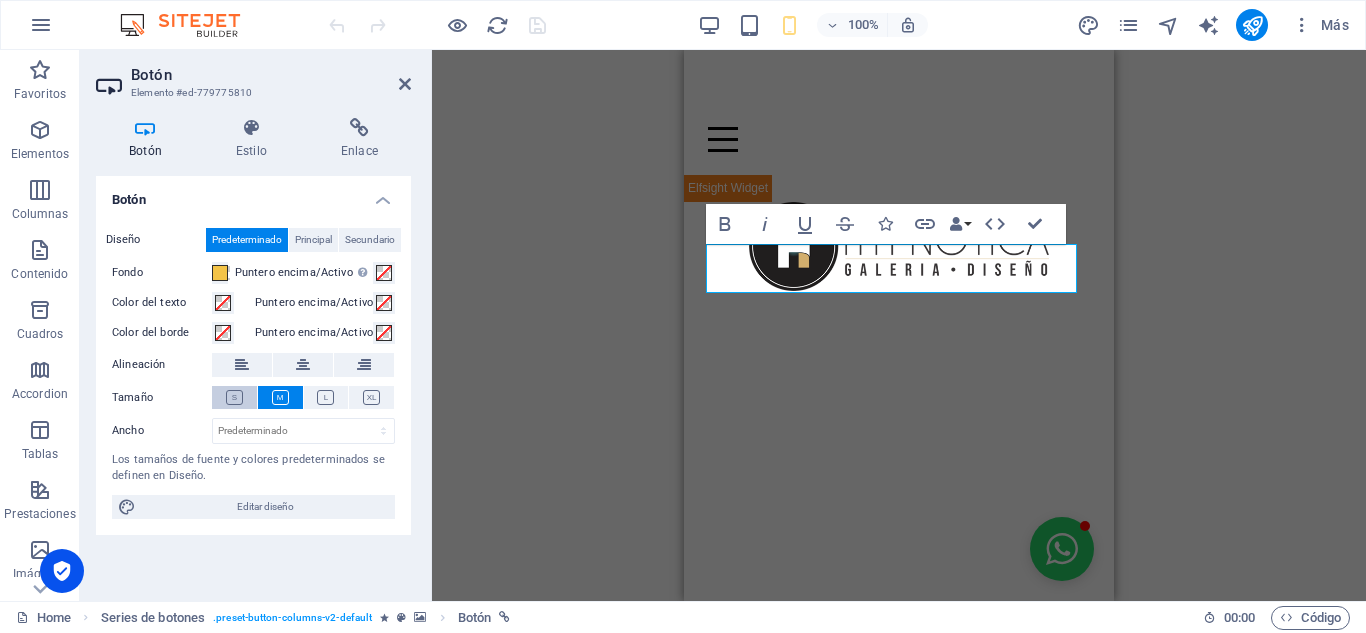 click at bounding box center (234, 397) 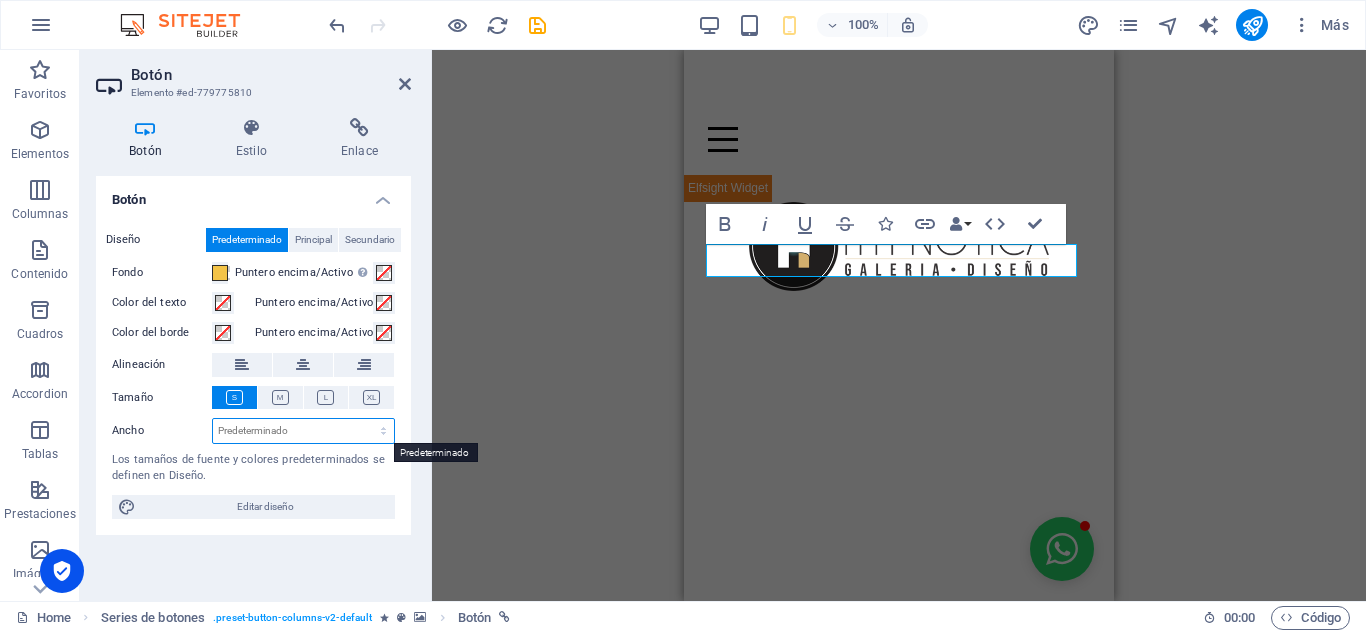 click on "Predeterminado px rem % em vh vw" at bounding box center [303, 431] 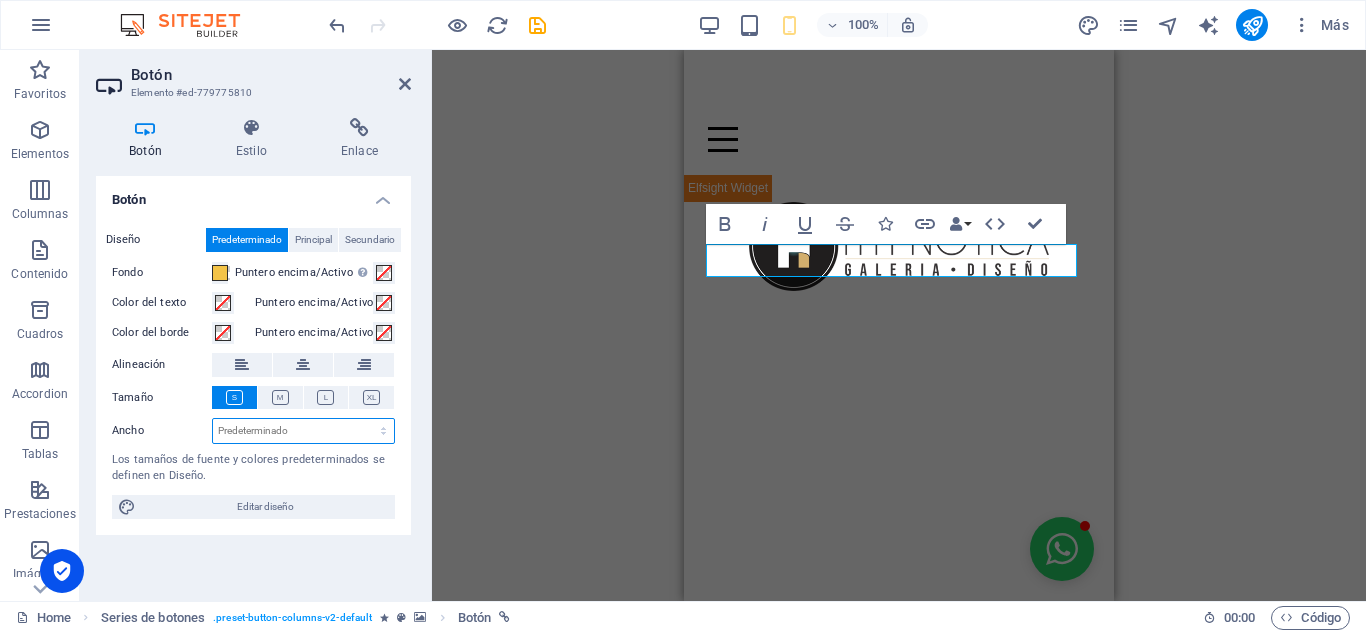 select on "%" 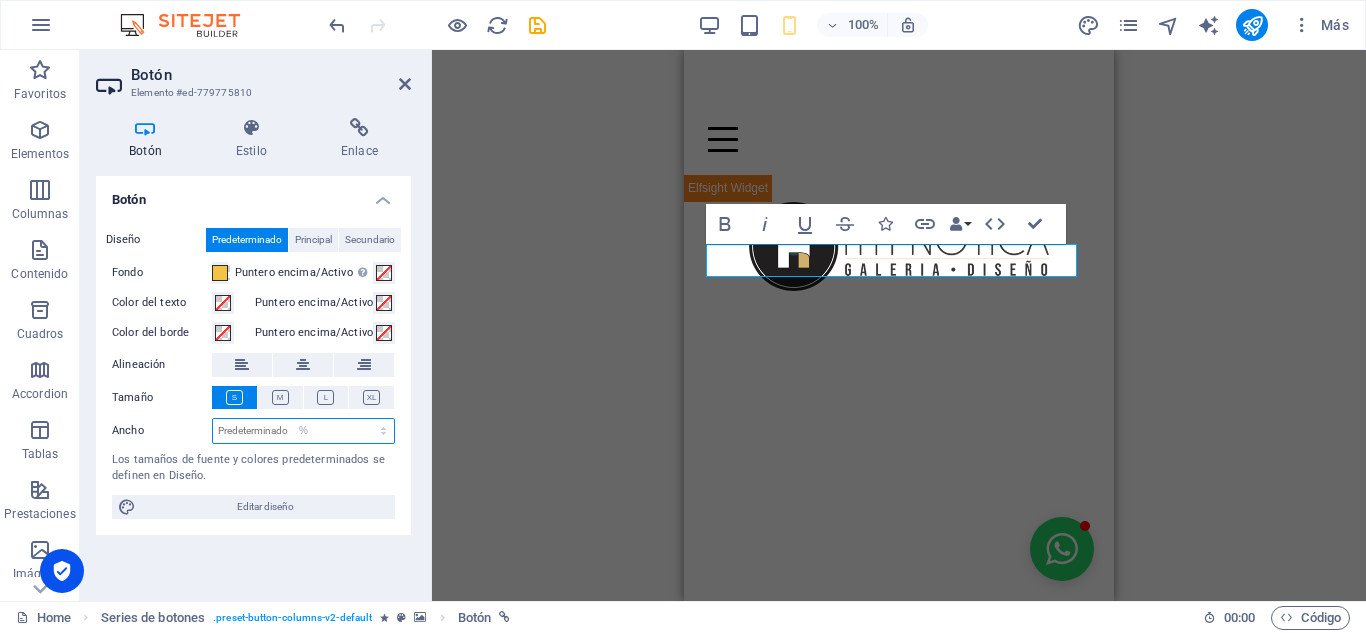 click on "Predeterminado px rem % em vh vw" at bounding box center [303, 431] 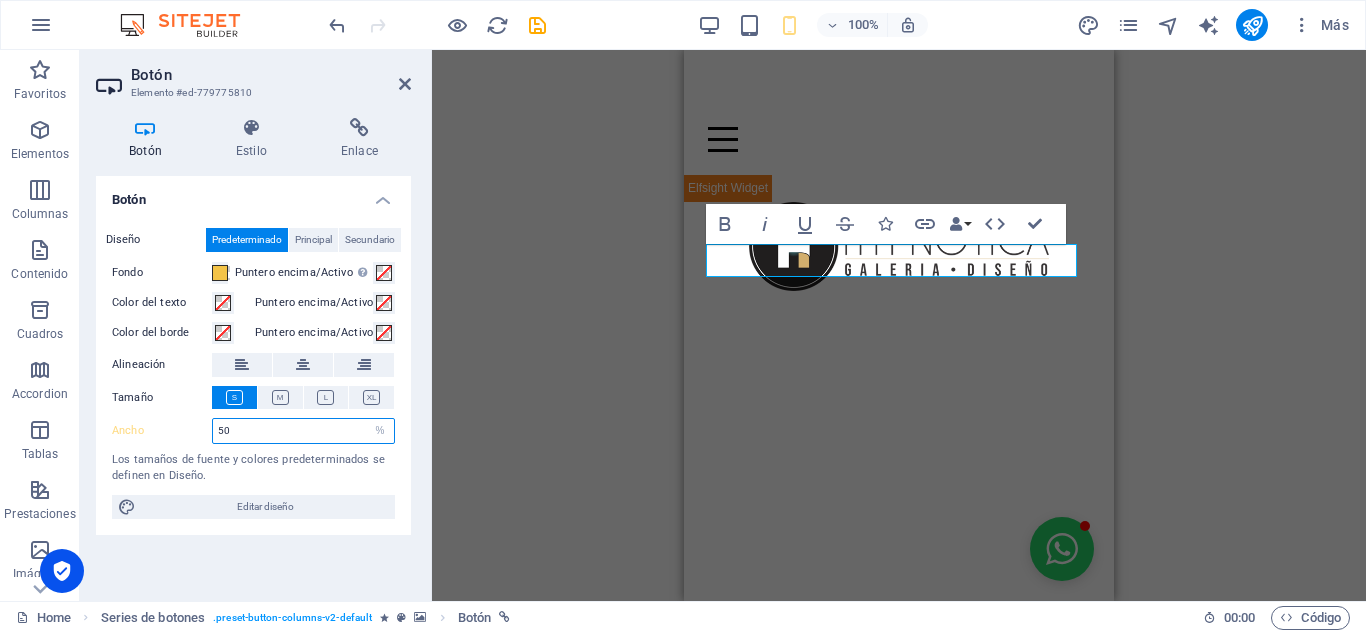 type on "50" 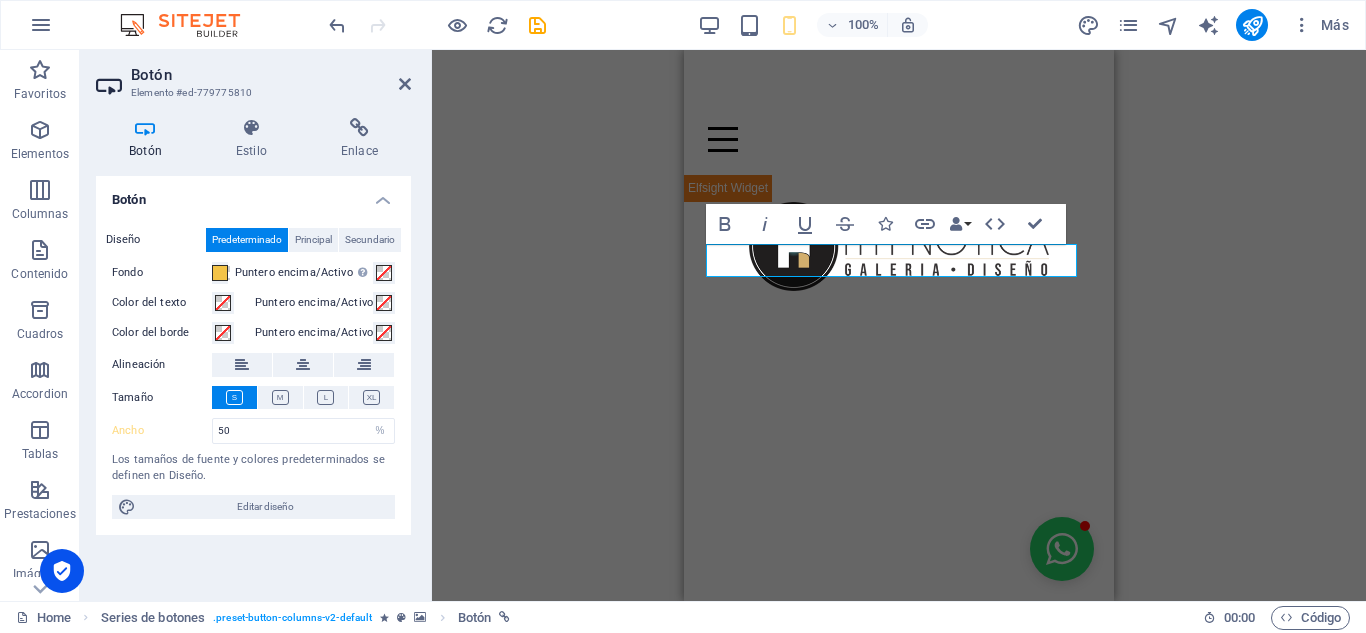 click on "Botón Diseño Predeterminado Principal Secundario Fondo Puntero encima/Activo Cambia al modo de previsualización para probar el estado activo/puntero encima Color del texto Puntero encima/Activo Color del borde Puntero encima/Activo Alineación Tamaño Ancho 50 Predeterminado px rem % em vh vw Los tamaños de fuente y colores predeterminados se definen en Diseño. Editar diseño" at bounding box center (253, 380) 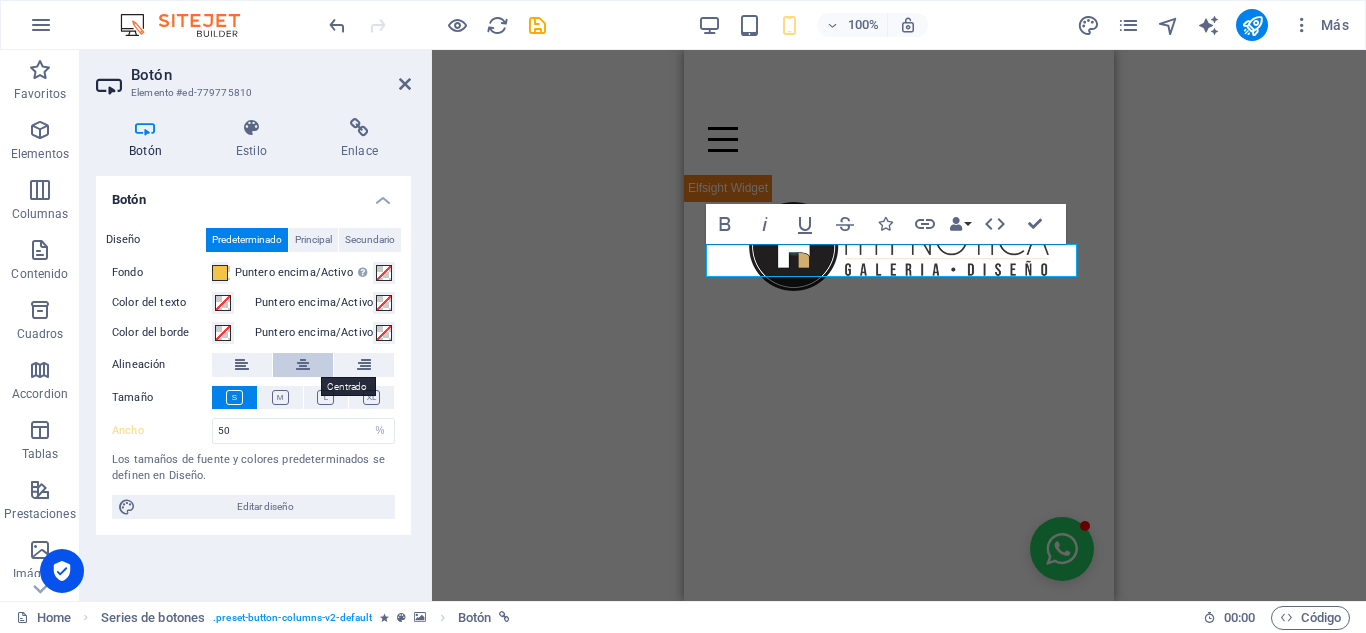 click at bounding box center [303, 365] 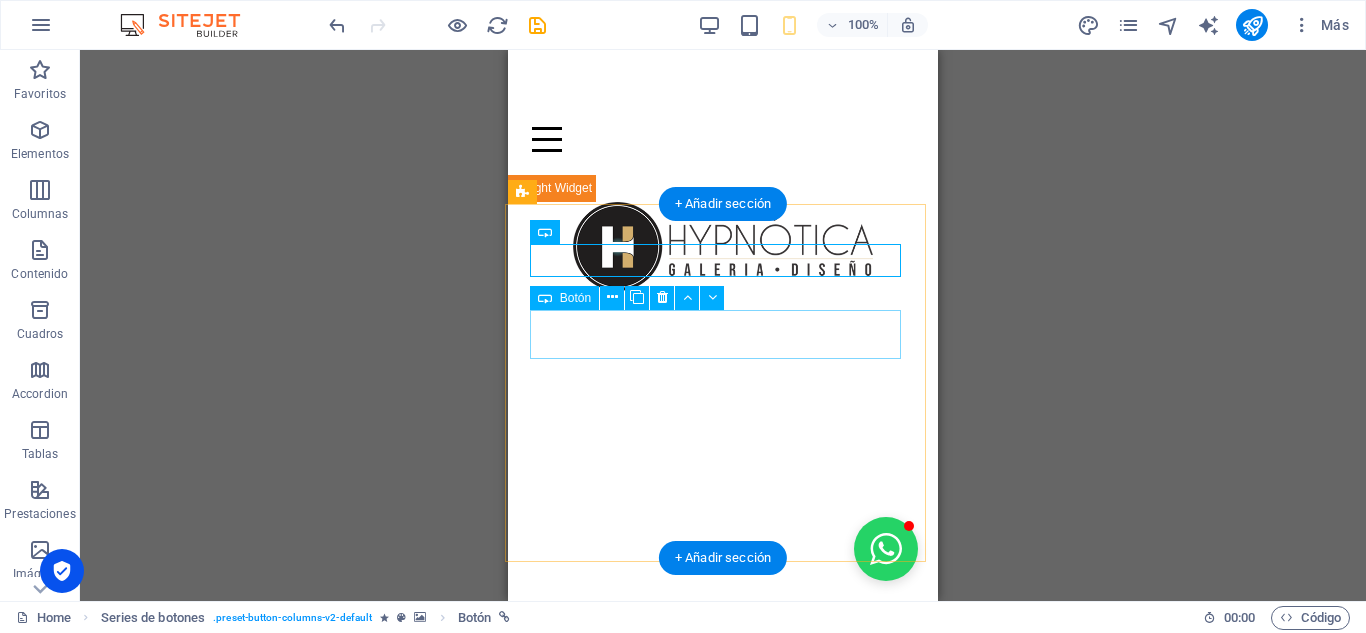 click on "email" at bounding box center (723, 1045) 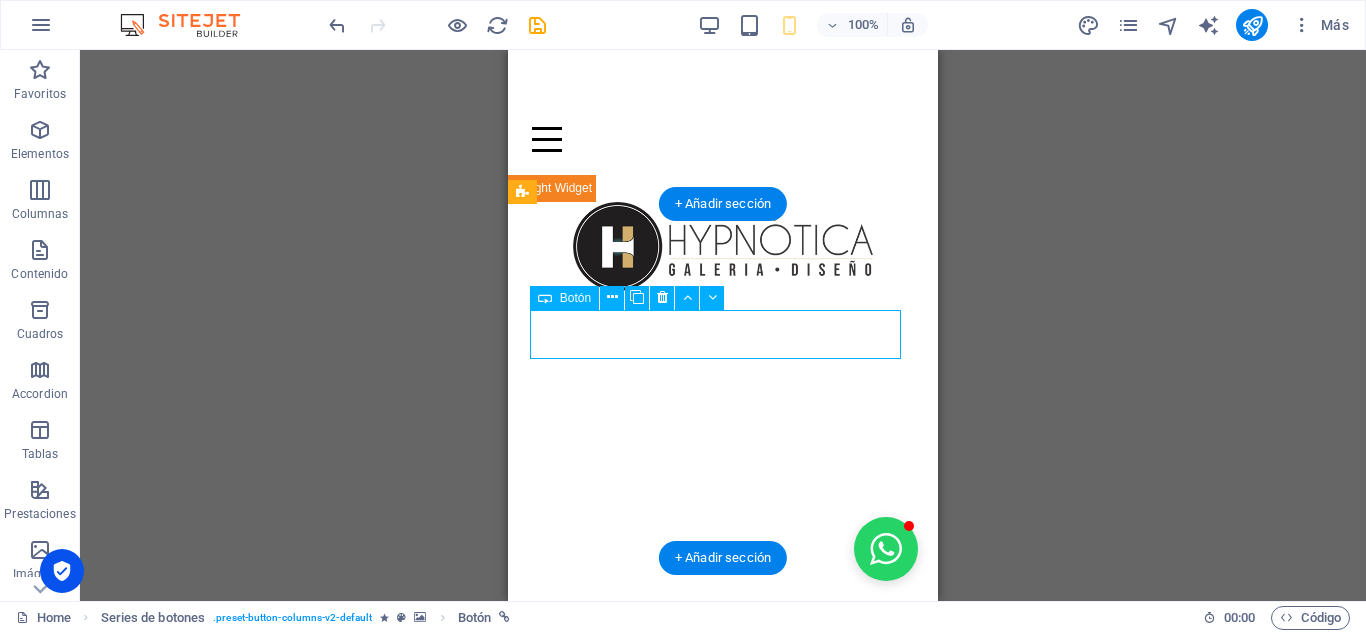 click on "email" at bounding box center [723, 1045] 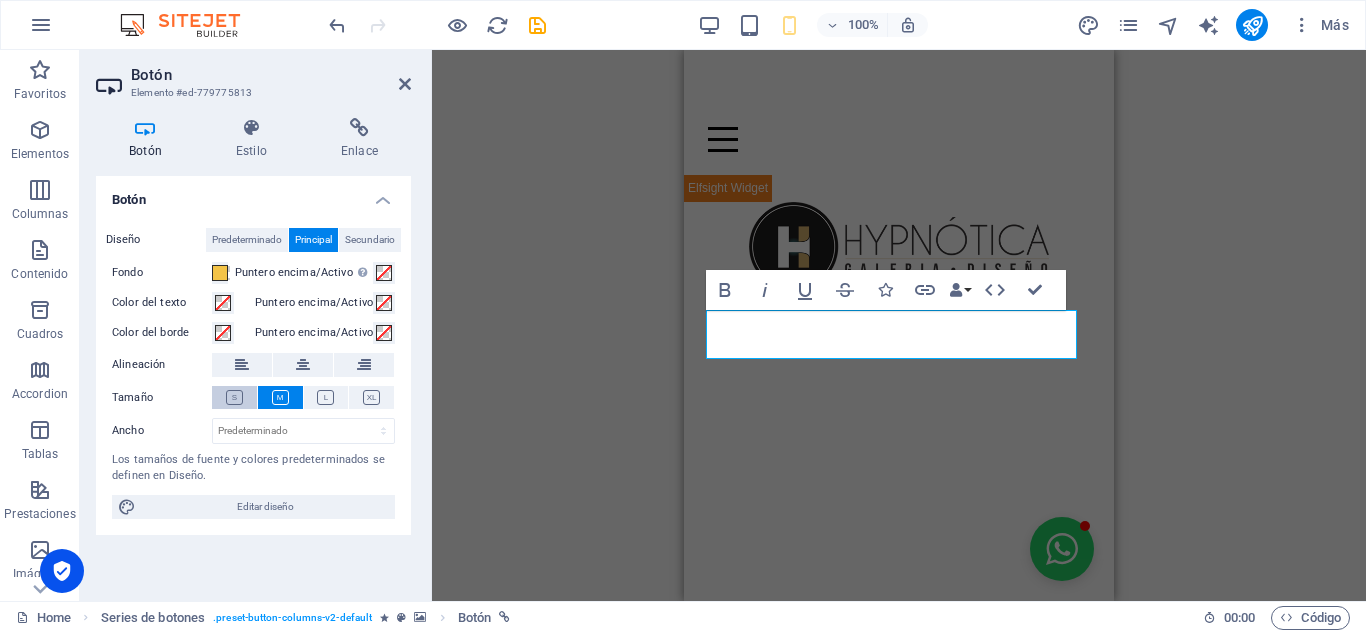 click at bounding box center [234, 397] 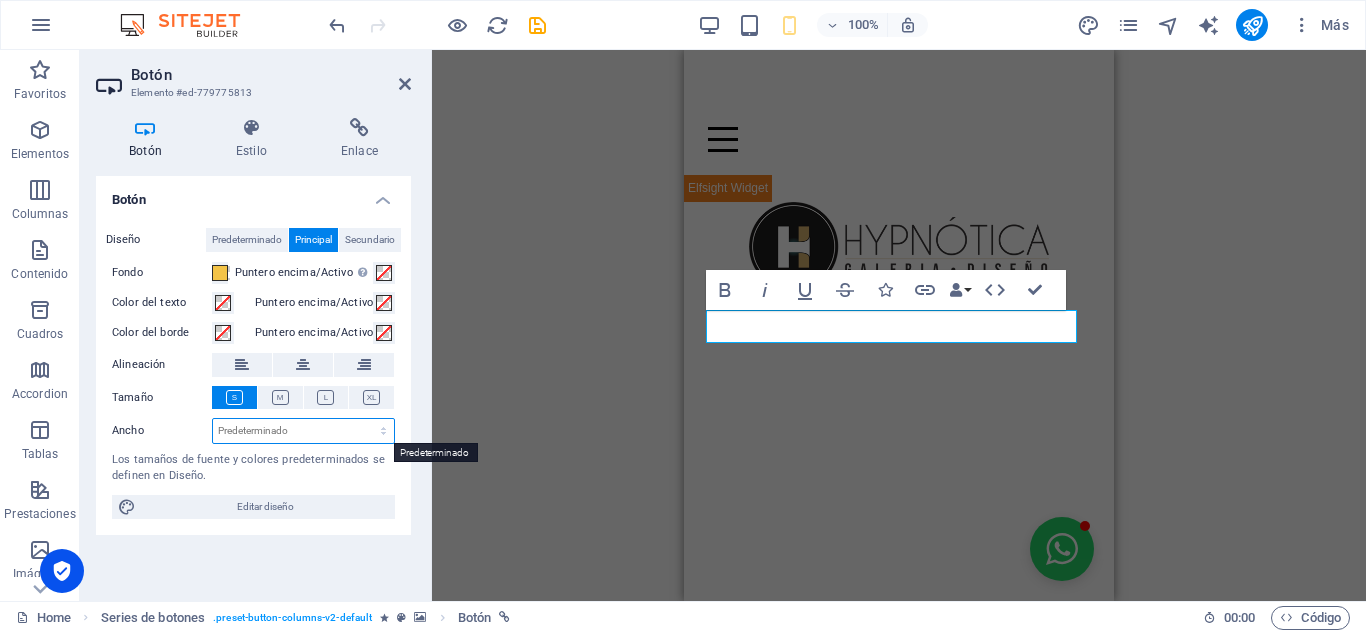 click on "Predeterminado px rem % em vh vw" at bounding box center [303, 431] 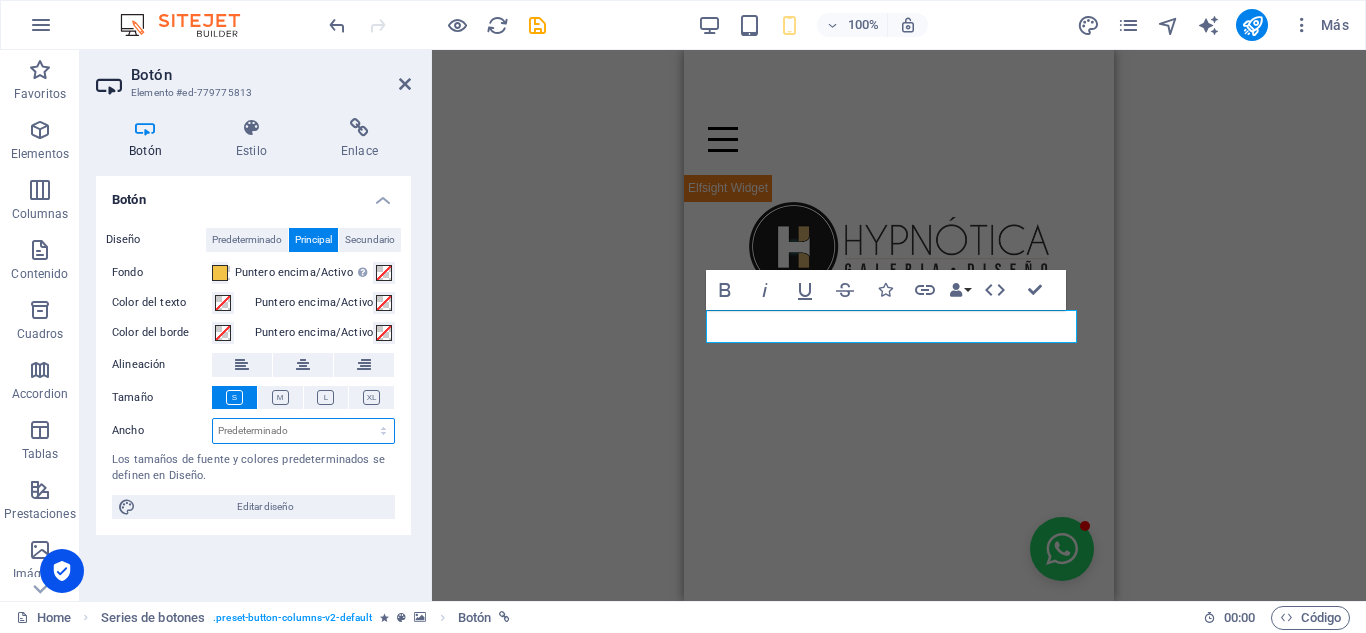 select on "%" 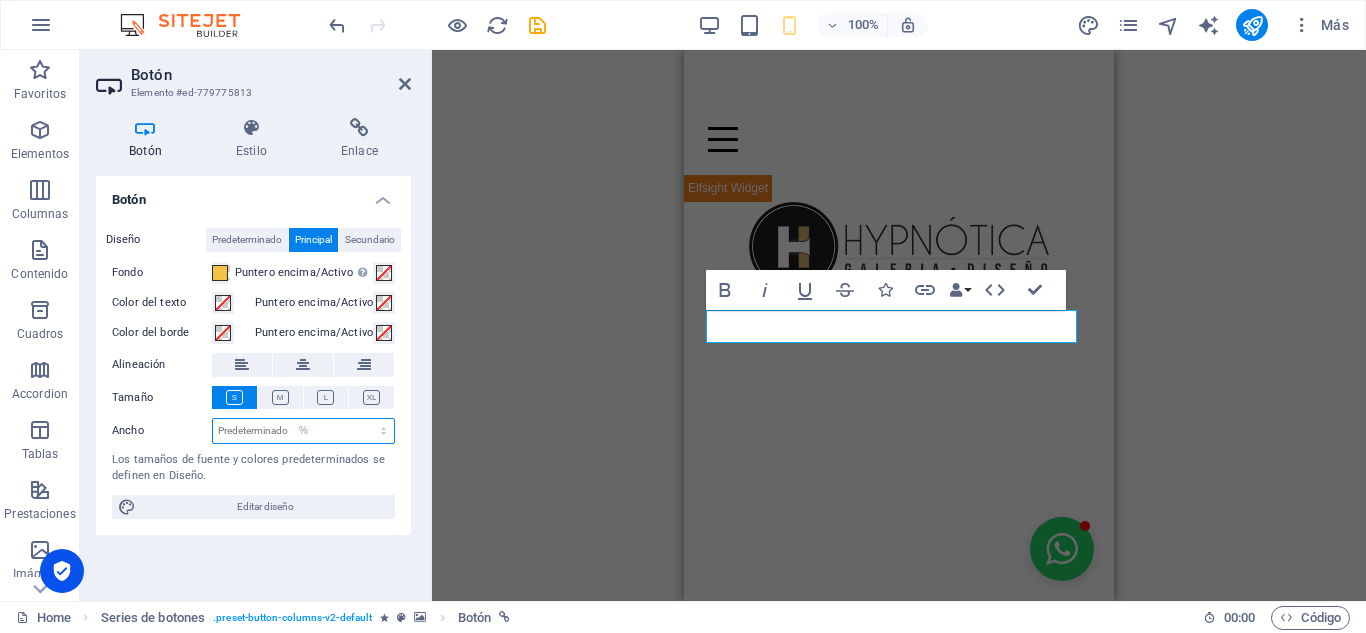 click on "Predeterminado px rem % em vh vw" at bounding box center (303, 431) 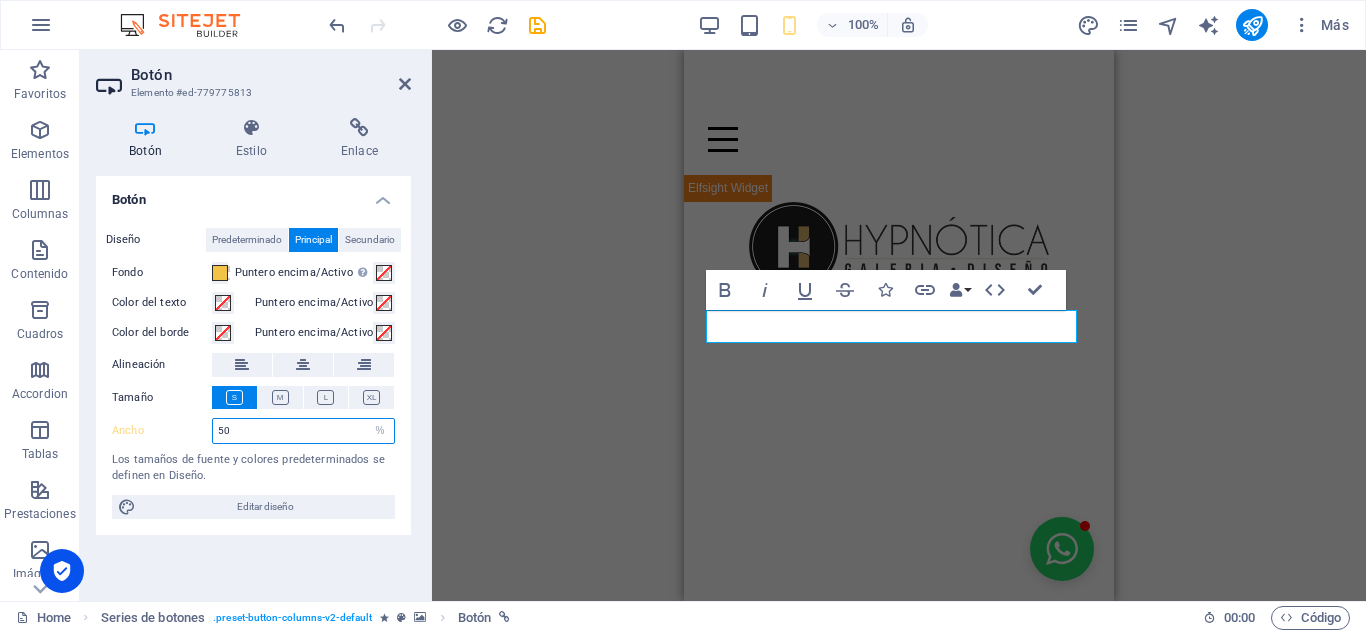 type on "50" 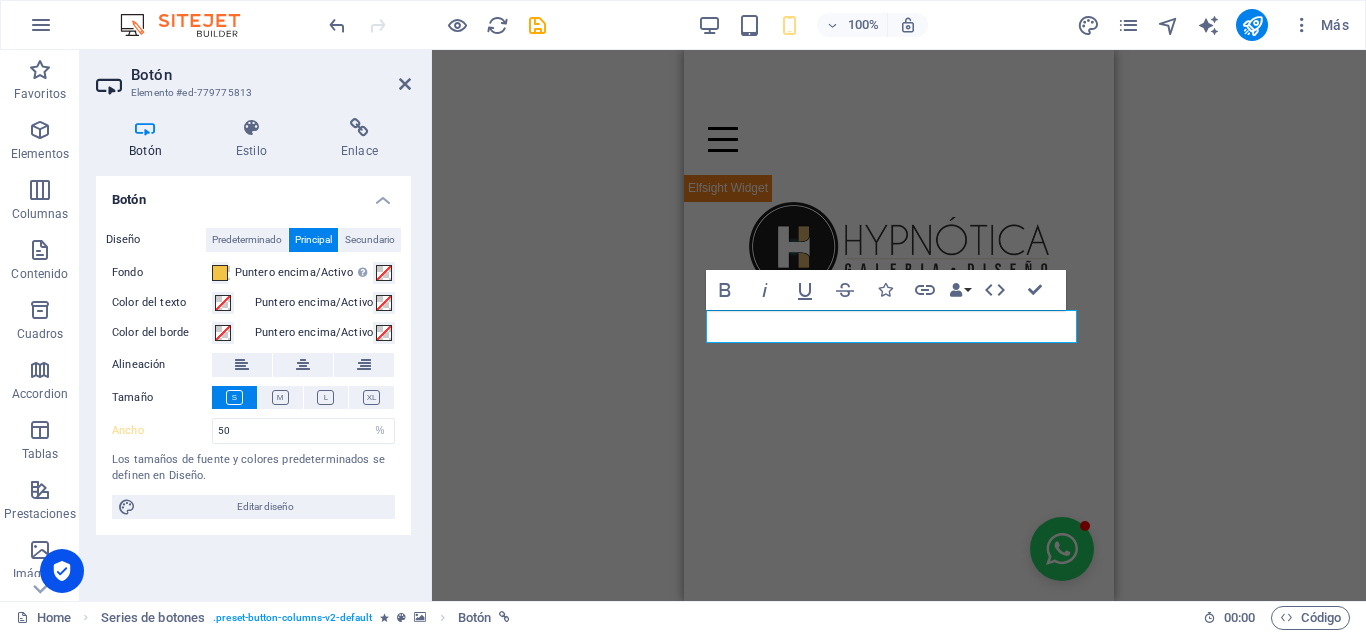 click on "Botón Diseño Predeterminado Principal Secundario Fondo Puntero encima/Activo Cambia al modo de previsualización para probar el estado activo/puntero encima Color del texto Puntero encima/Activo Color del borde Puntero encima/Activo Alineación Tamaño Ancho 50 Predeterminado px rem % em vh vw Los tamaños de fuente y colores predeterminados se definen en Diseño. Editar diseño" at bounding box center [253, 380] 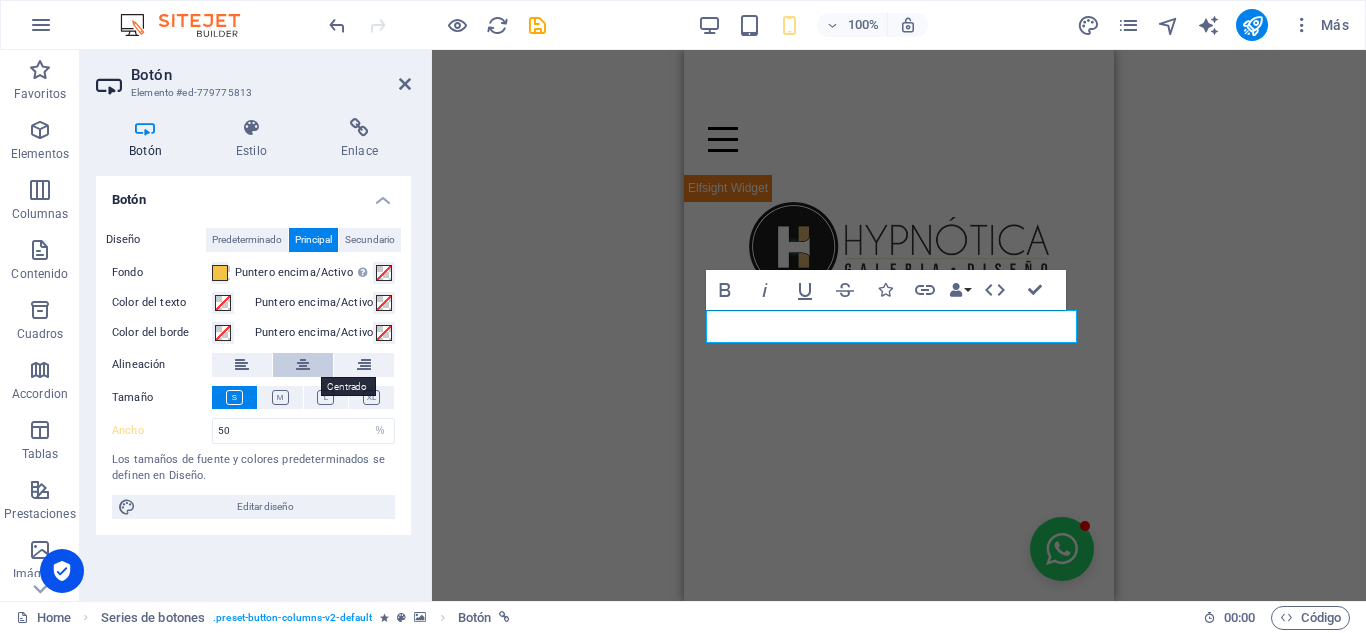 click at bounding box center (303, 365) 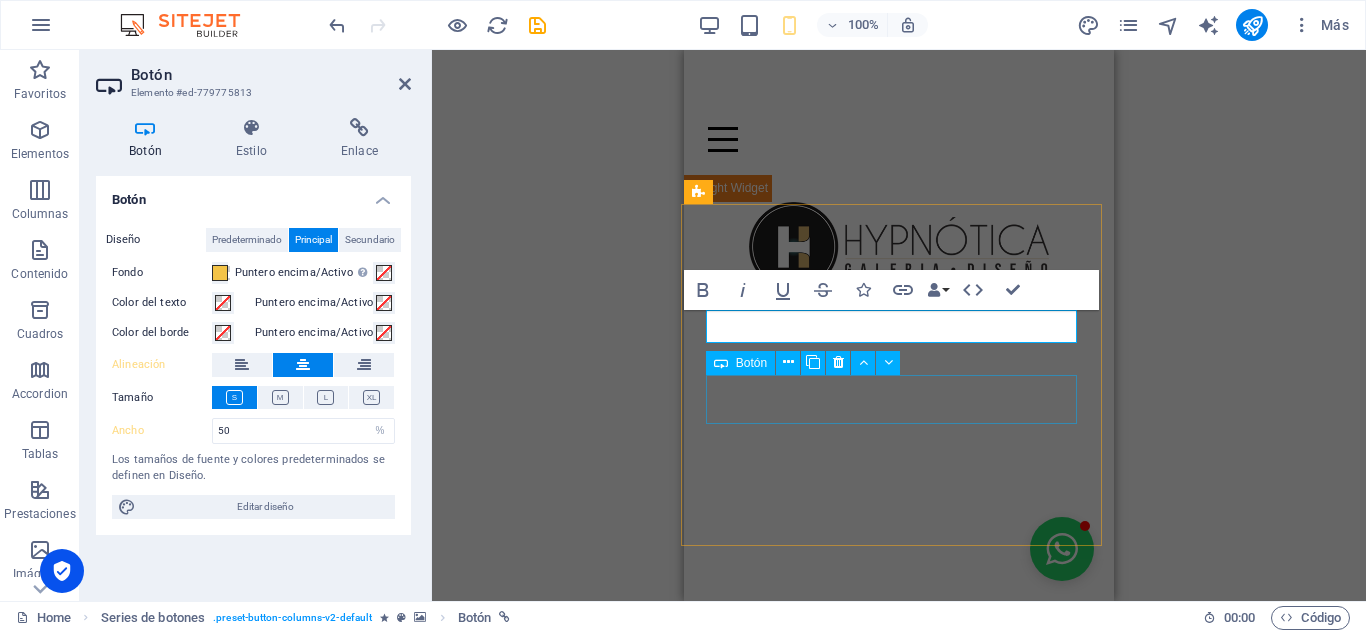 click on "whatsapp" at bounding box center (899, 1288) 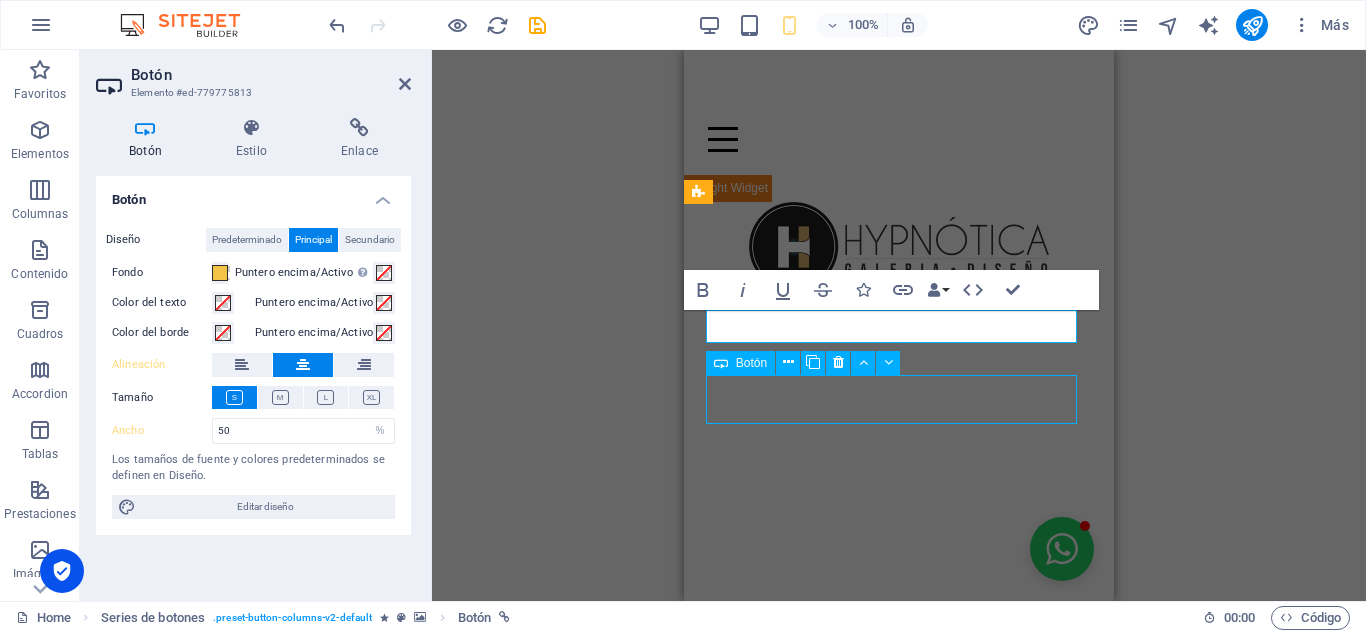 drag, startPoint x: 765, startPoint y: 396, endPoint x: 1152, endPoint y: 431, distance: 388.57947 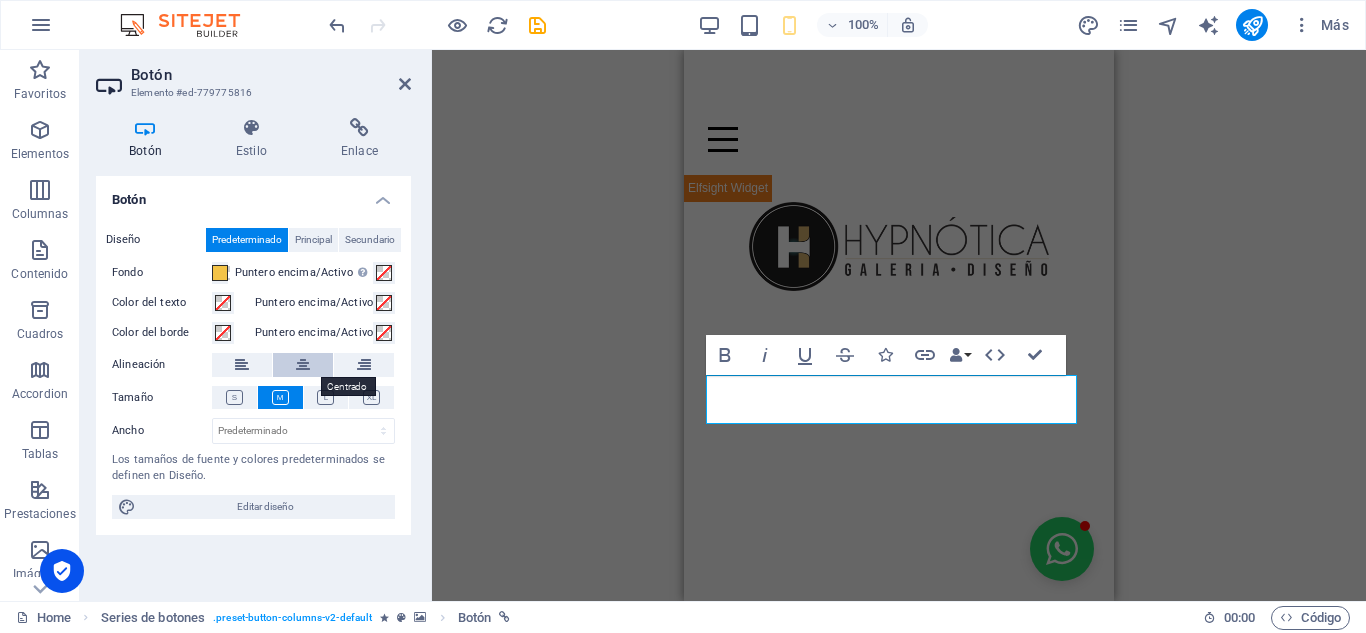 click at bounding box center (303, 365) 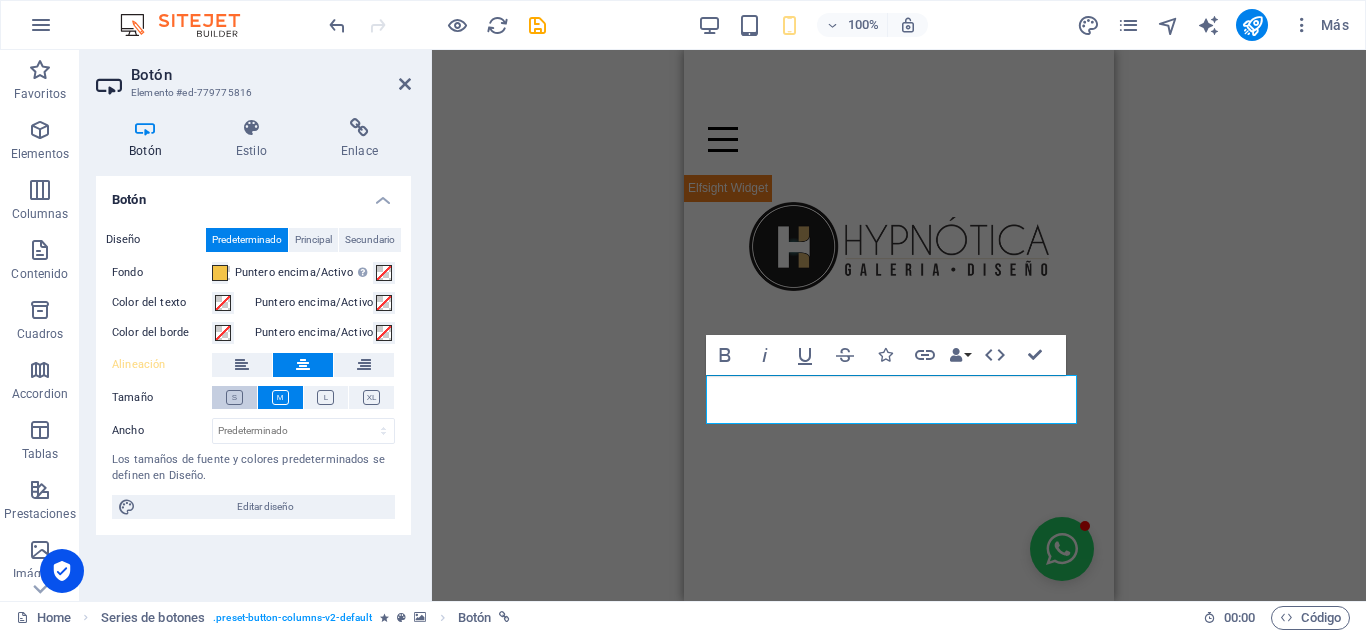 click at bounding box center (234, 397) 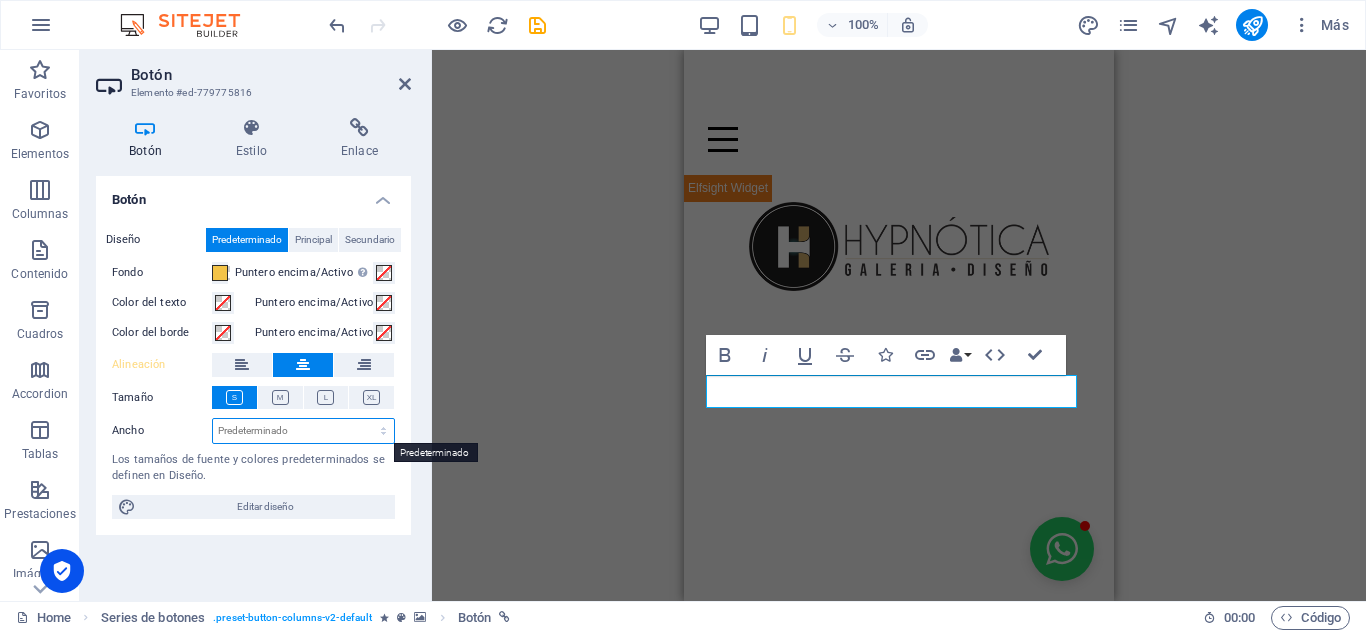 click on "Predeterminado px rem % em vh vw" at bounding box center (303, 431) 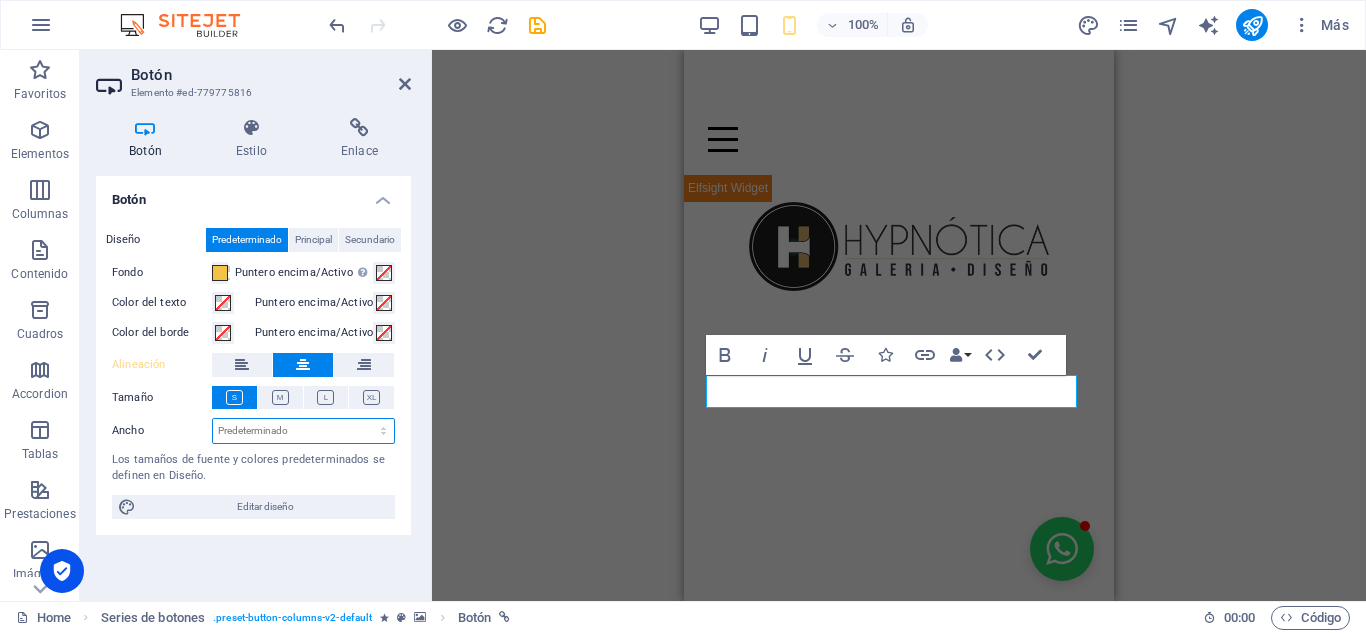 select on "%" 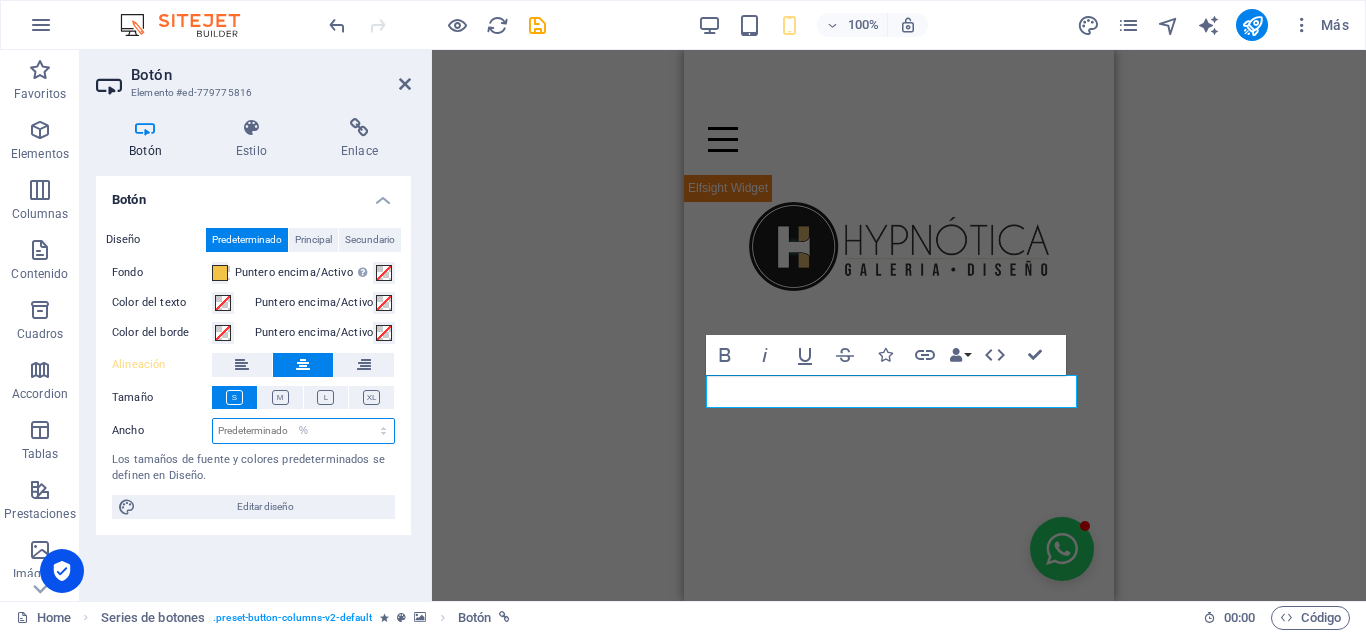 click on "Predeterminado px rem % em vh vw" at bounding box center [303, 431] 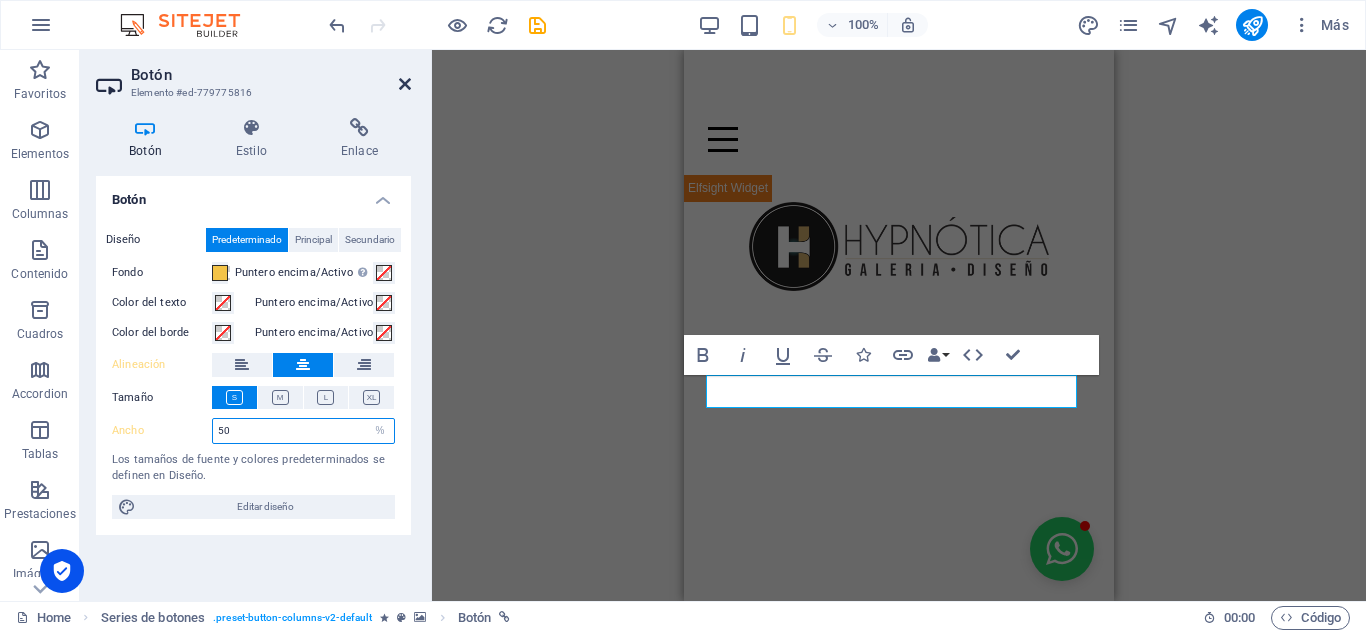 type on "50" 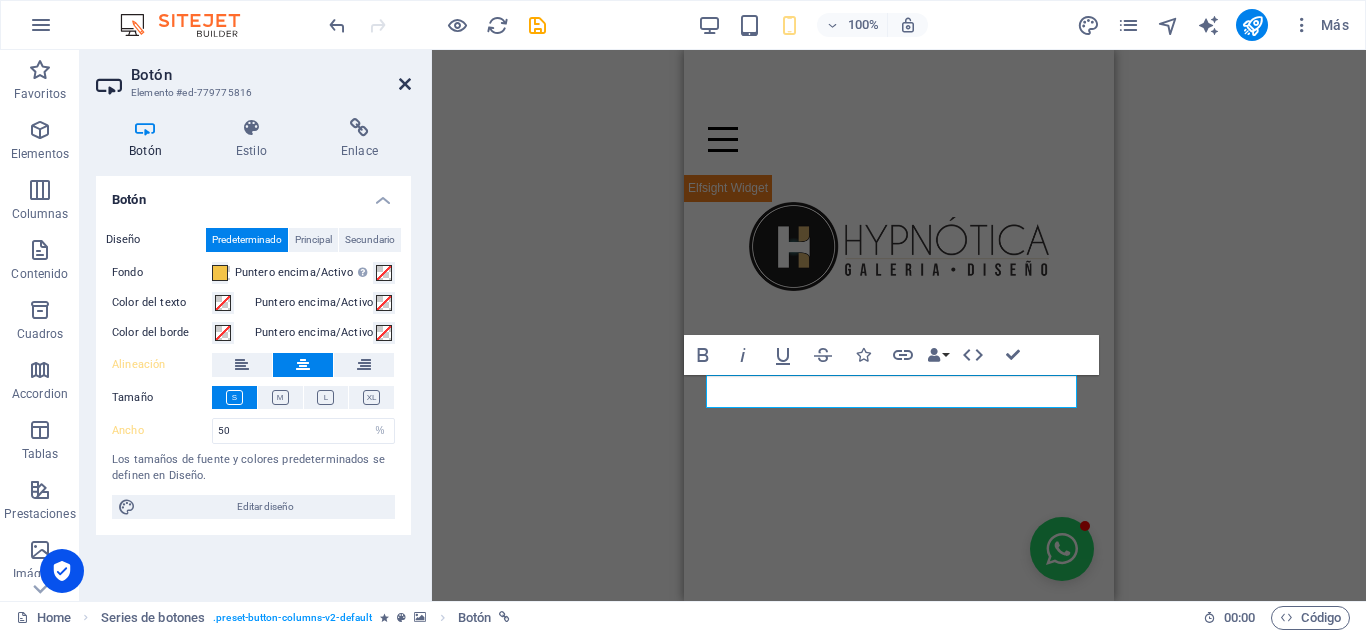 click at bounding box center (405, 84) 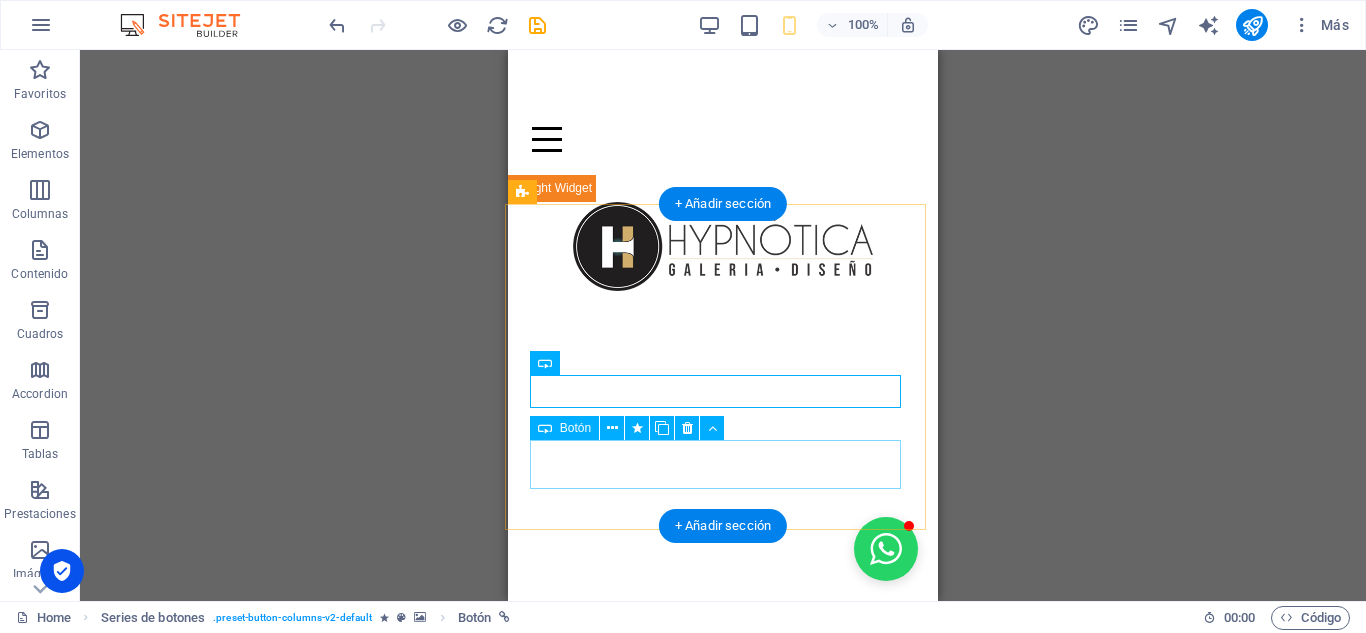 click on "COMPRA SEGURA" at bounding box center (723, 1517) 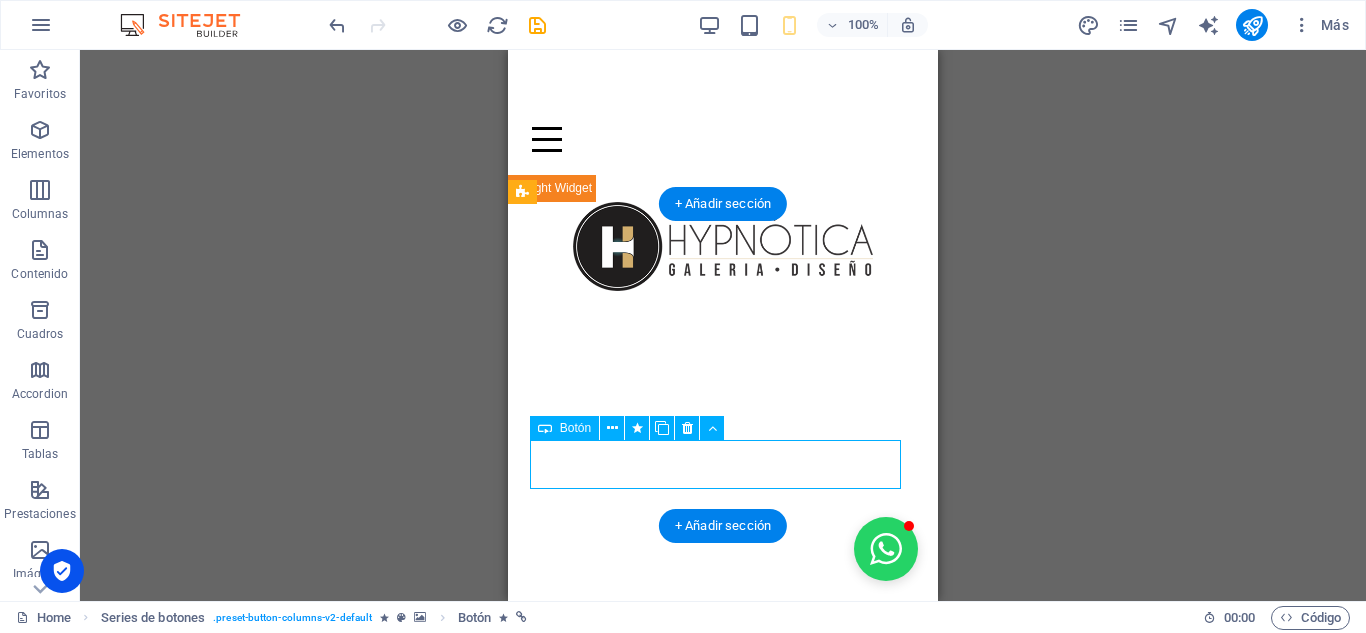 click on "COMPRA SEGURA" at bounding box center [723, 1517] 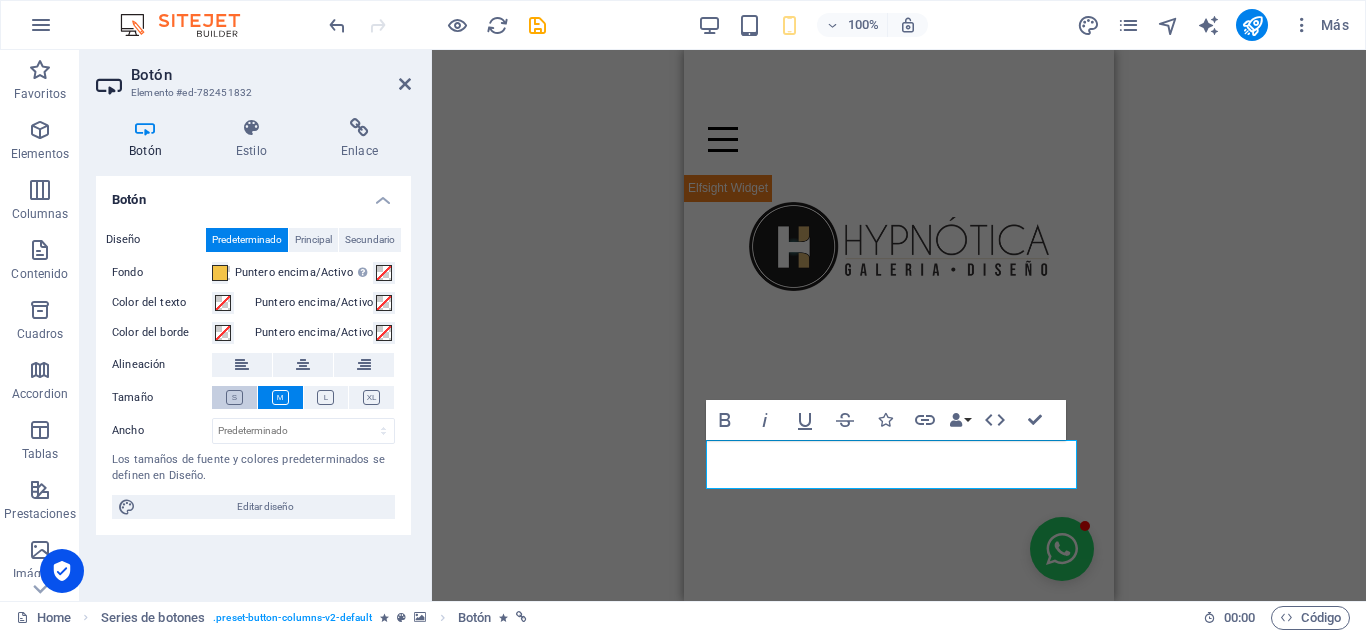 click at bounding box center (234, 397) 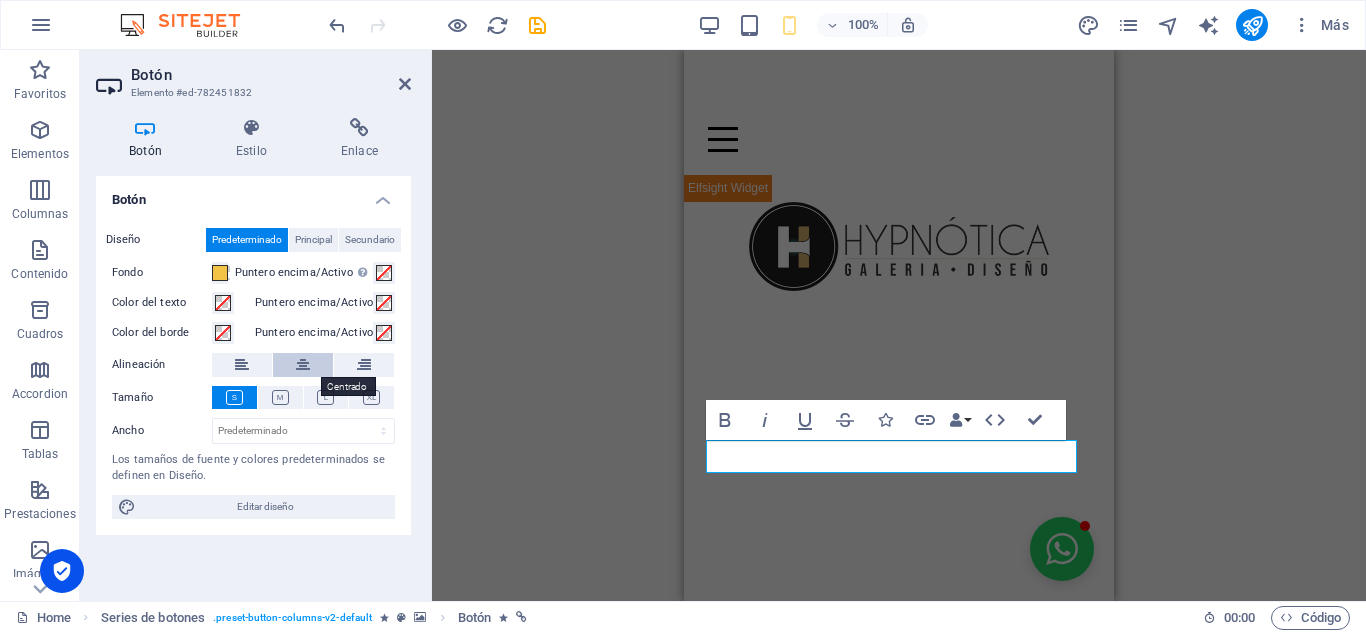 click at bounding box center [303, 365] 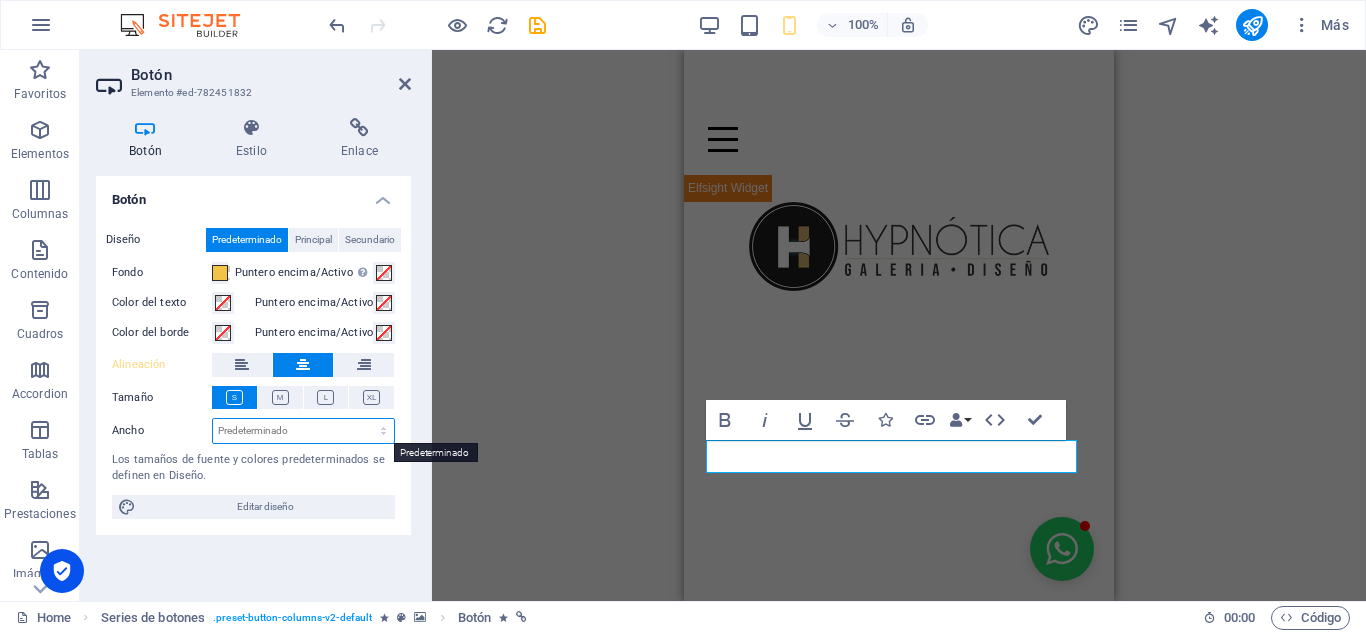click on "Predeterminado px rem % em vh vw" at bounding box center (303, 431) 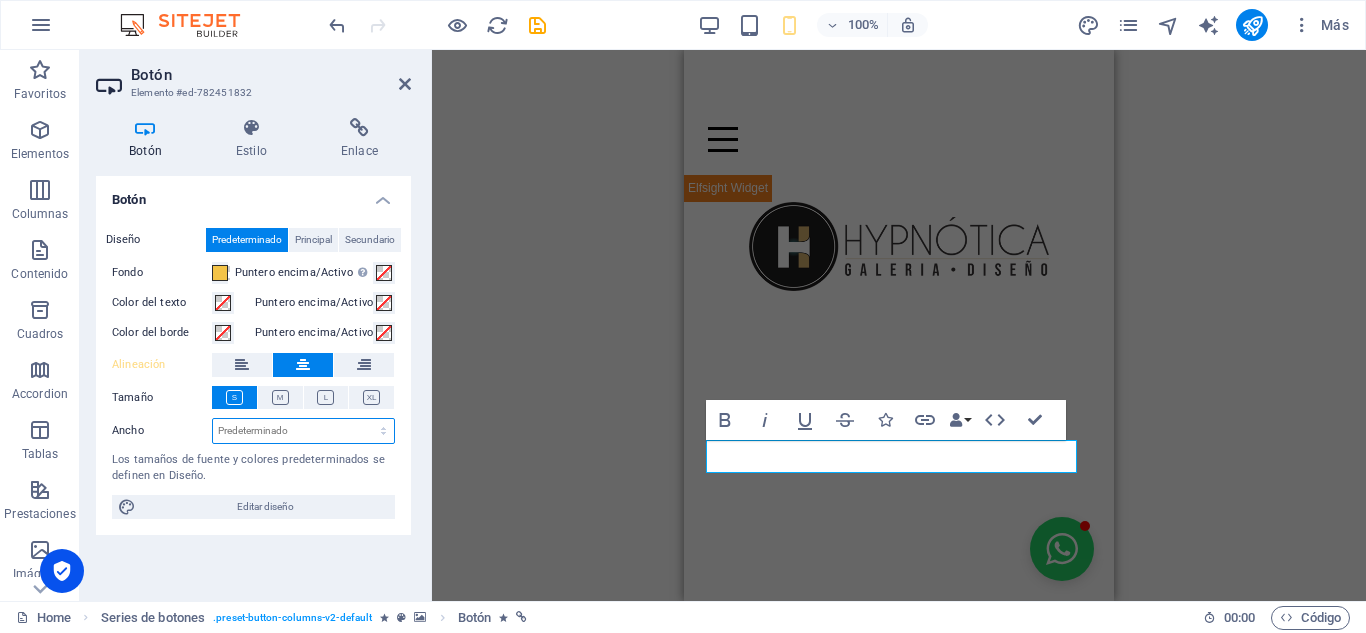 select on "%" 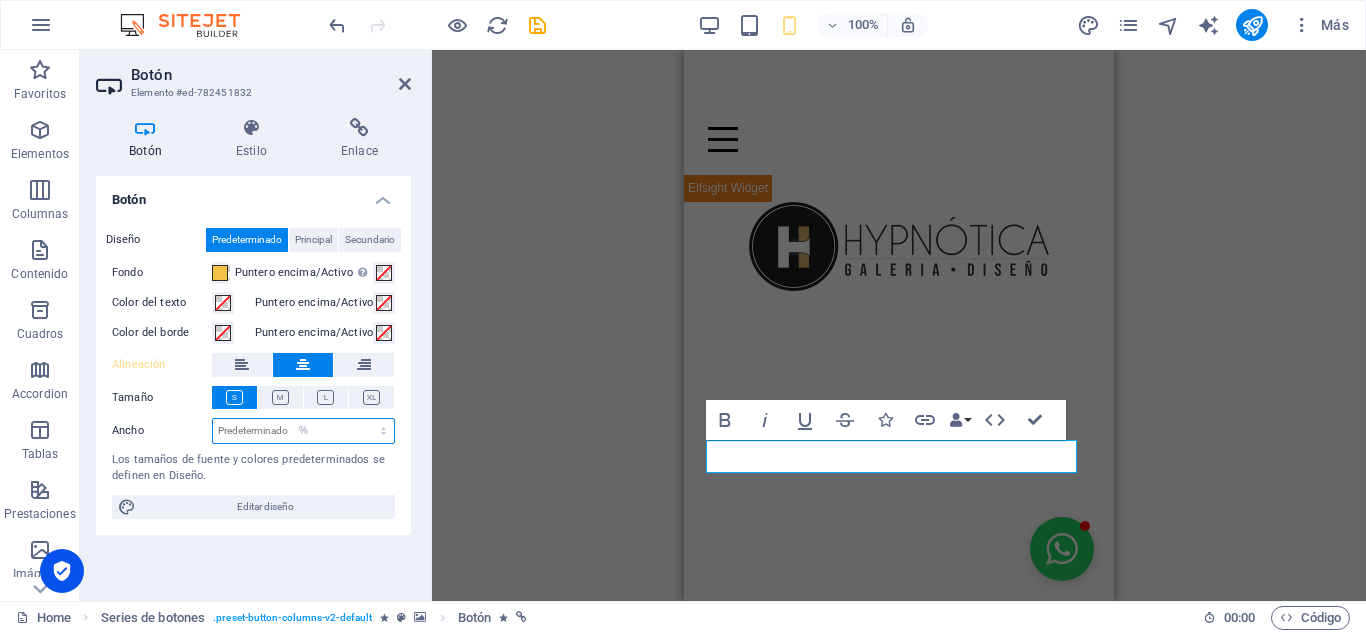 click on "Predeterminado px rem % em vh vw" at bounding box center (303, 431) 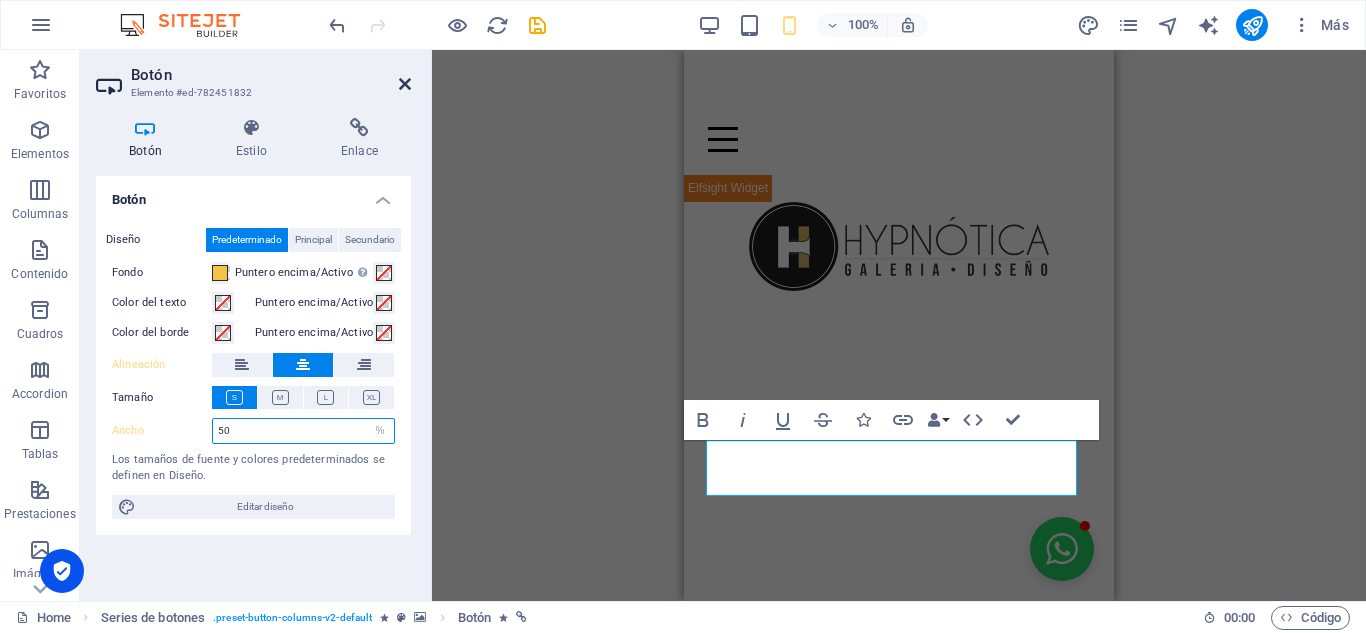 type on "50" 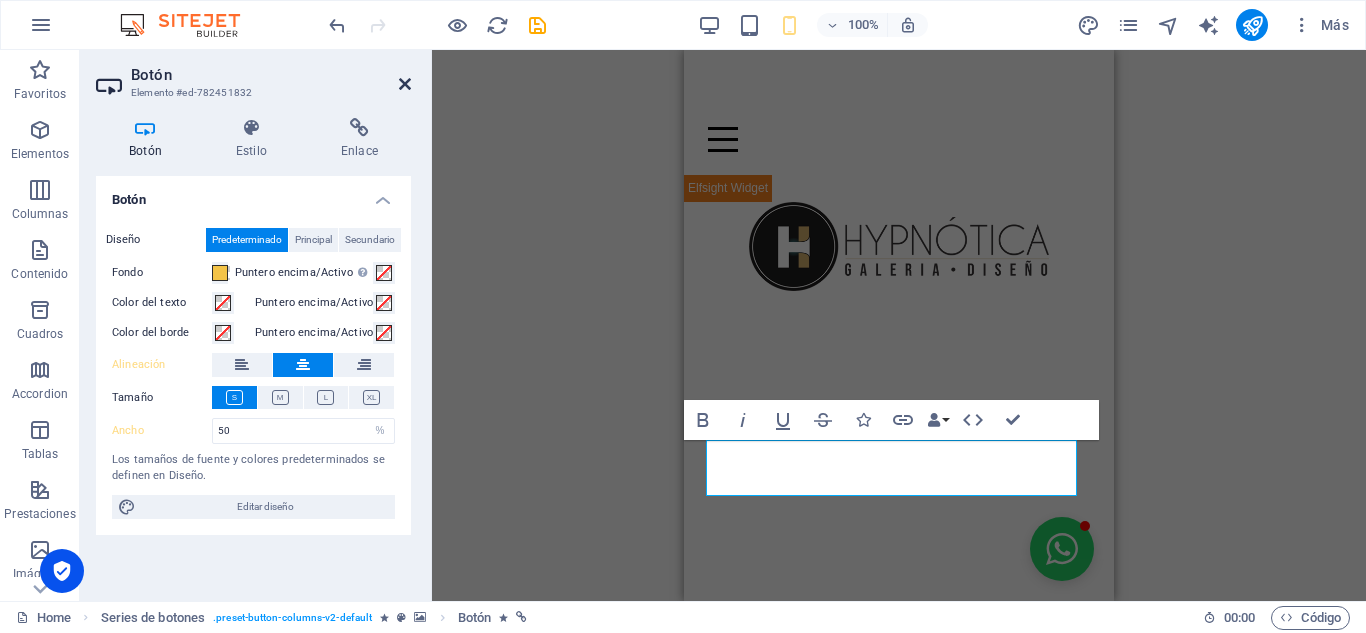 click at bounding box center [405, 84] 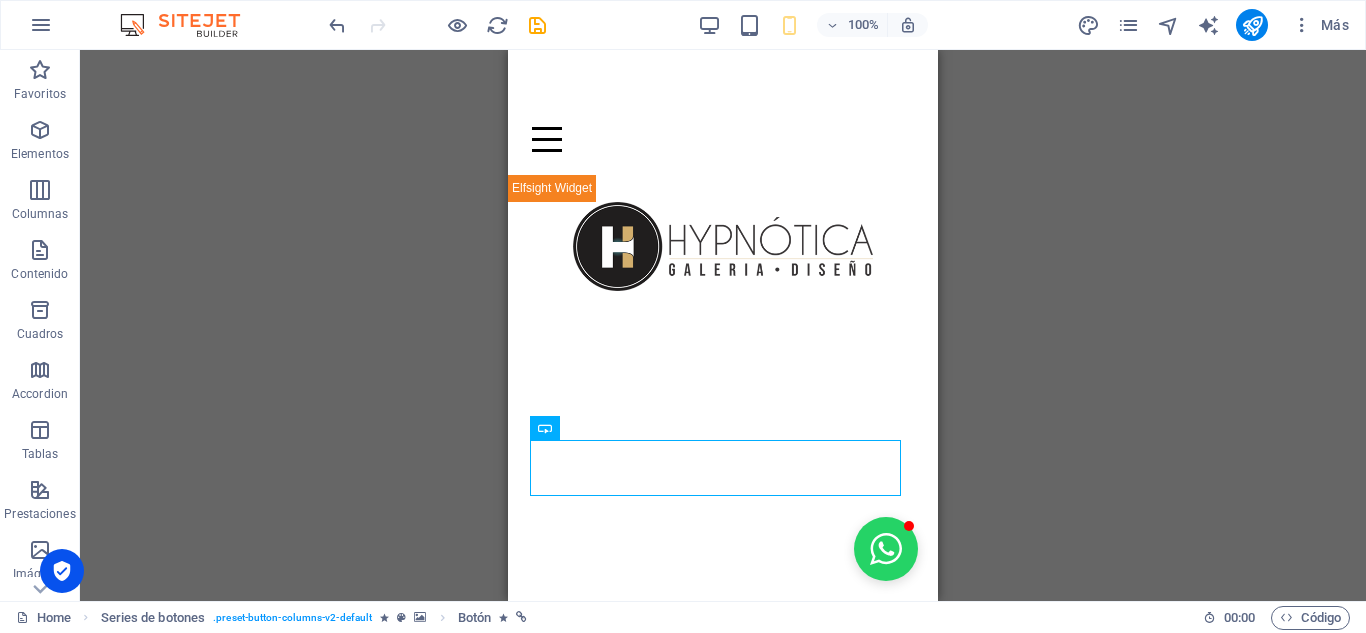 click on "Contenedor   H1   Columnas desiguales   Contenedor   Series de botones   WhatsApp   Imagen   Contenedor   Imagen   Contenedor   Separador   Botón   Separador   Botón   Botón   Botón   Botón" at bounding box center (723, 325) 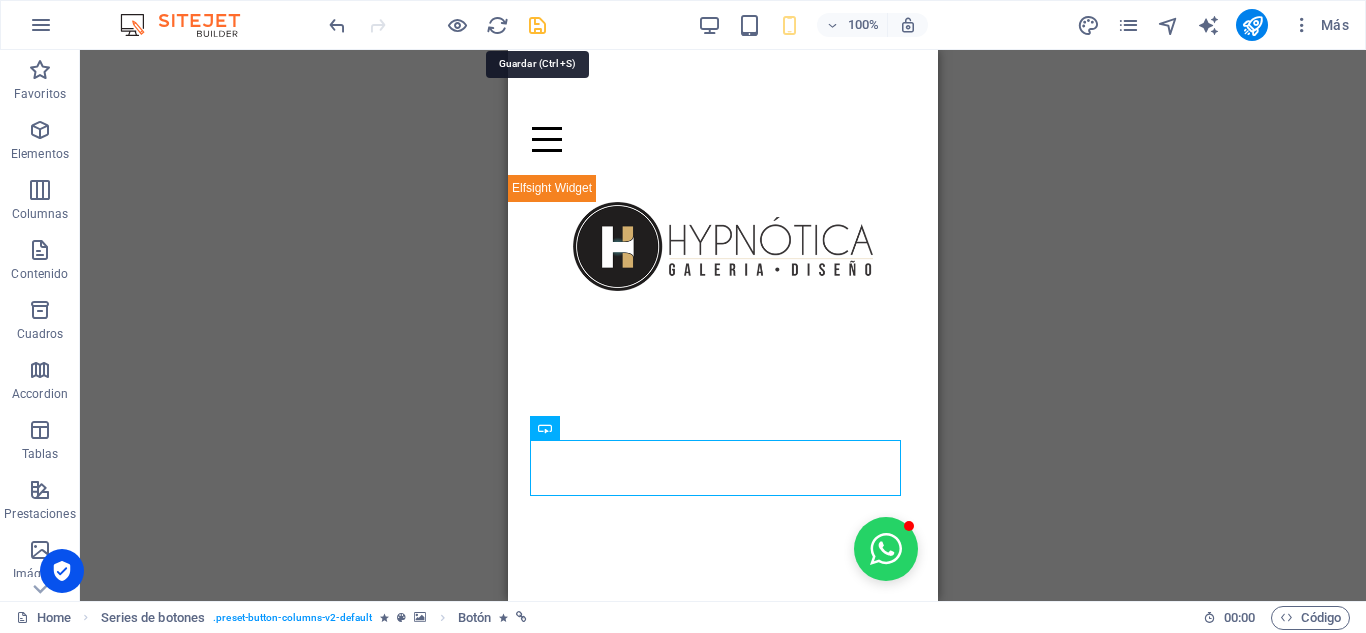 click at bounding box center [537, 25] 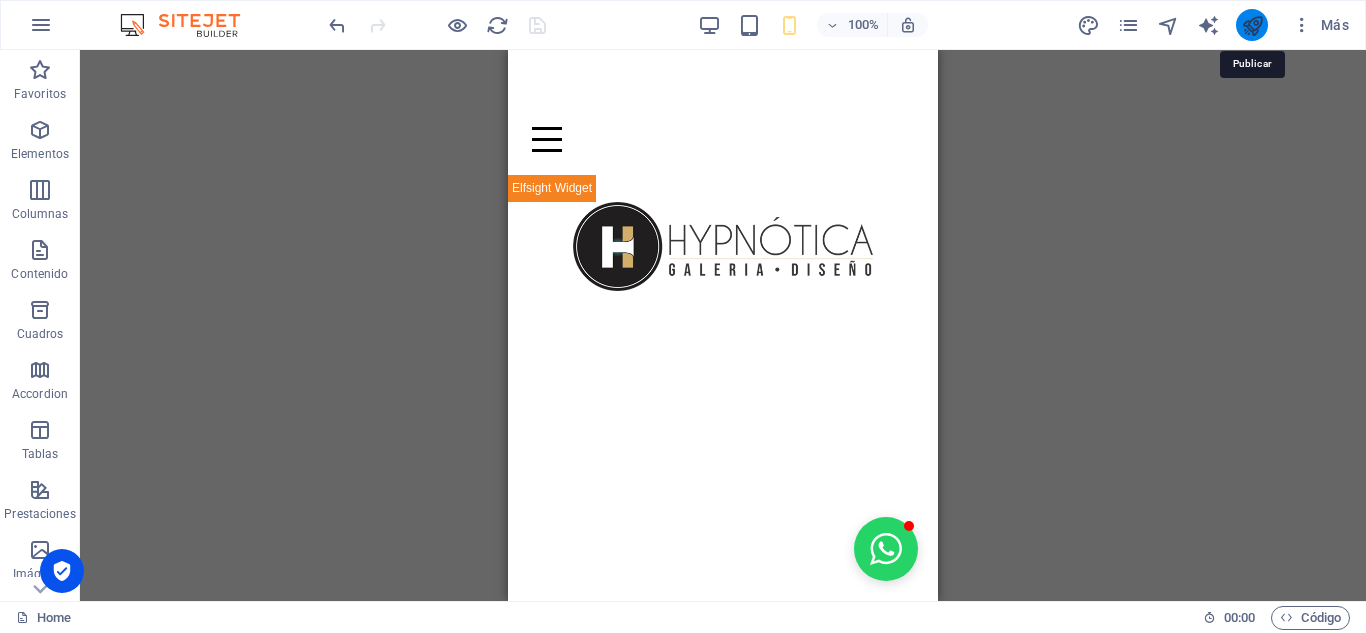 click at bounding box center [1252, 25] 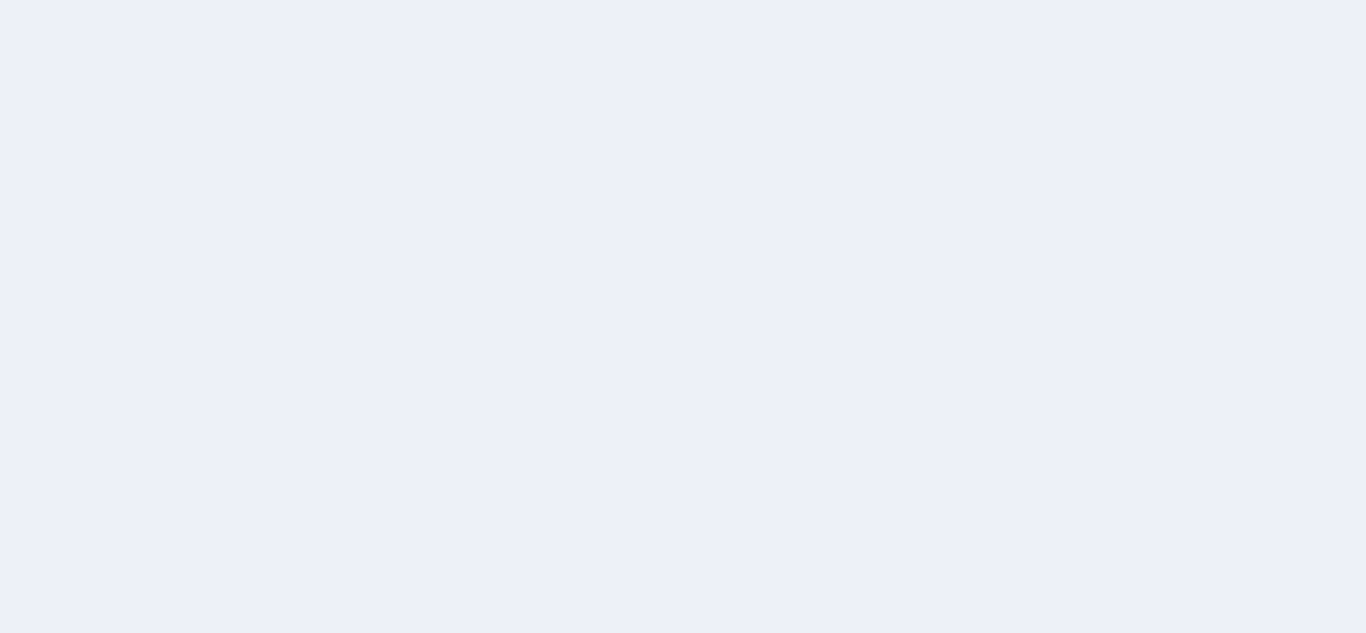 scroll, scrollTop: 0, scrollLeft: 0, axis: both 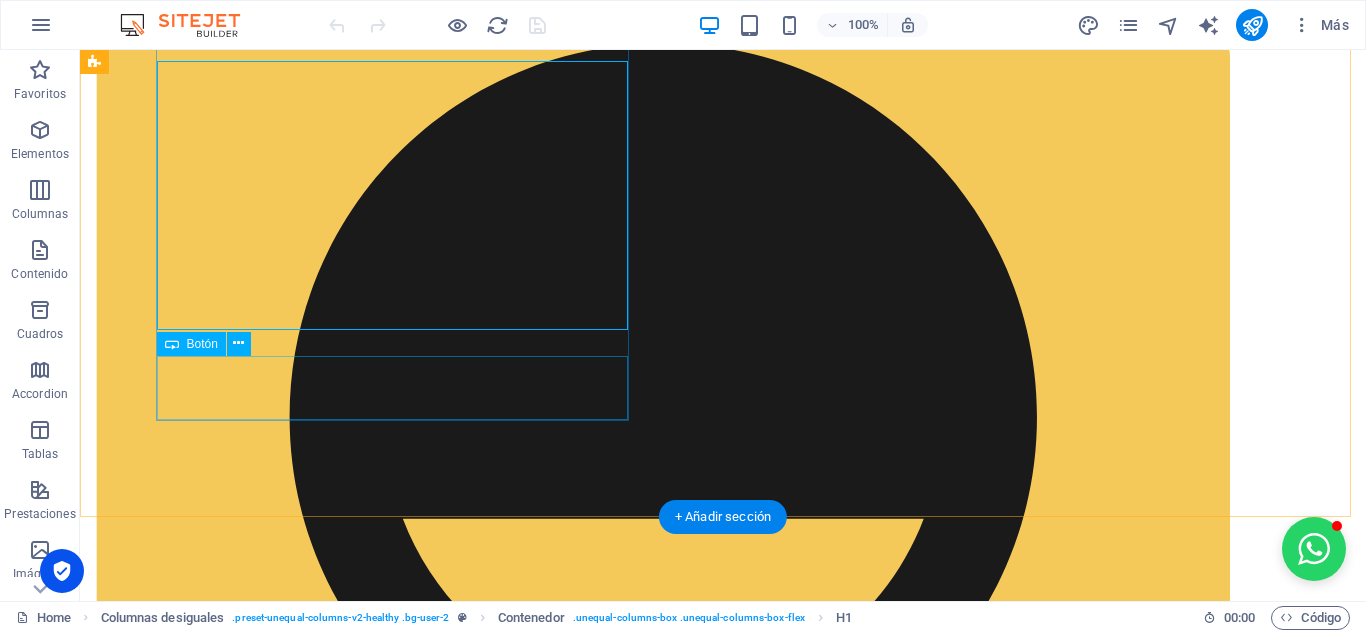 click on "COTIZA AQUI" at bounding box center (664, 4828) 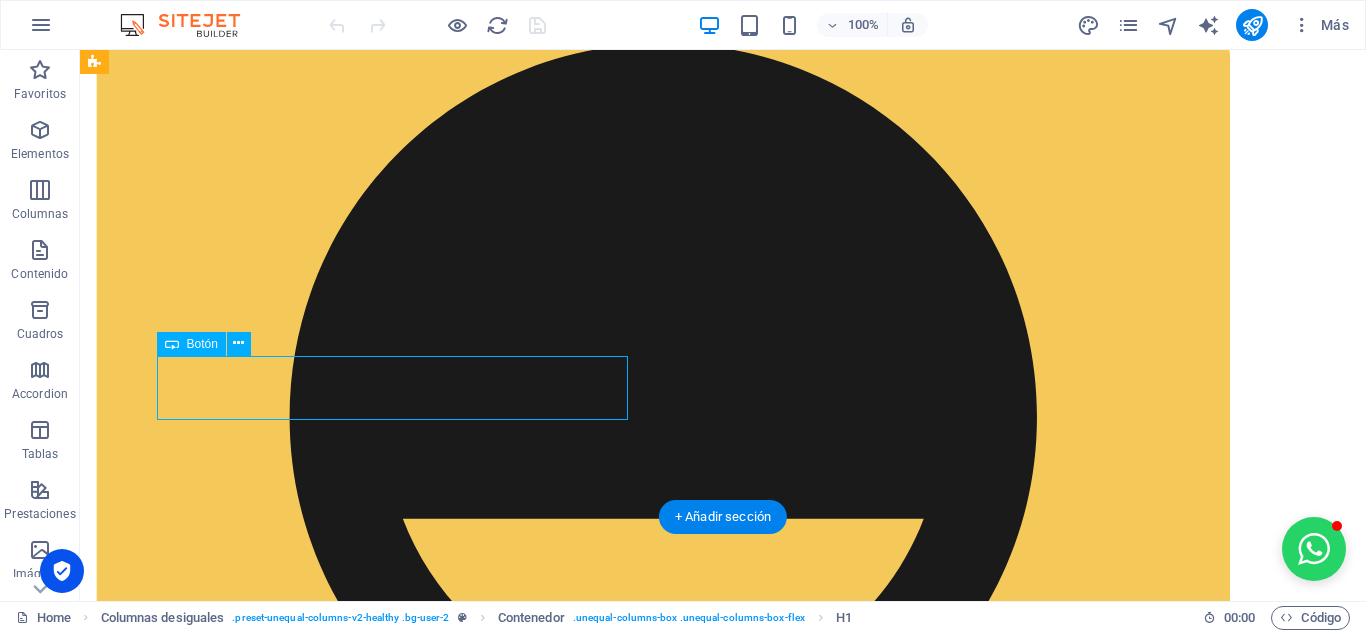 click on "COTIZA AQUI" at bounding box center [664, 4828] 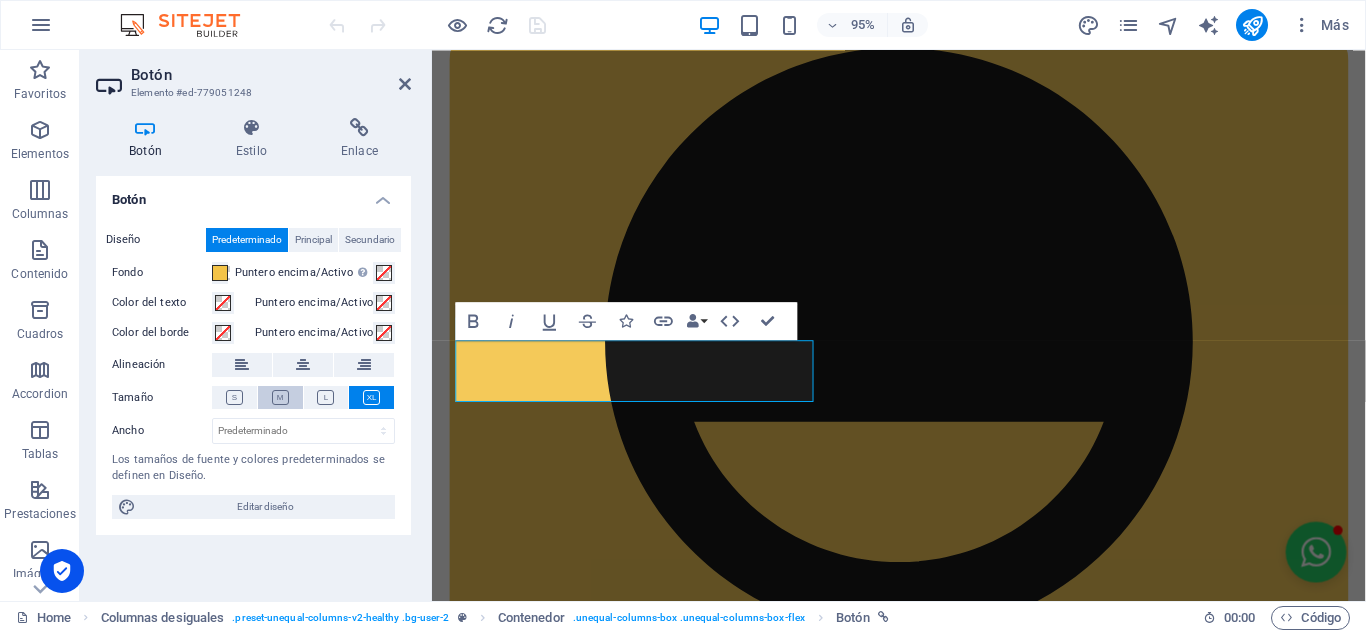 scroll, scrollTop: 362, scrollLeft: 0, axis: vertical 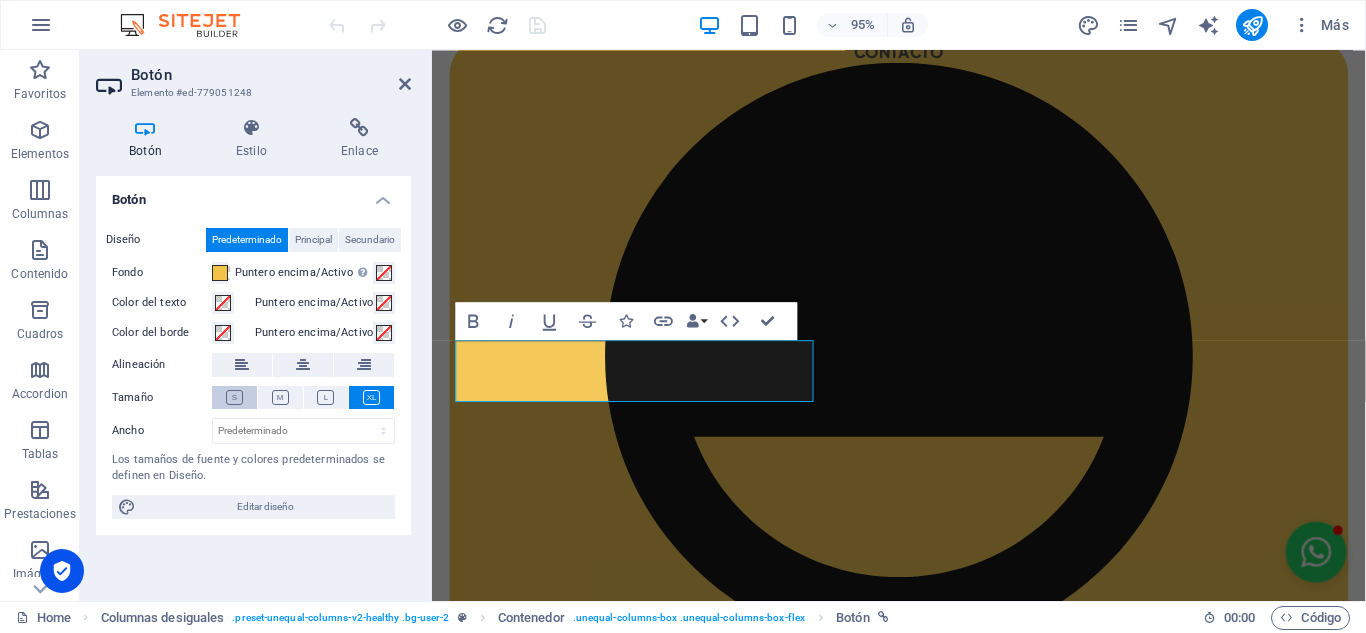 click at bounding box center (234, 397) 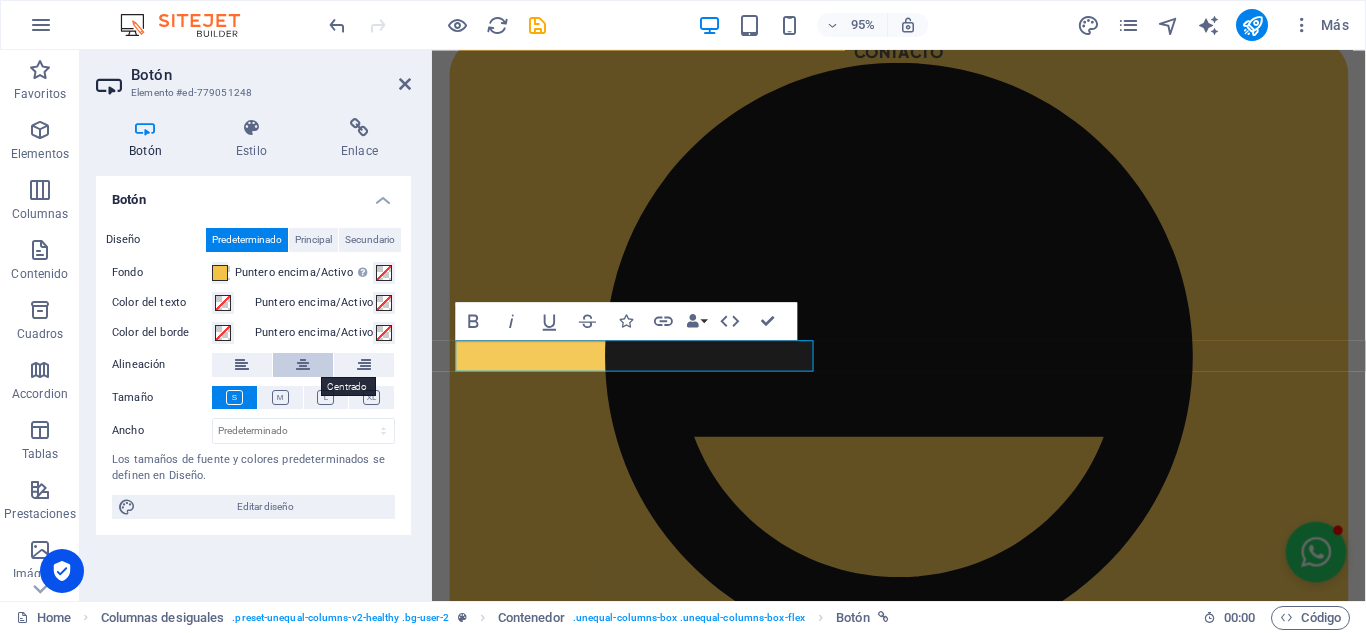 click at bounding box center [303, 365] 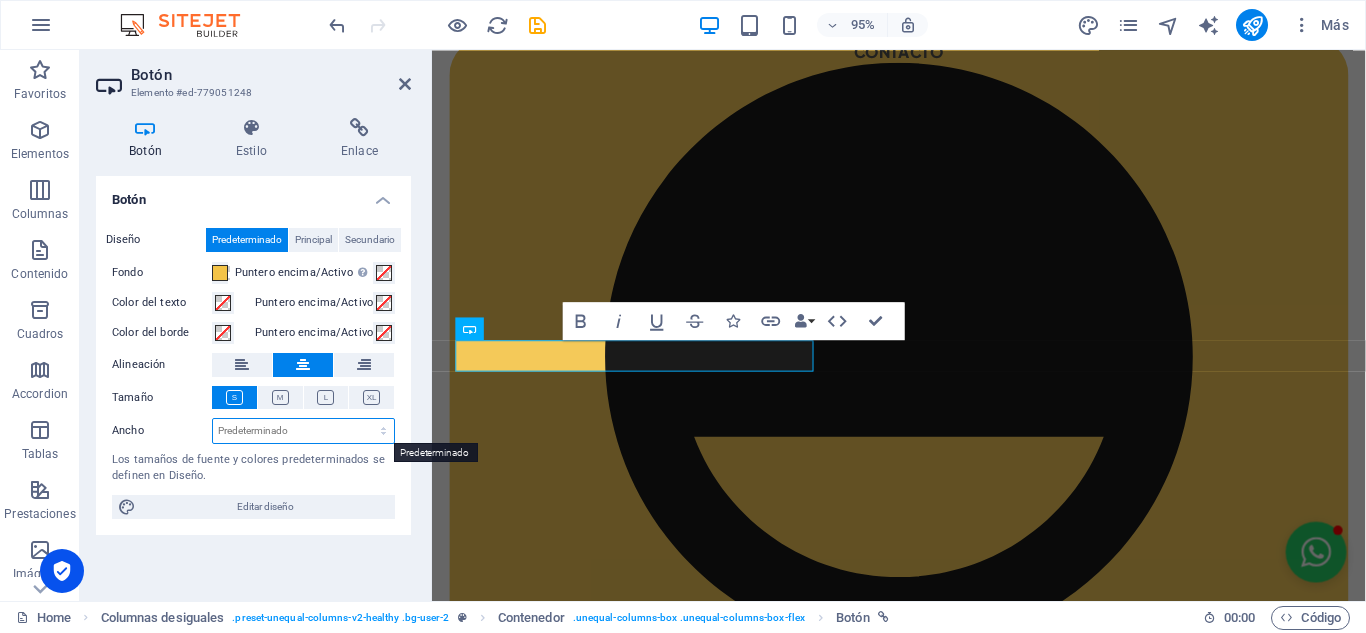 click on "Predeterminado px rem % em vh vw" at bounding box center [303, 431] 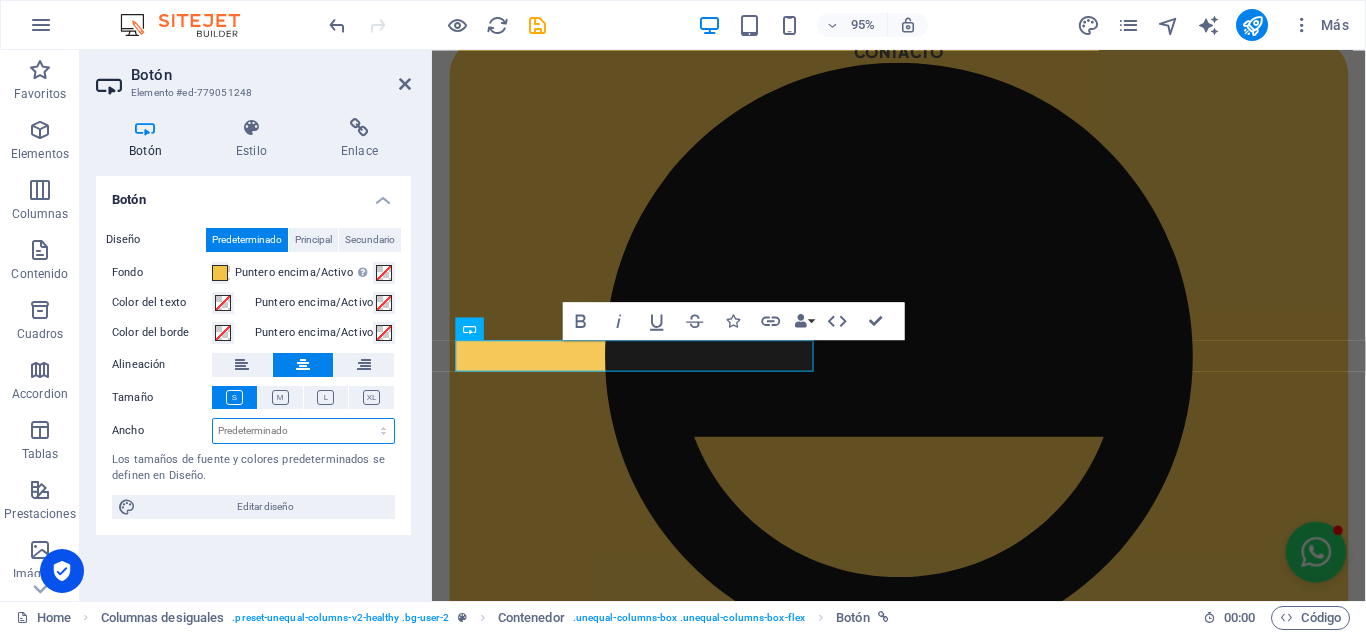 select on "%" 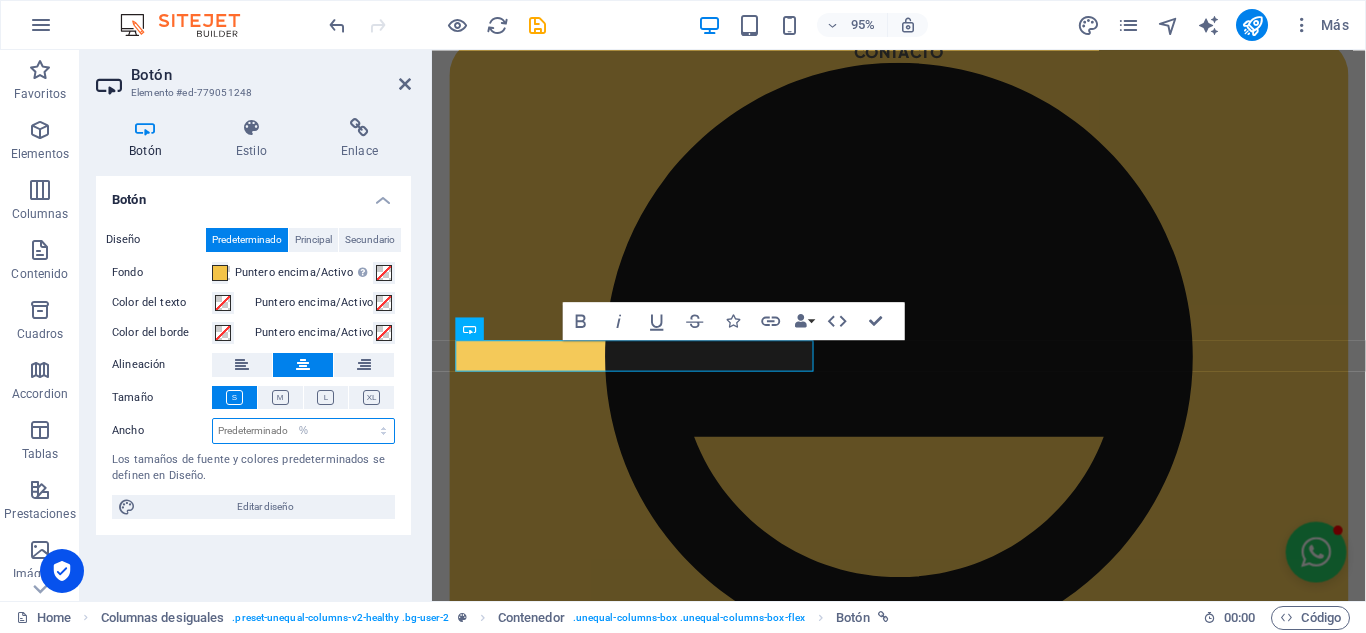 click on "Predeterminado px rem % em vh vw" at bounding box center [303, 431] 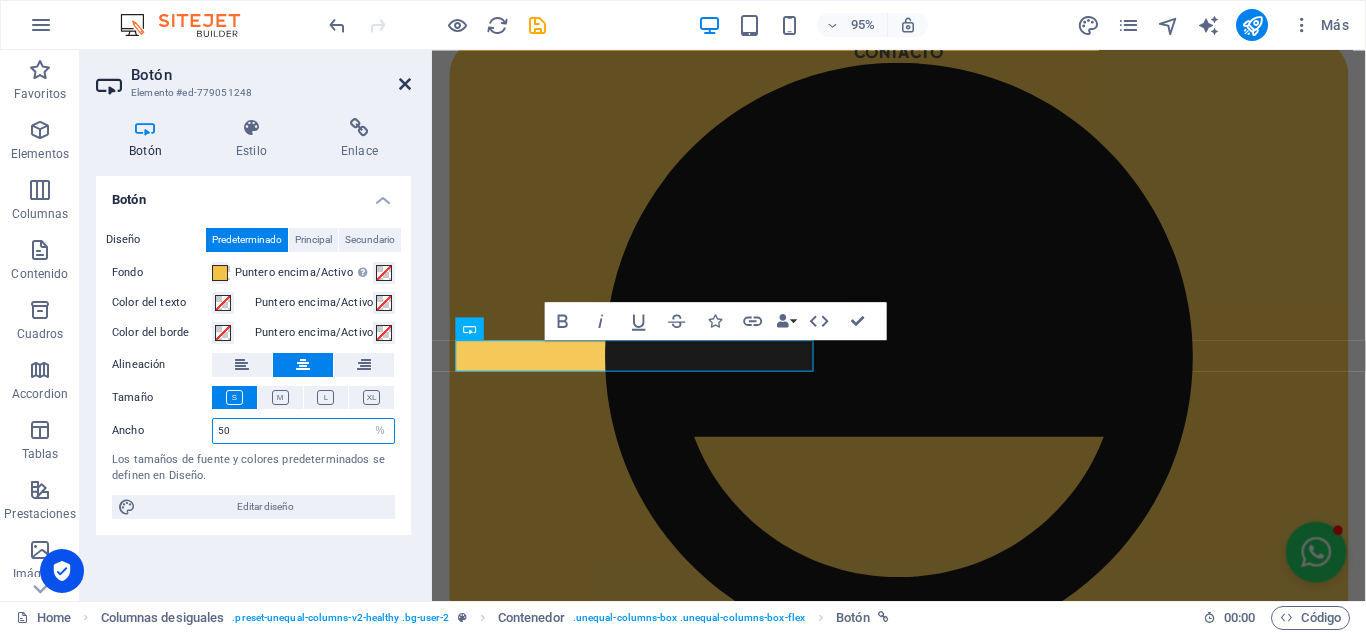 type on "5" 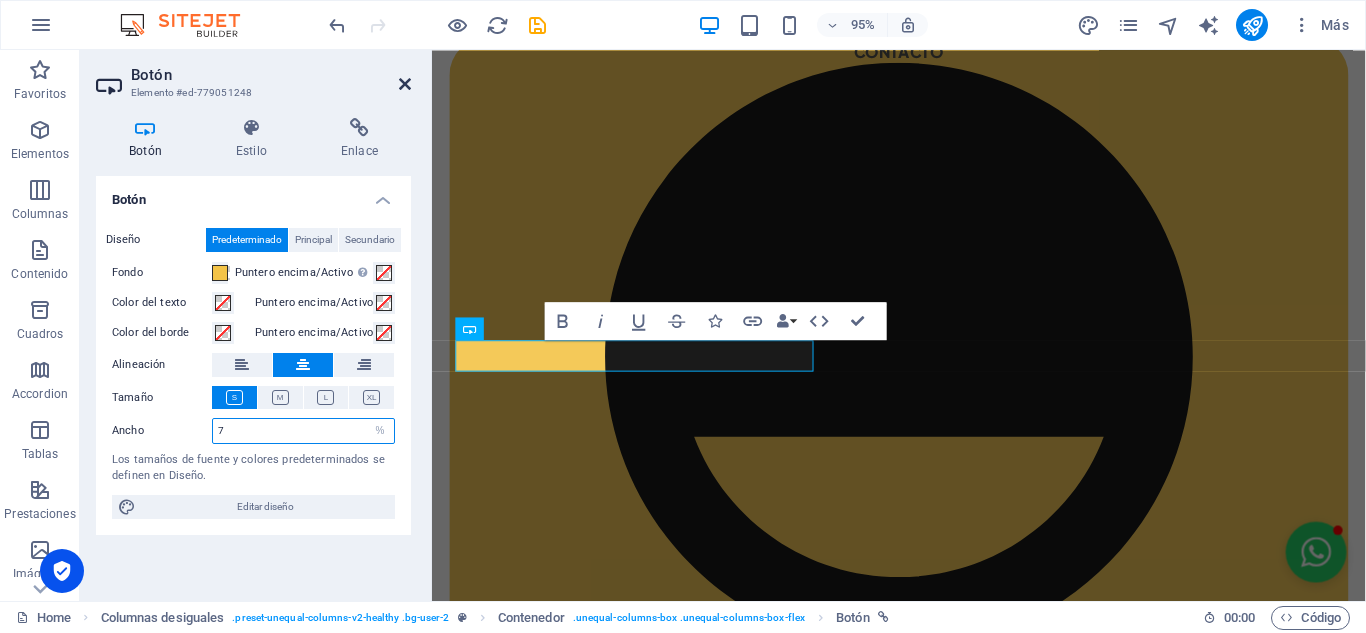 type on "70" 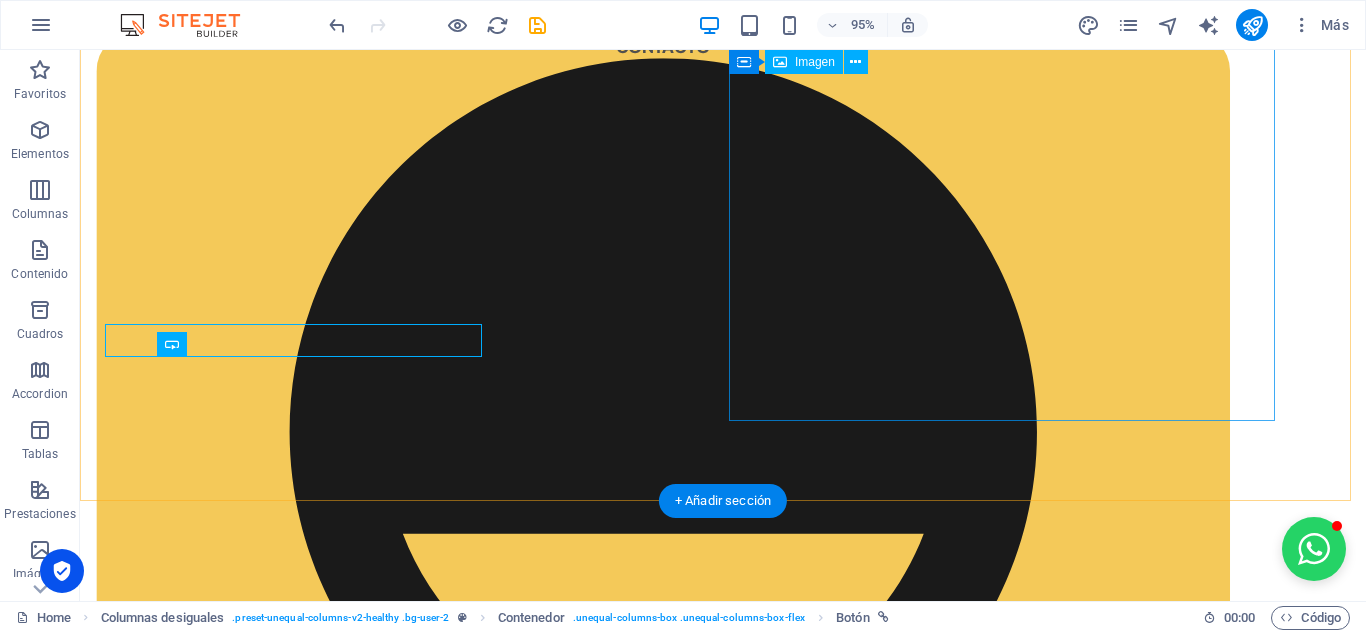 scroll, scrollTop: 393, scrollLeft: 0, axis: vertical 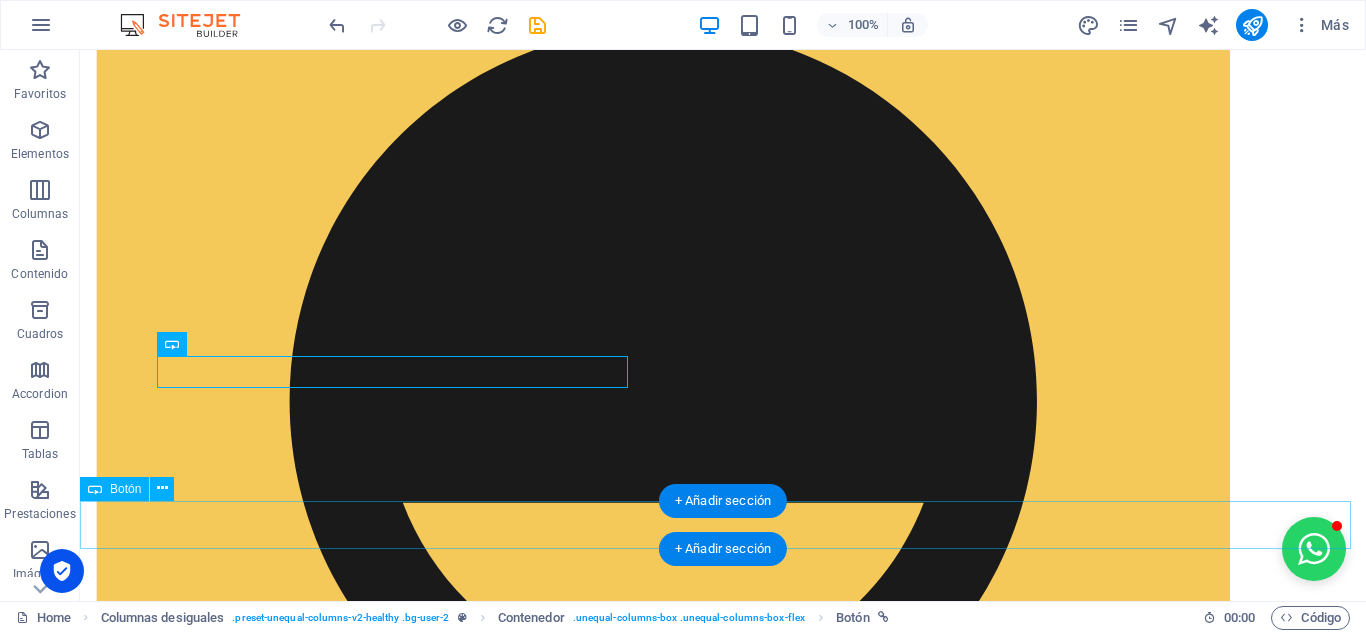click on "ENCUESTA CLIENTE" at bounding box center [723, 5961] 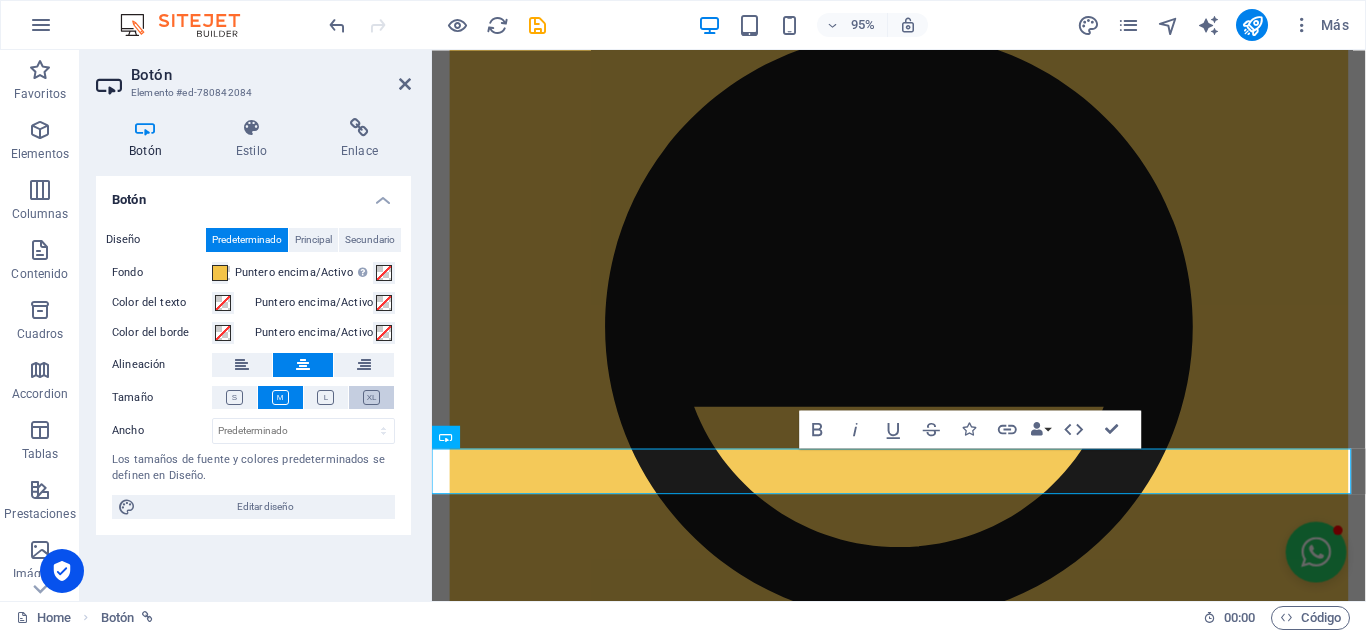 scroll, scrollTop: 362, scrollLeft: 0, axis: vertical 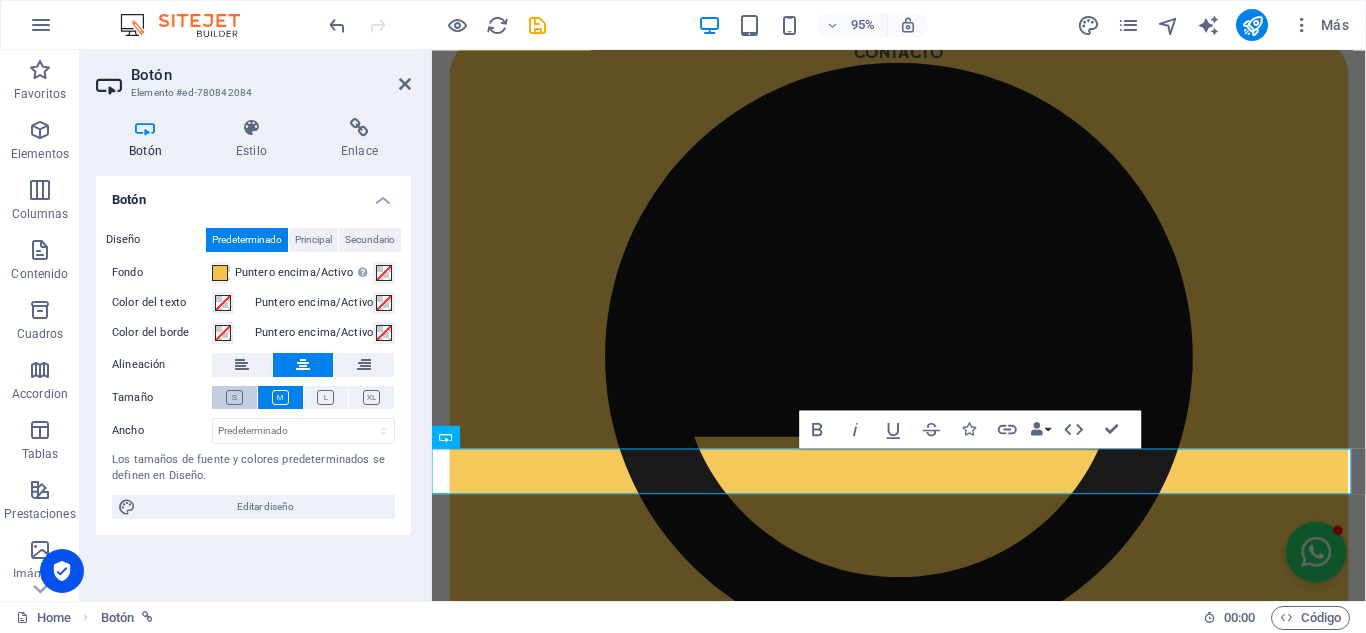 click at bounding box center (234, 397) 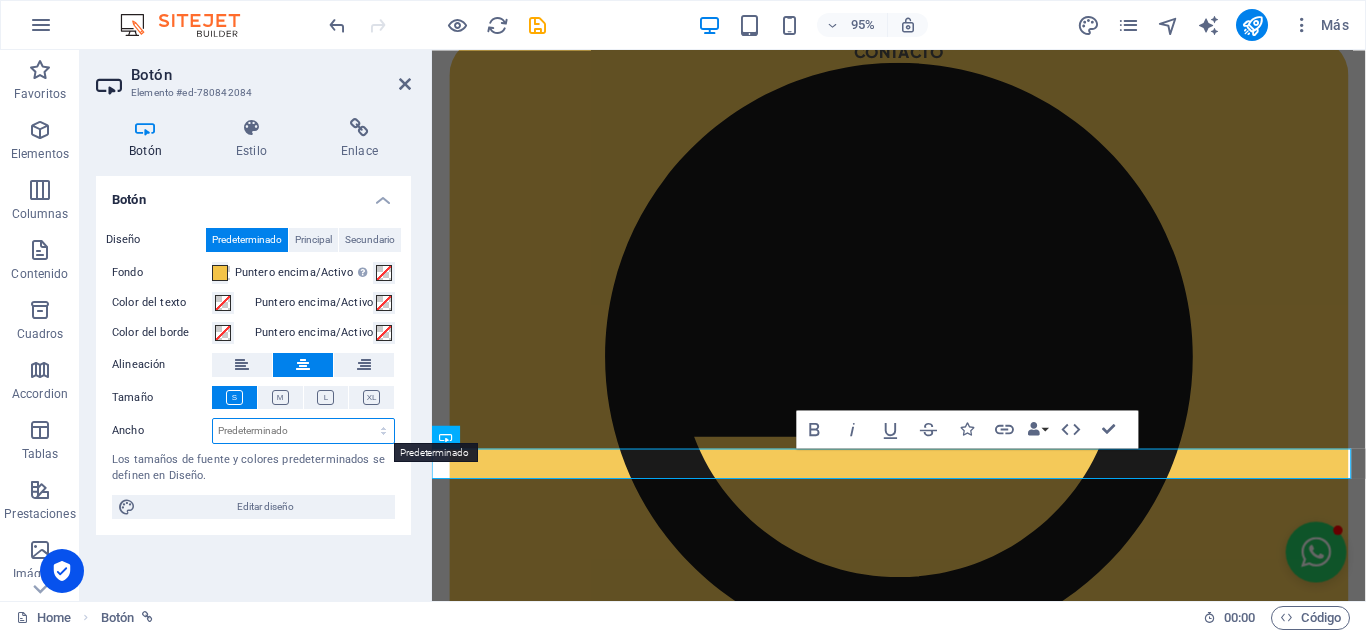 click on "Predeterminado px rem % em vh vw" at bounding box center (303, 431) 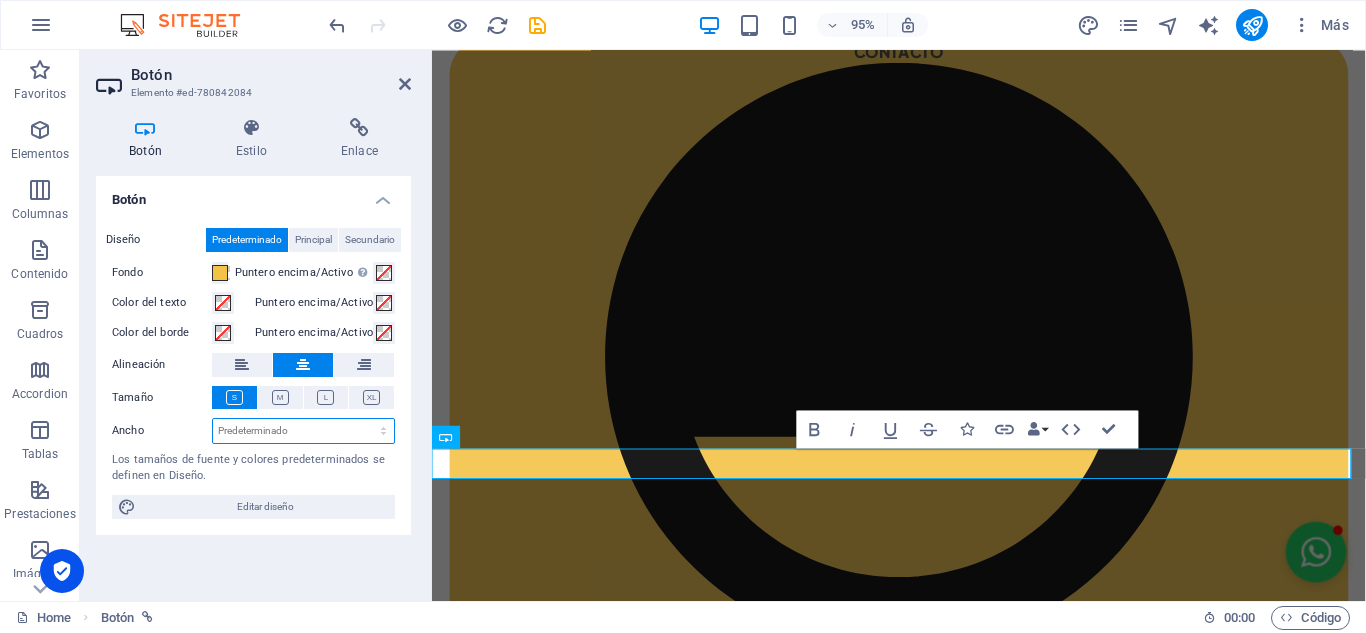 select on "%" 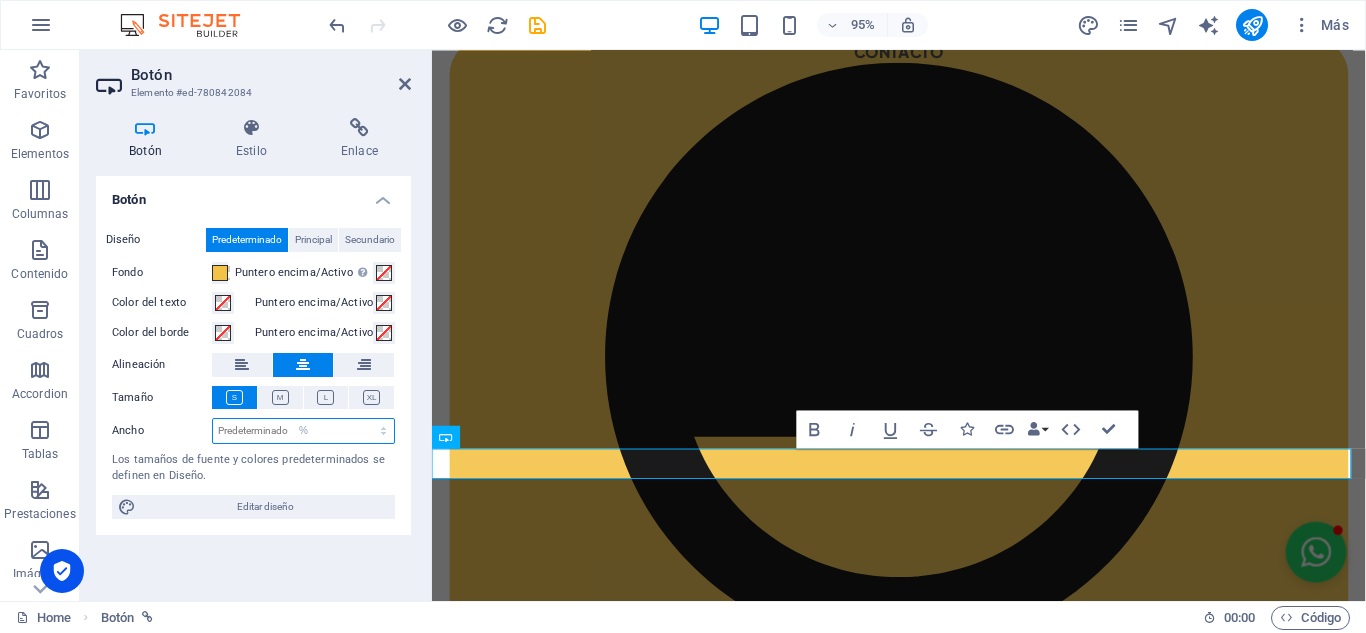 click on "Predeterminado px rem % em vh vw" at bounding box center [303, 431] 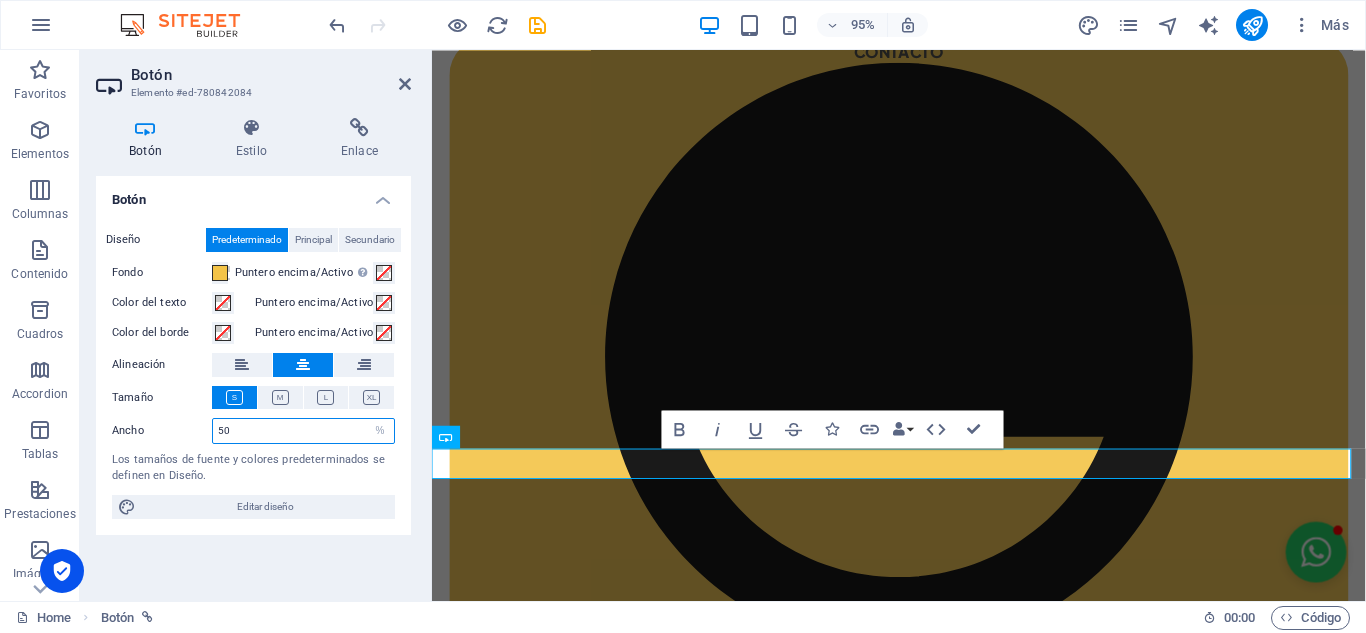 type on "5" 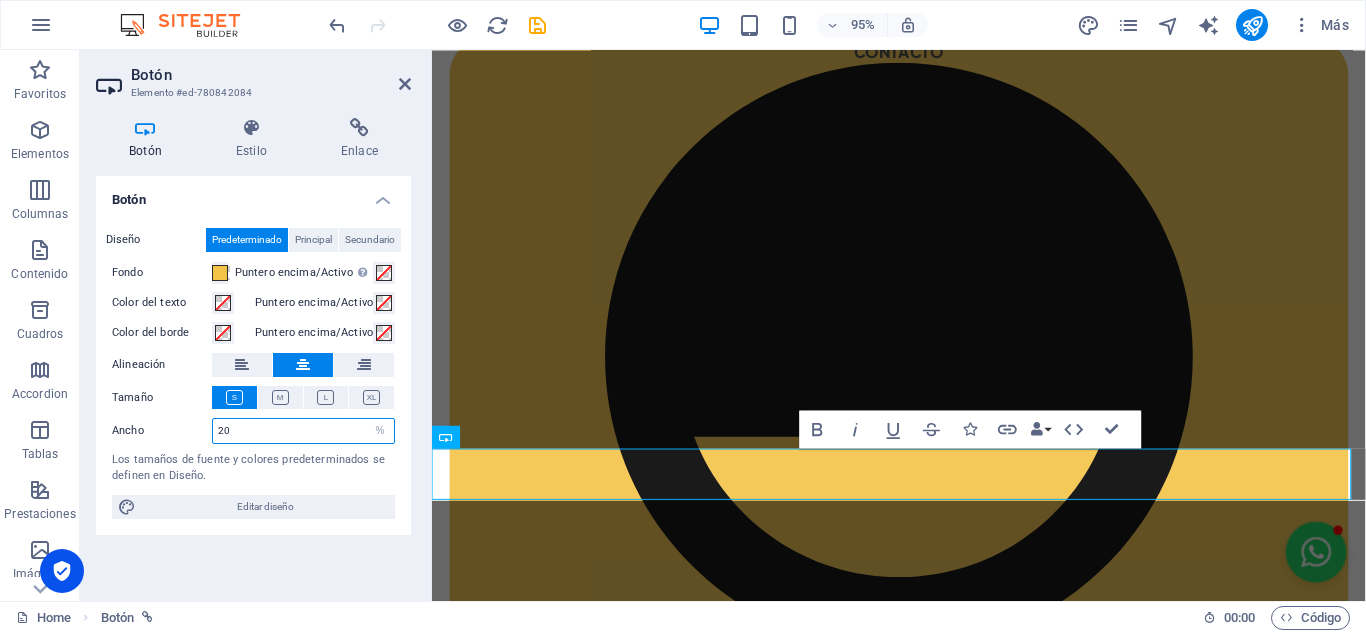 type on "2" 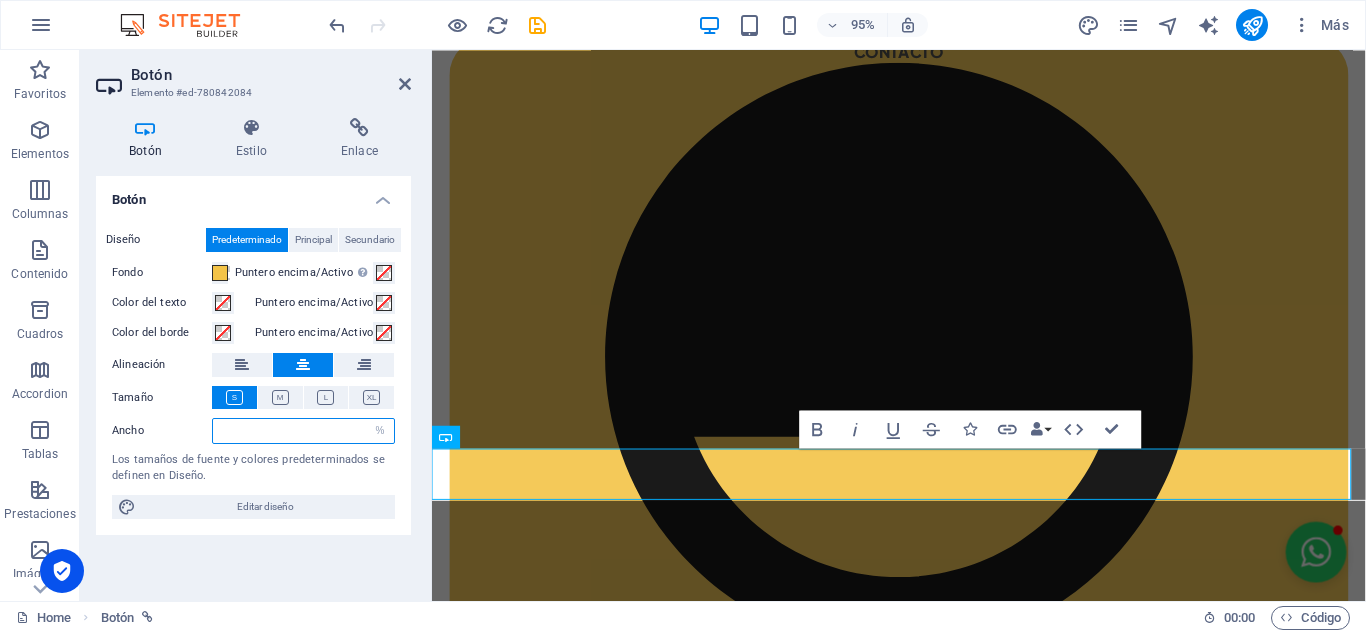 type on "3" 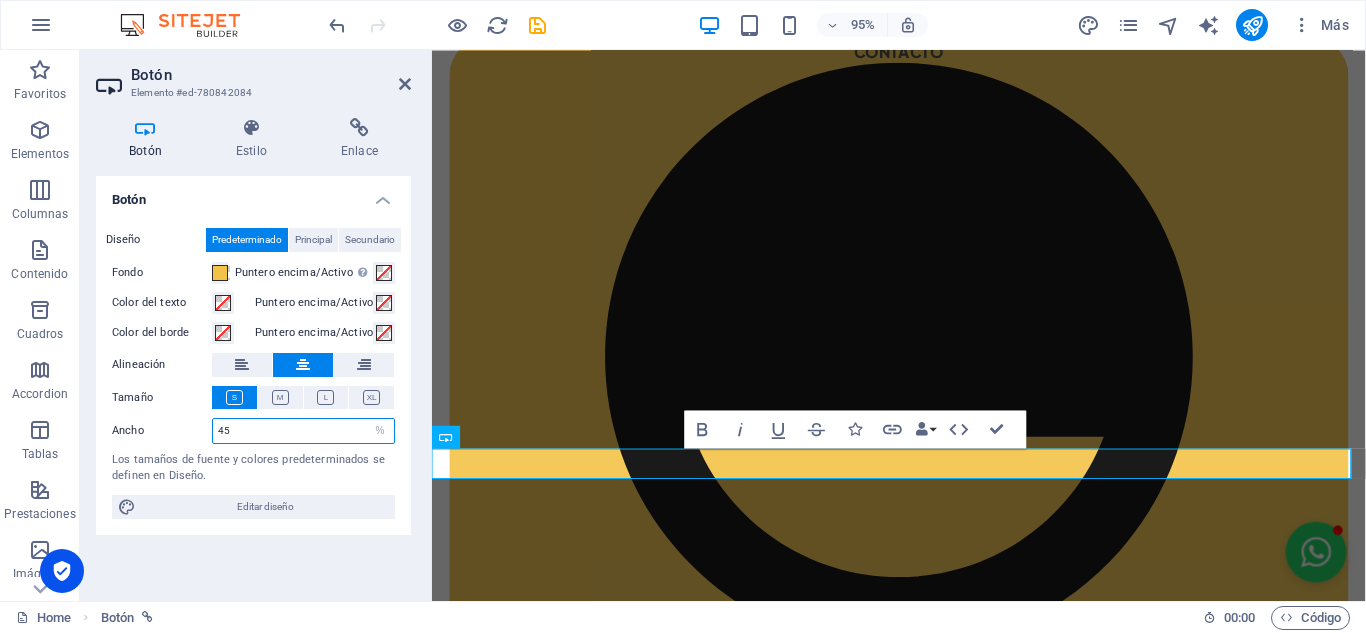 type on "4" 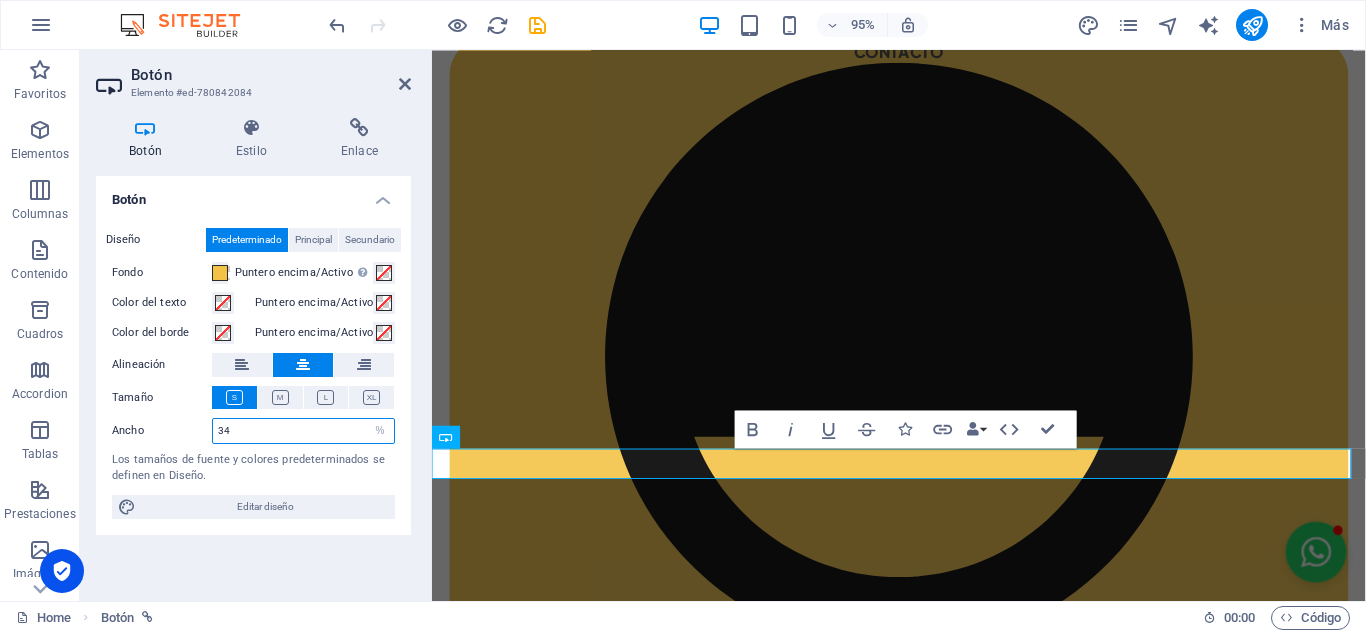type on "3" 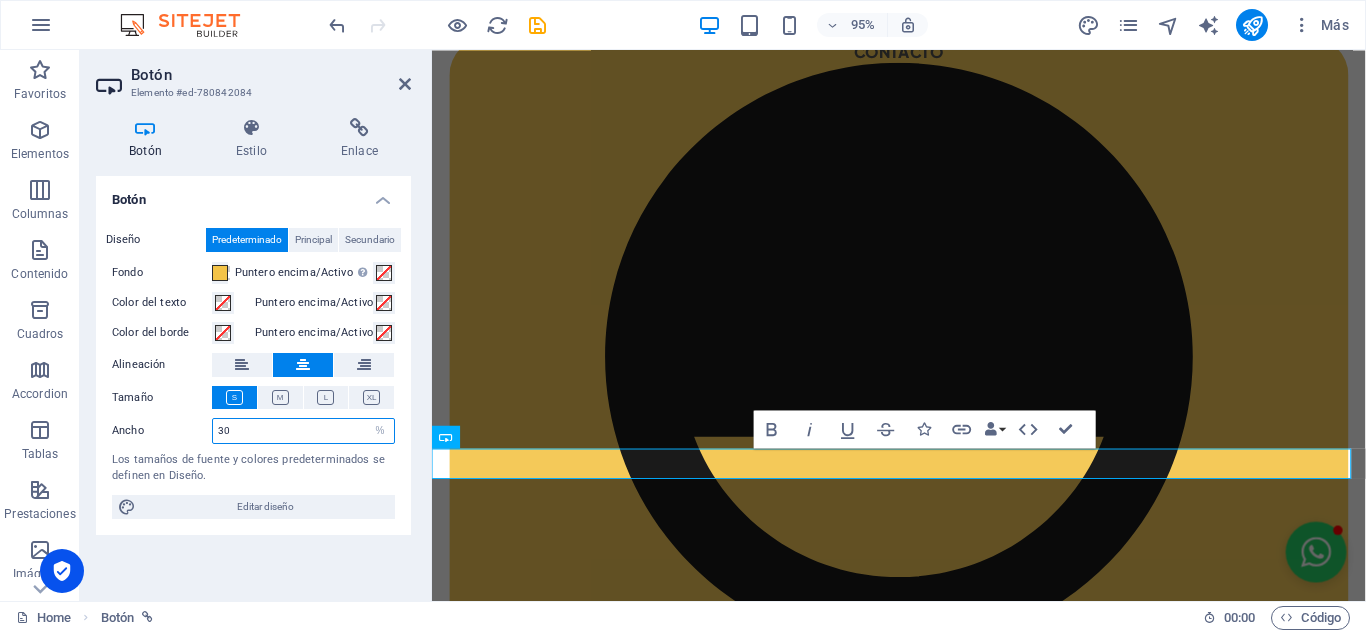 type on "3" 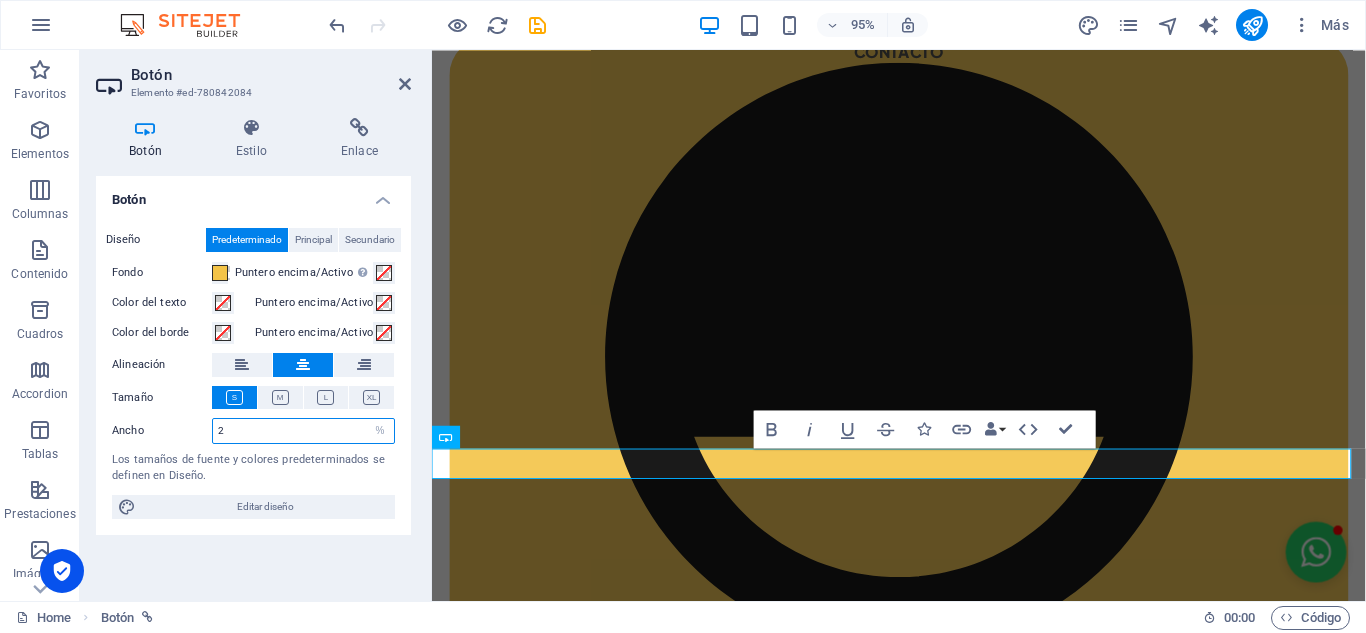 type on "25" 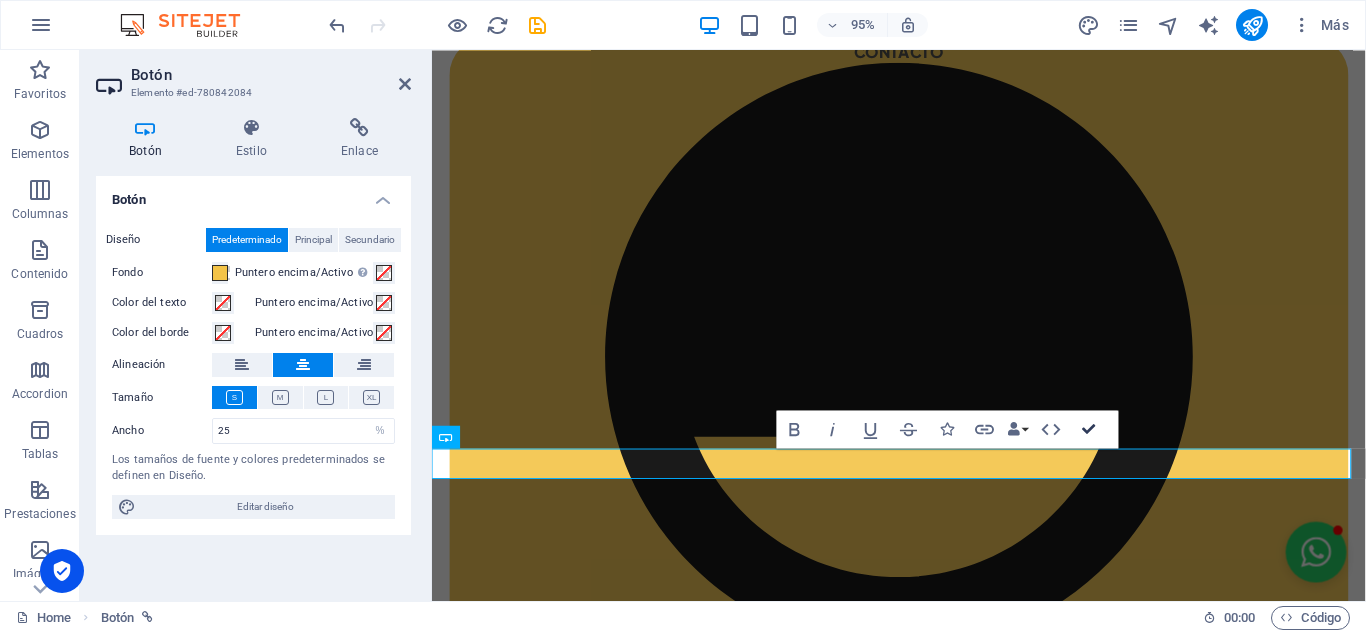 scroll, scrollTop: 393, scrollLeft: 0, axis: vertical 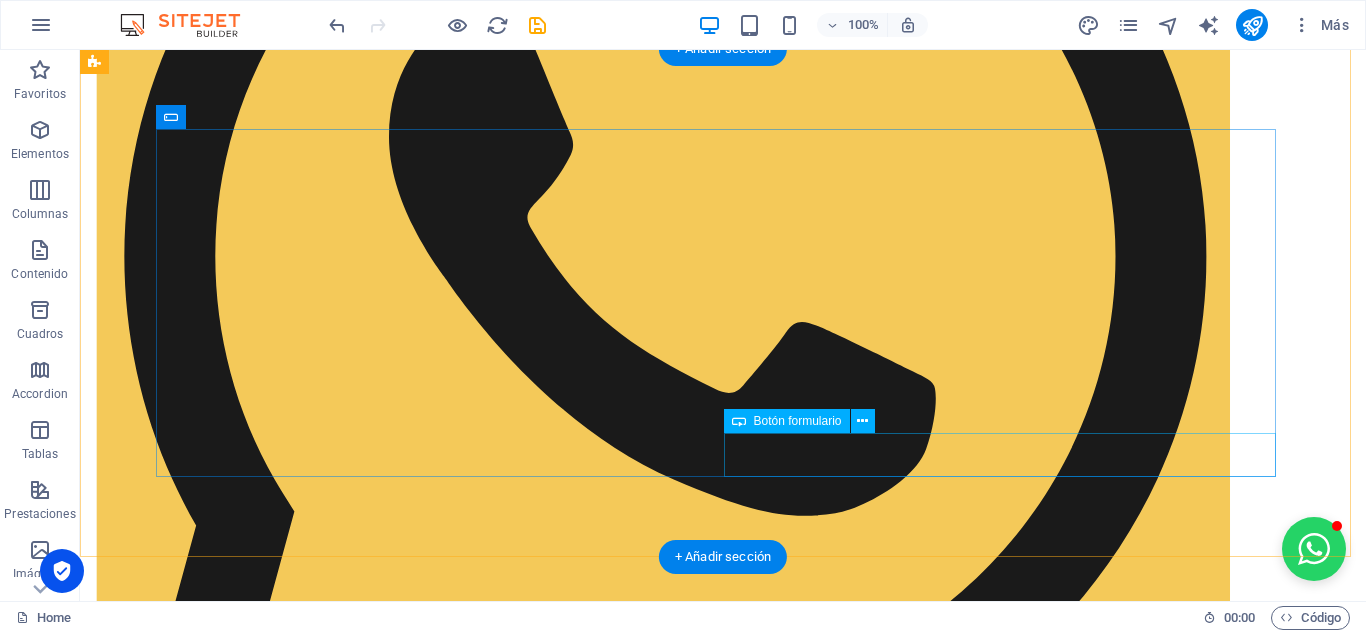 click on "Enviar" at bounding box center (1007, 8291) 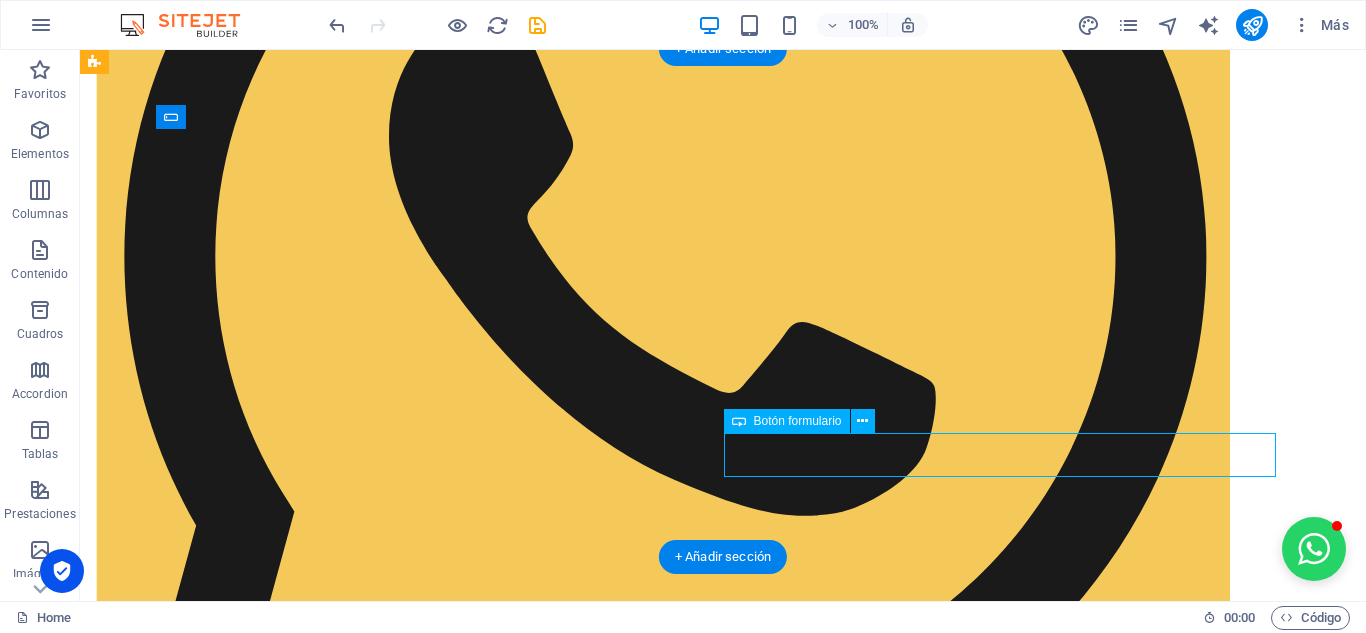 click on "Enviar" at bounding box center [1007, 8291] 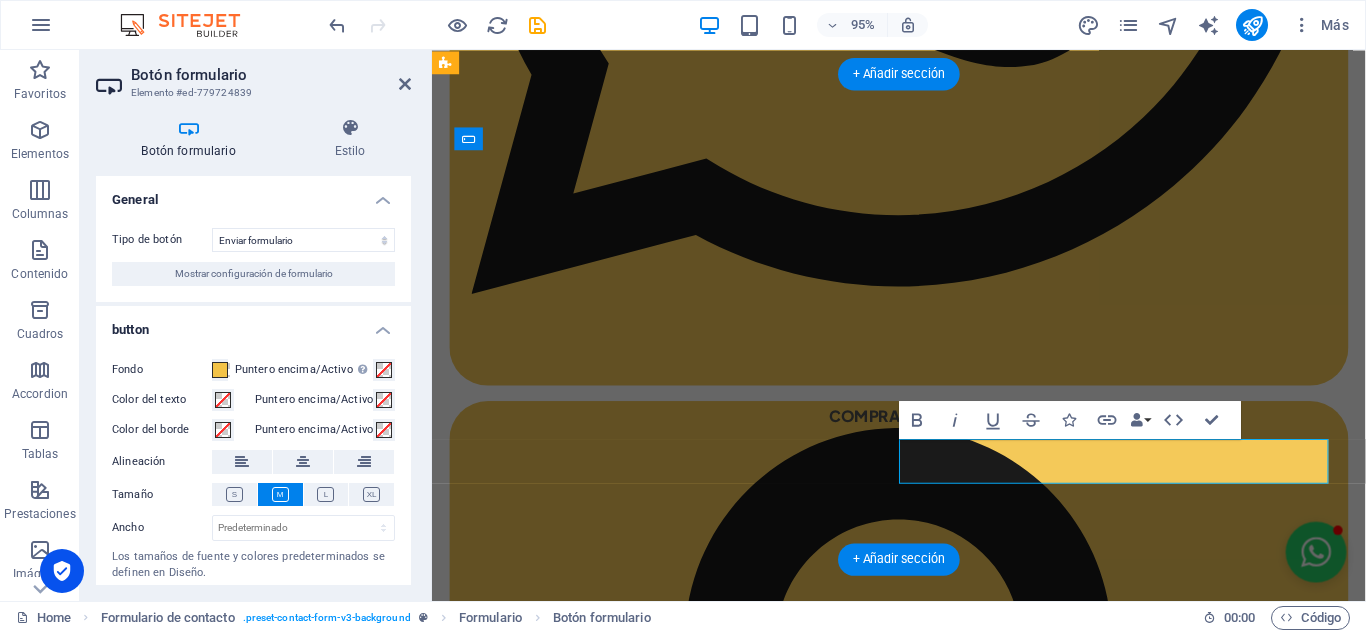 scroll, scrollTop: 2575, scrollLeft: 0, axis: vertical 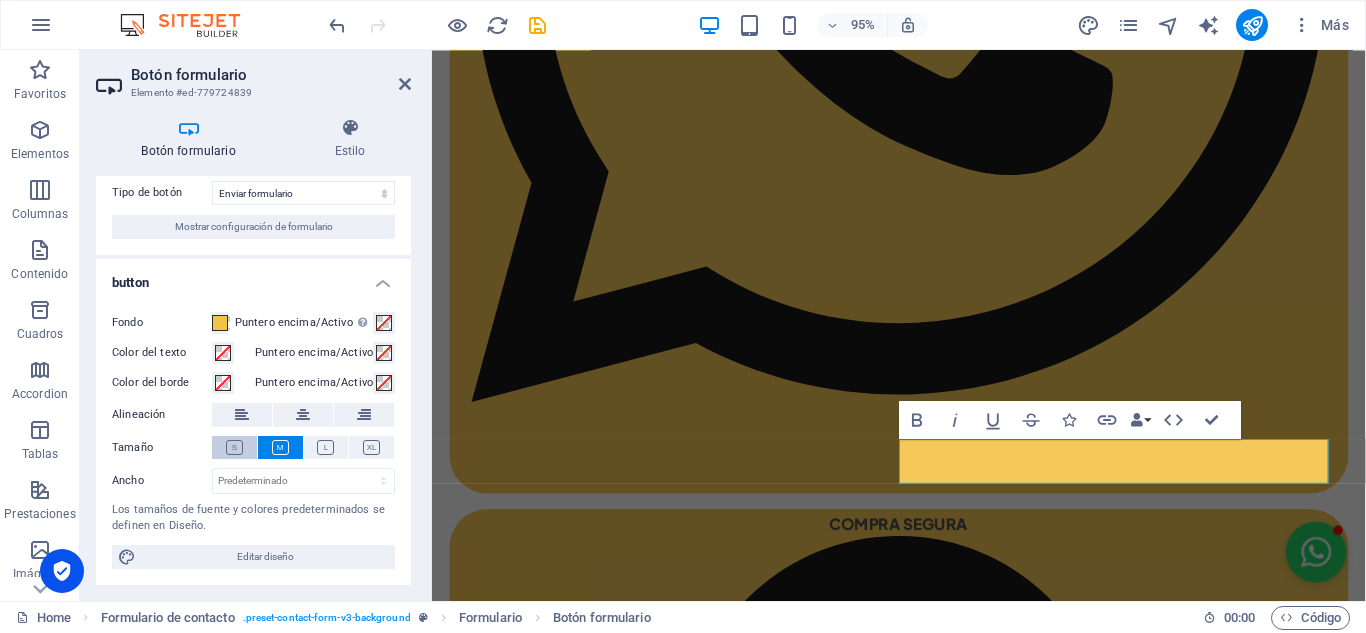 click at bounding box center [234, 447] 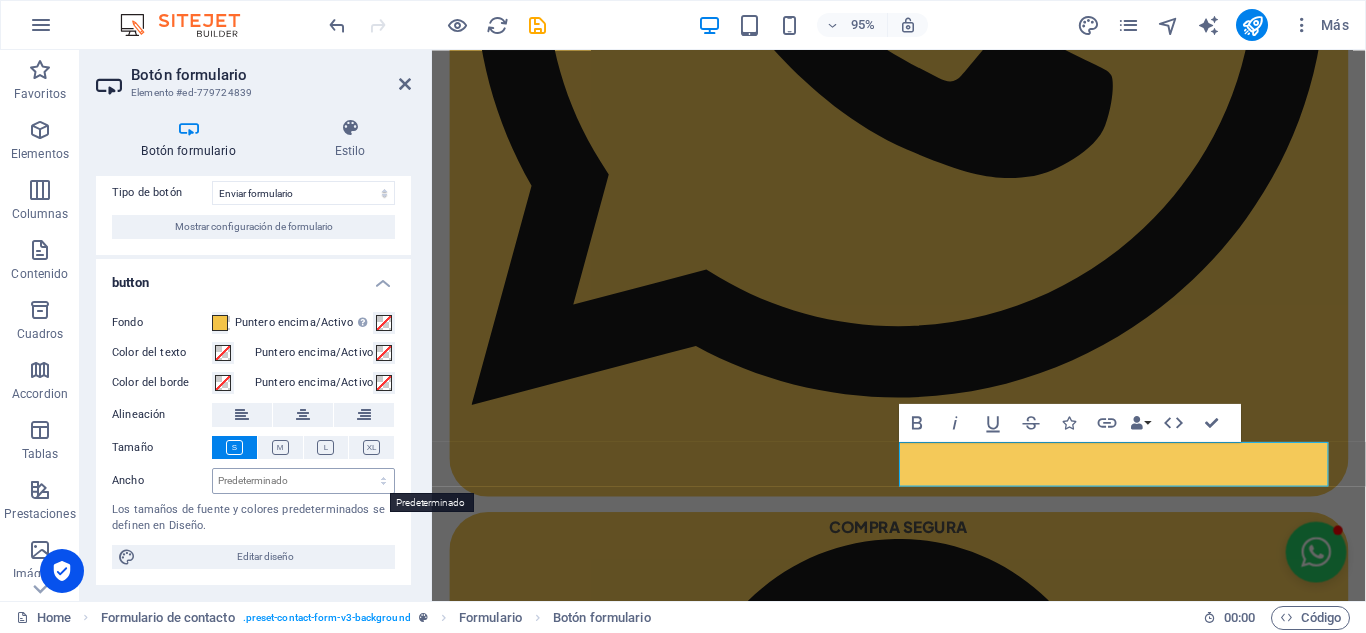 scroll, scrollTop: 2571, scrollLeft: 0, axis: vertical 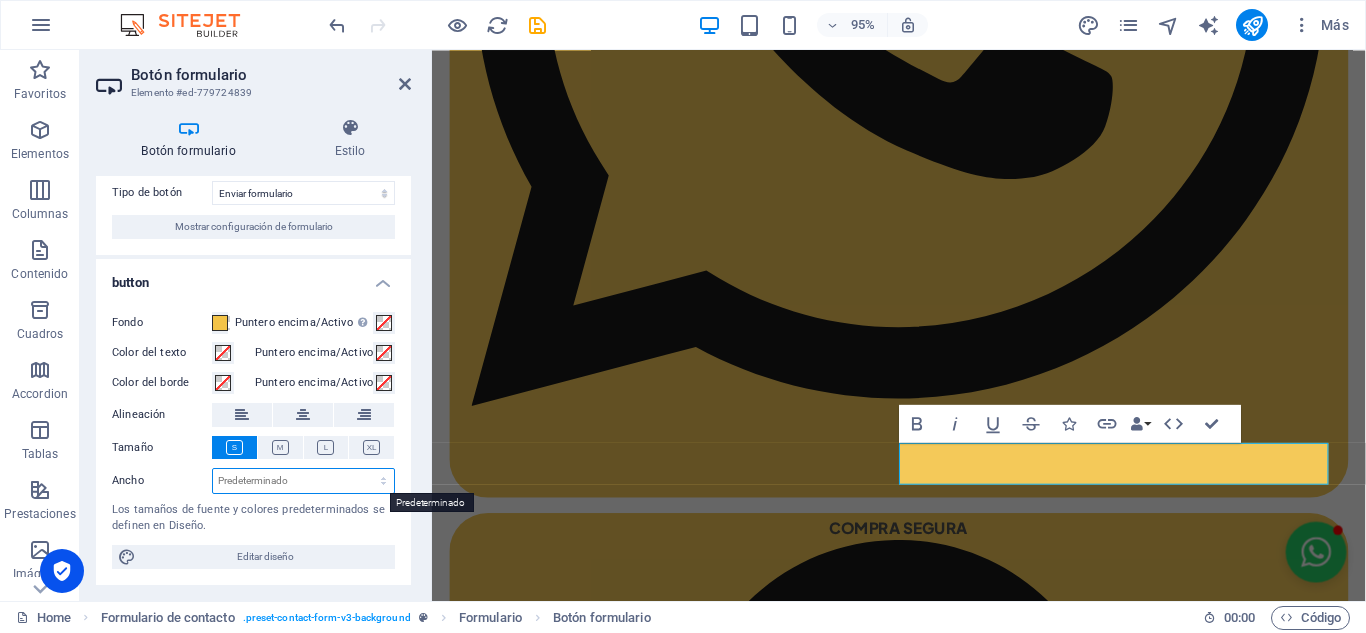 click on "Predeterminado px rem % em vh vw" at bounding box center [303, 481] 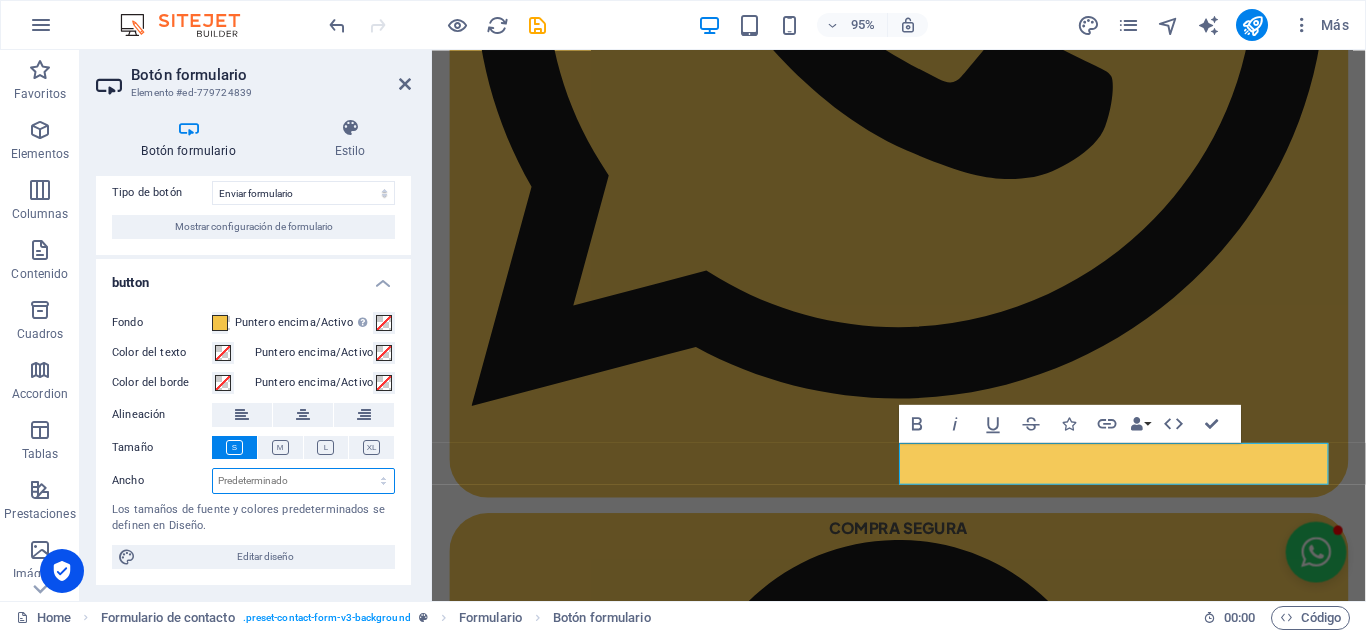 select on "%" 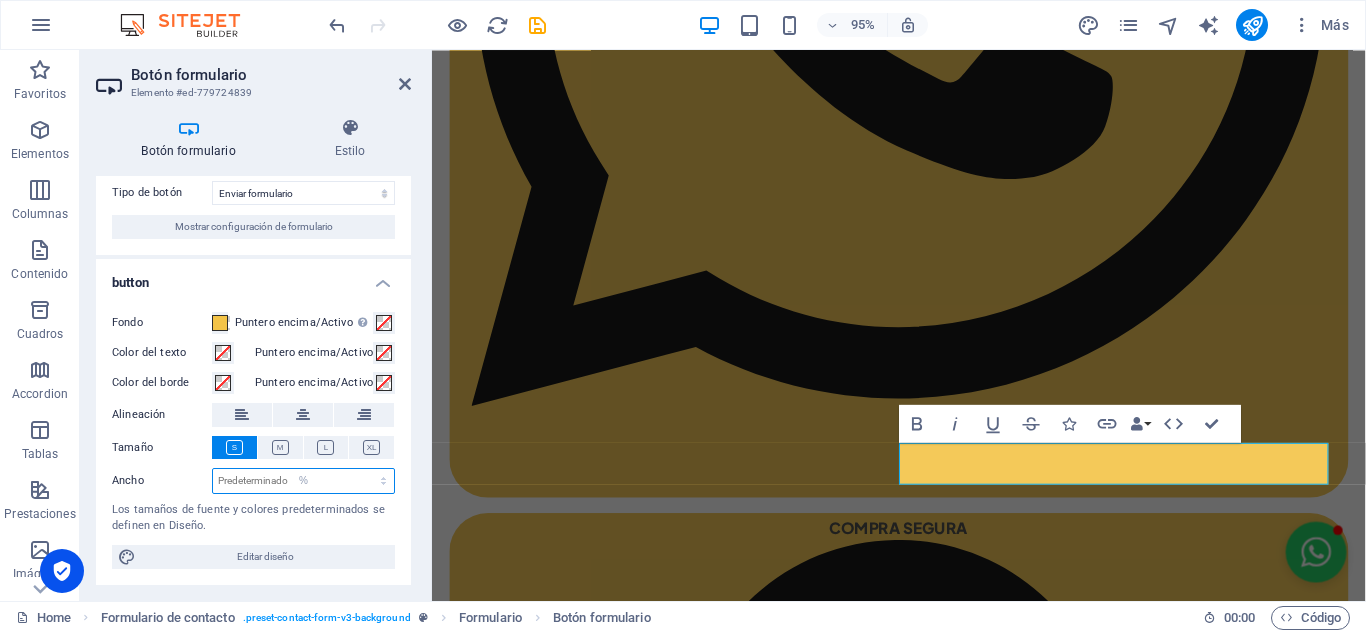 click on "Predeterminado px rem % em vh vw" at bounding box center [303, 481] 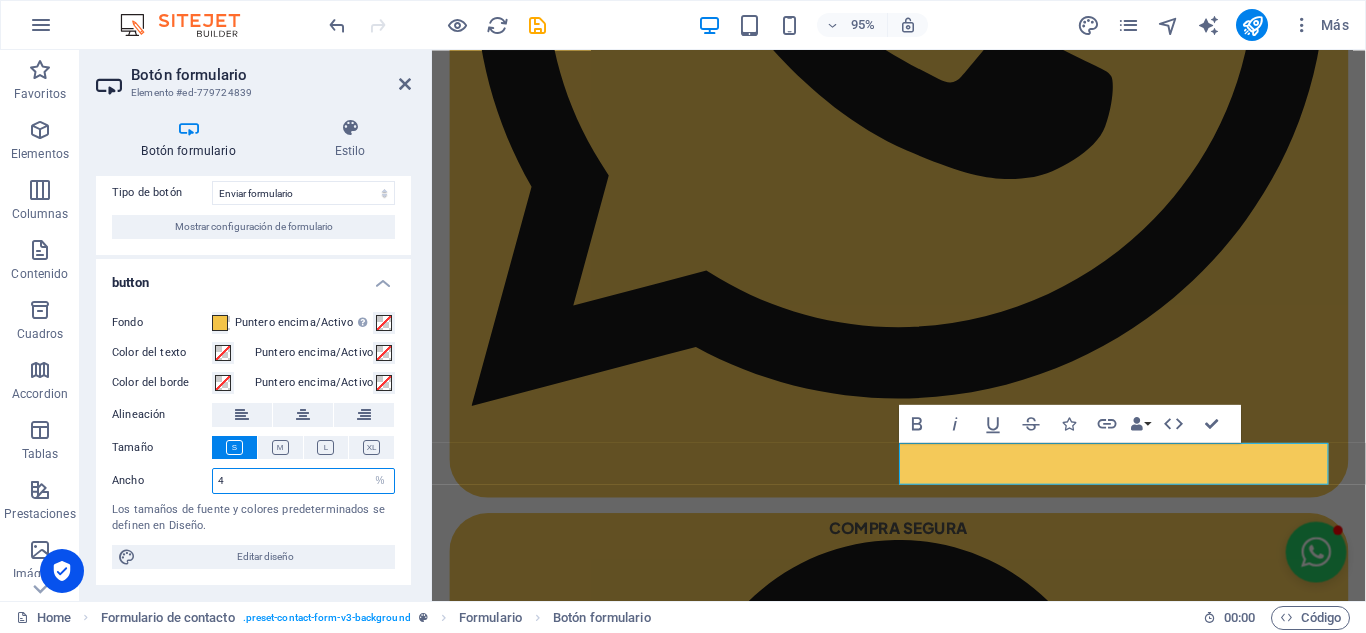 type on "40" 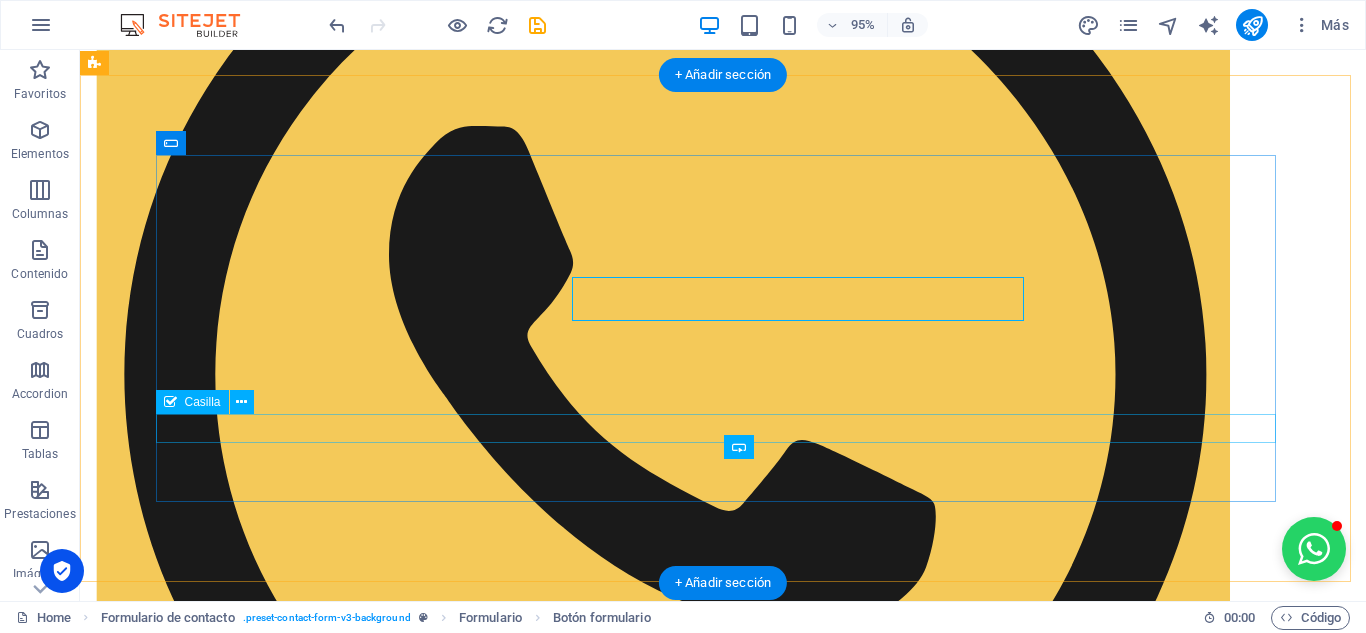 scroll, scrollTop: 2689, scrollLeft: 0, axis: vertical 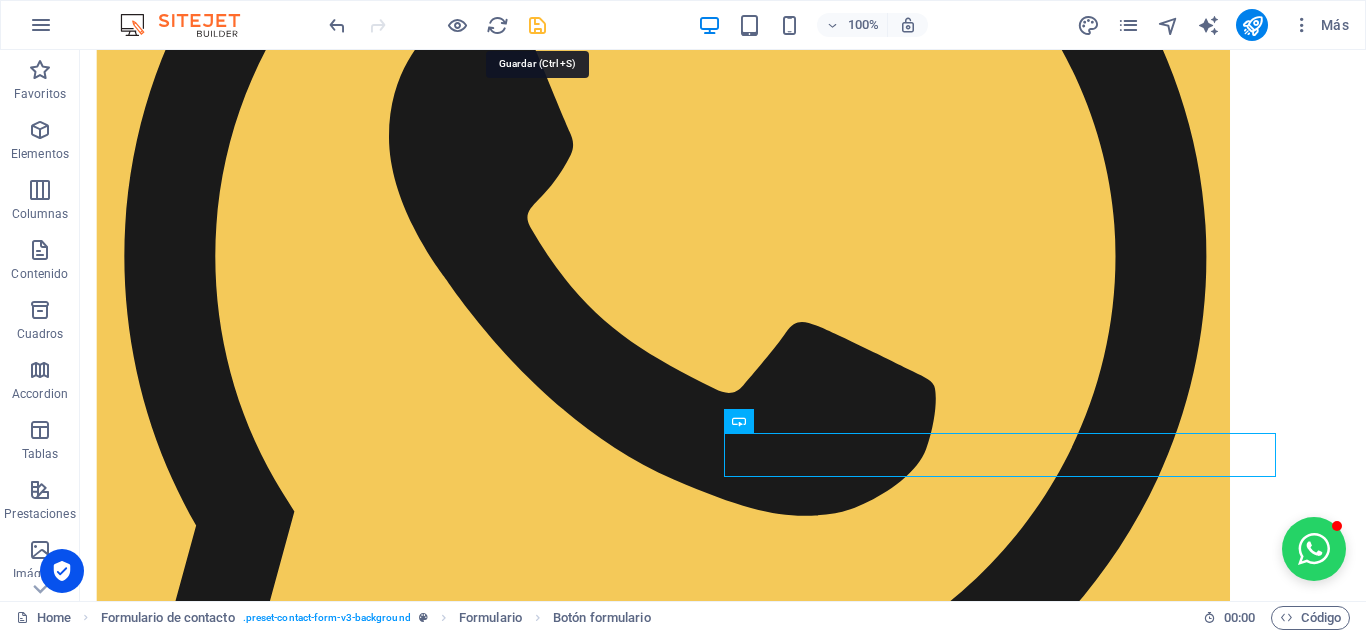 click at bounding box center (537, 25) 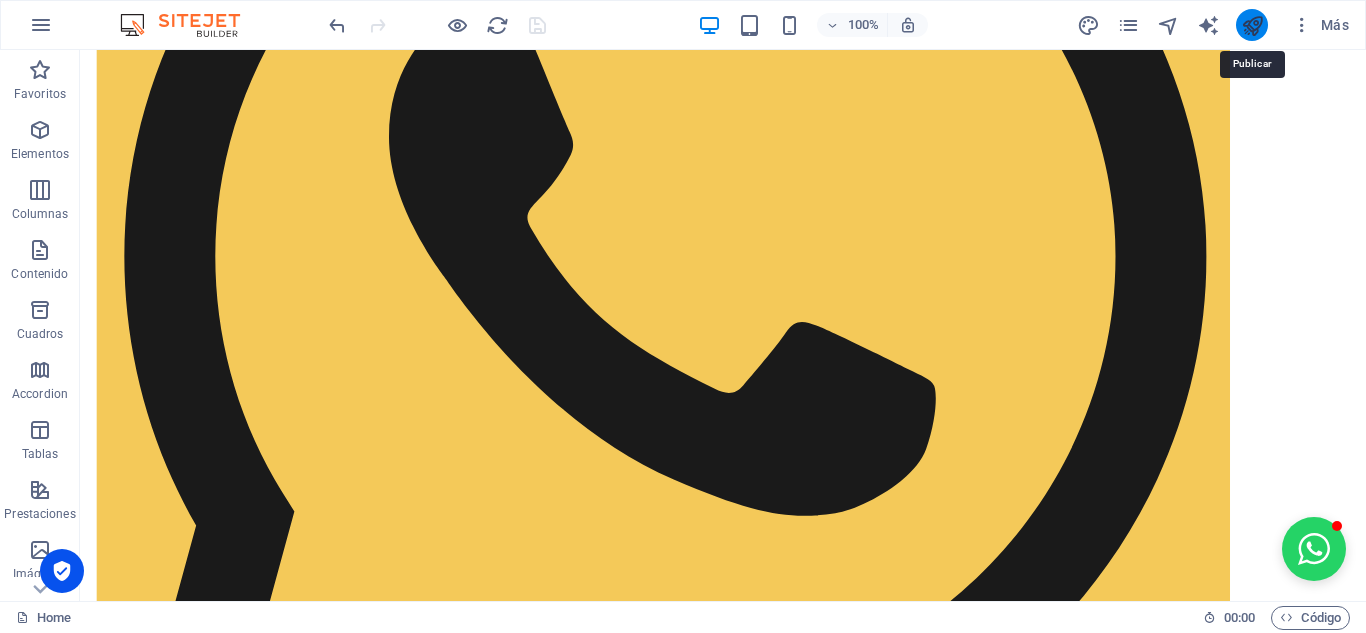 click at bounding box center (1252, 25) 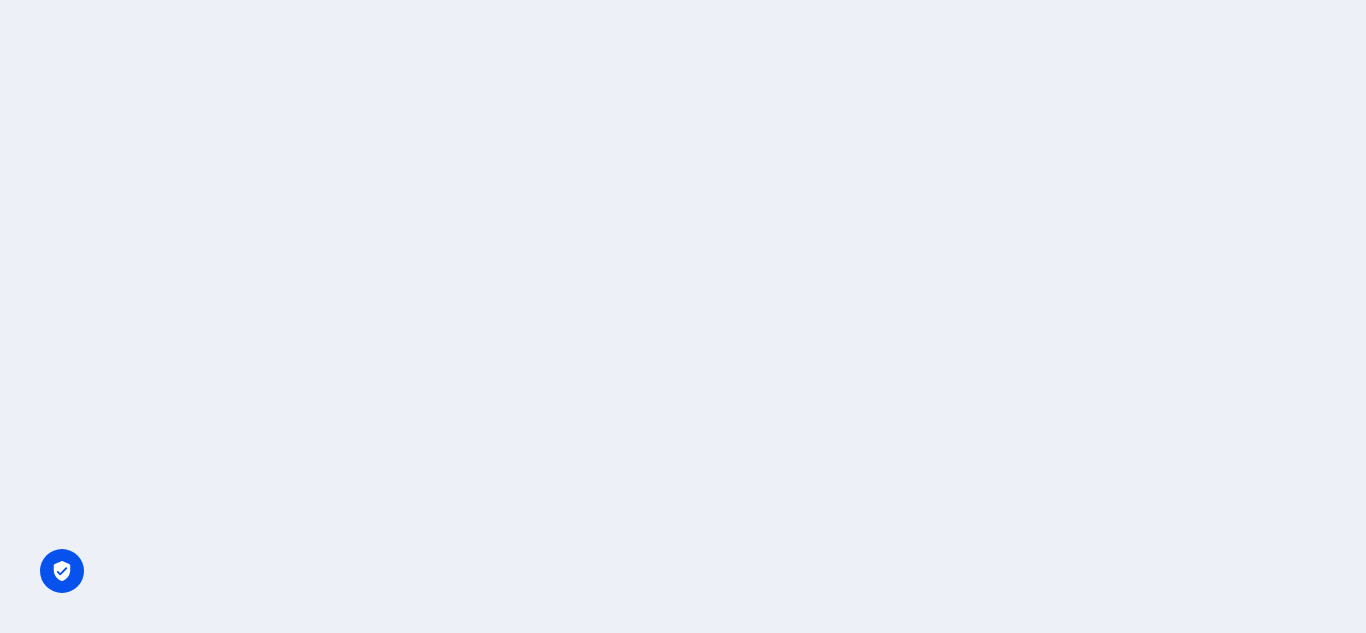 scroll, scrollTop: 0, scrollLeft: 0, axis: both 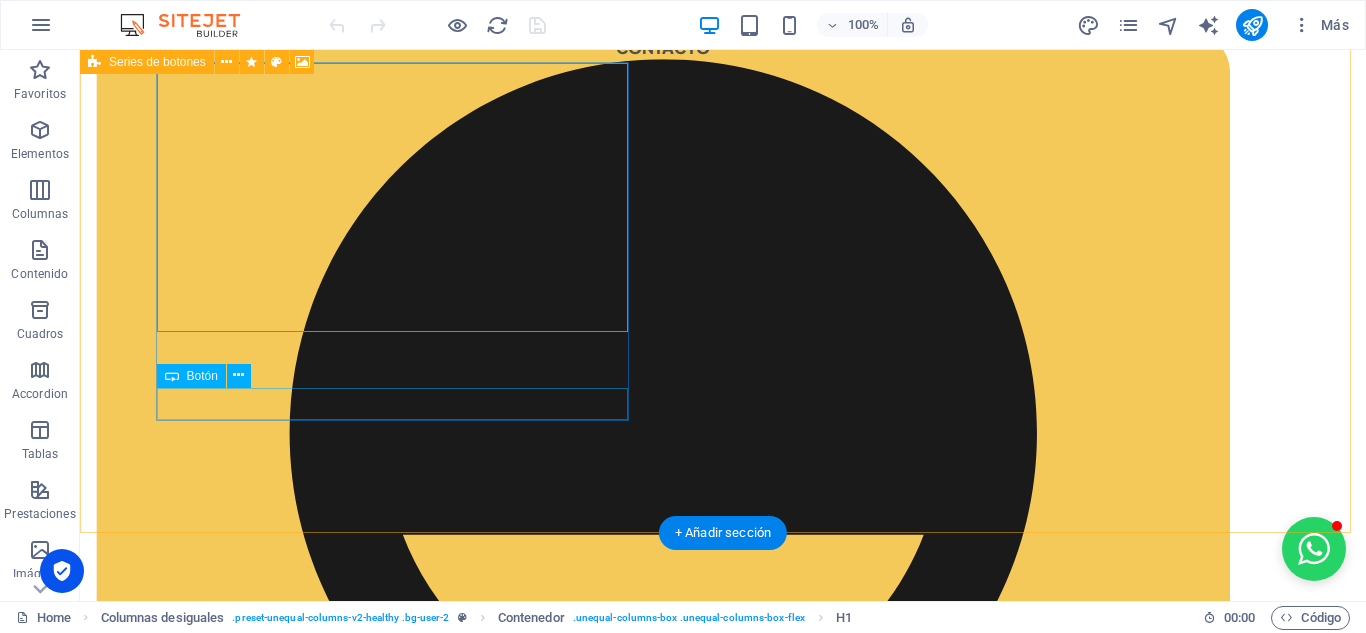 click on "COTIZA AQUI" at bounding box center (664, 4828) 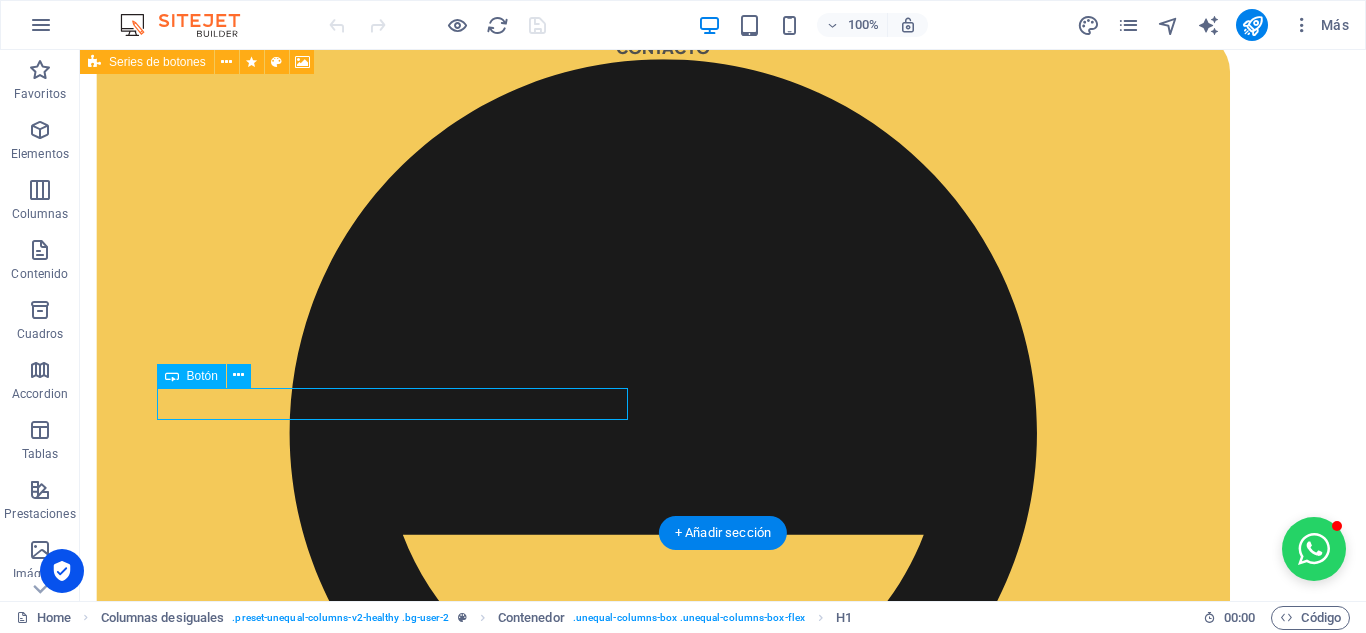 click on "COTIZA AQUI" at bounding box center [664, 4828] 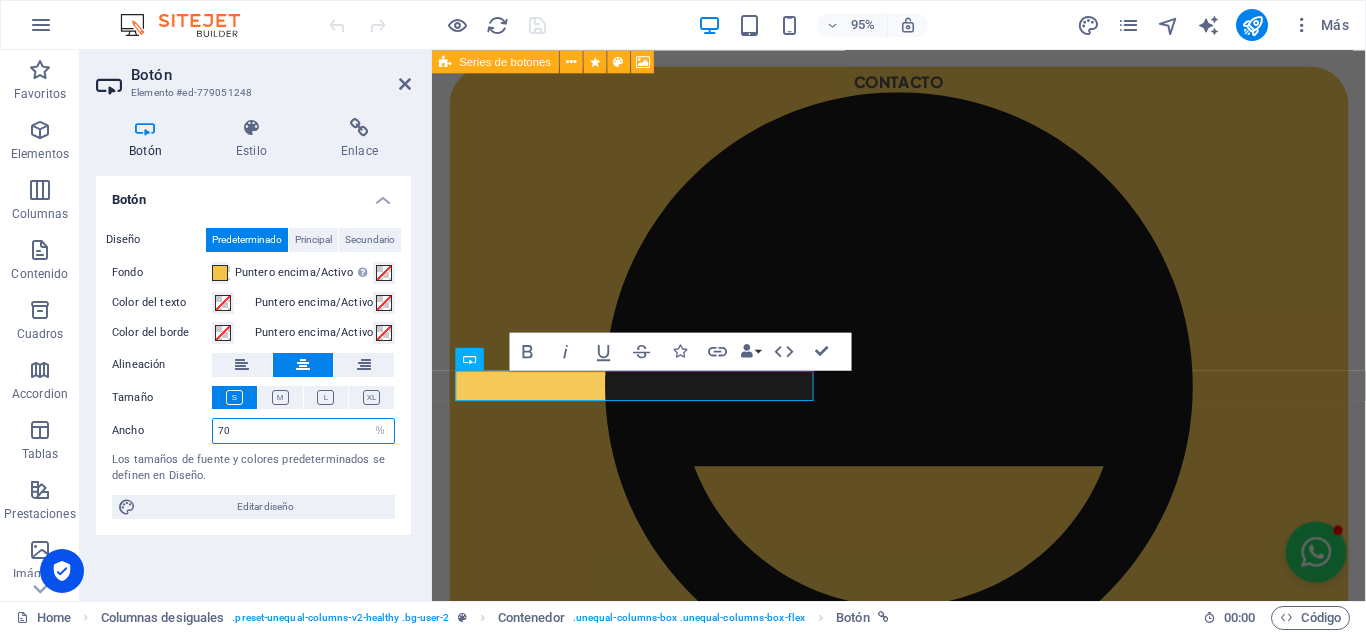 click on "70" at bounding box center (303, 431) 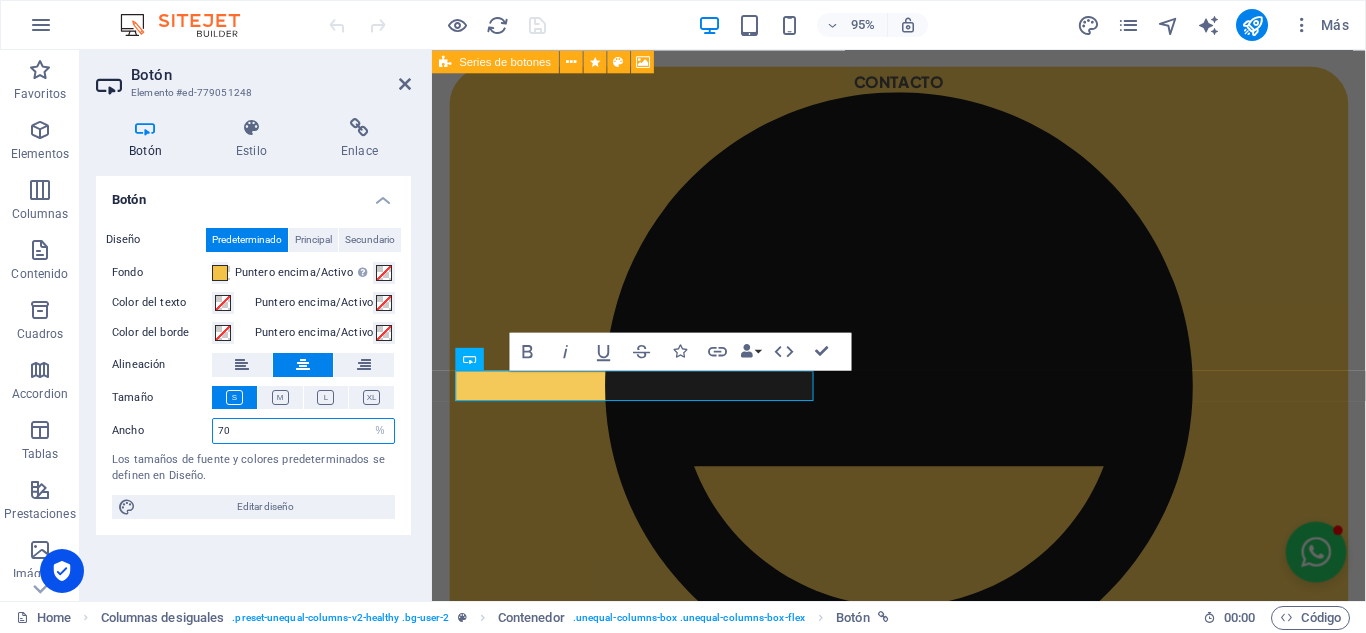 type on "7" 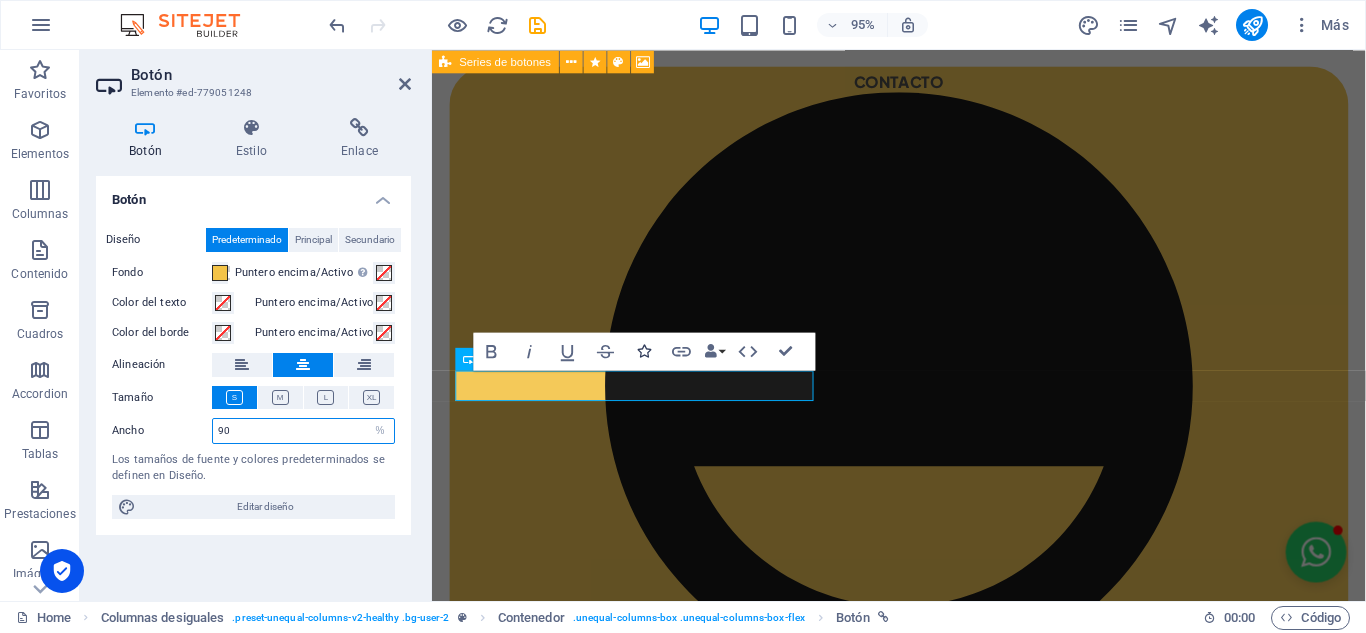 type on "90" 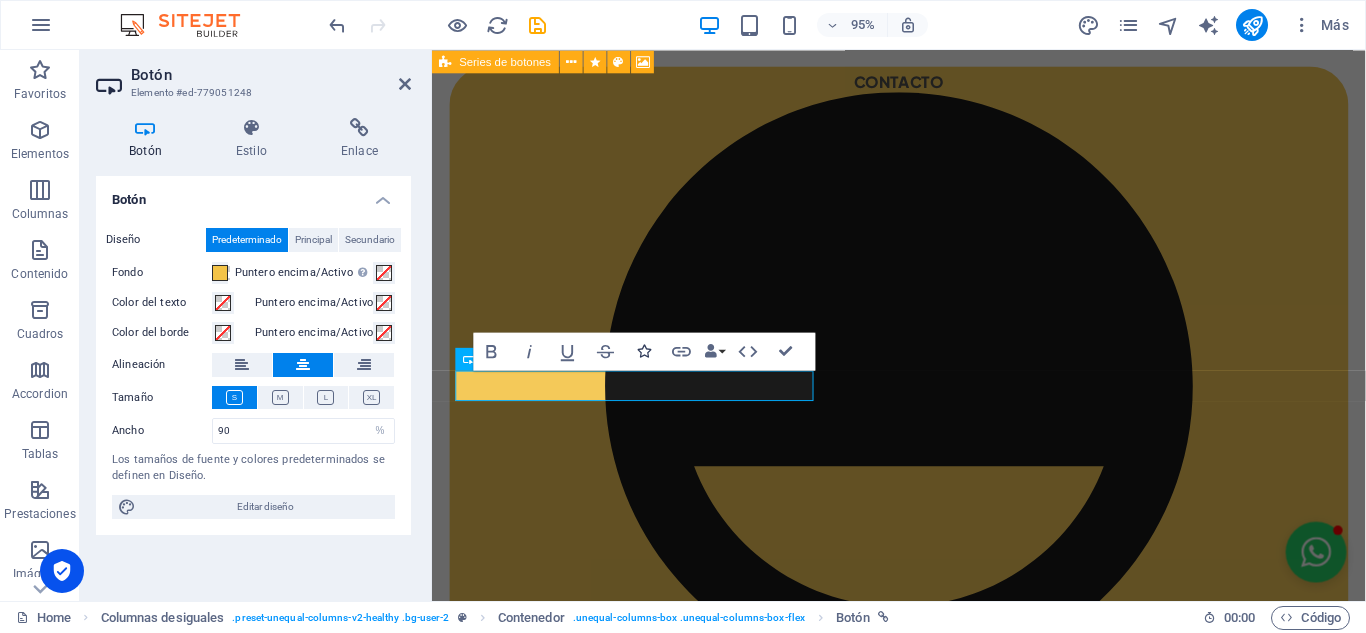 click at bounding box center (643, 350) 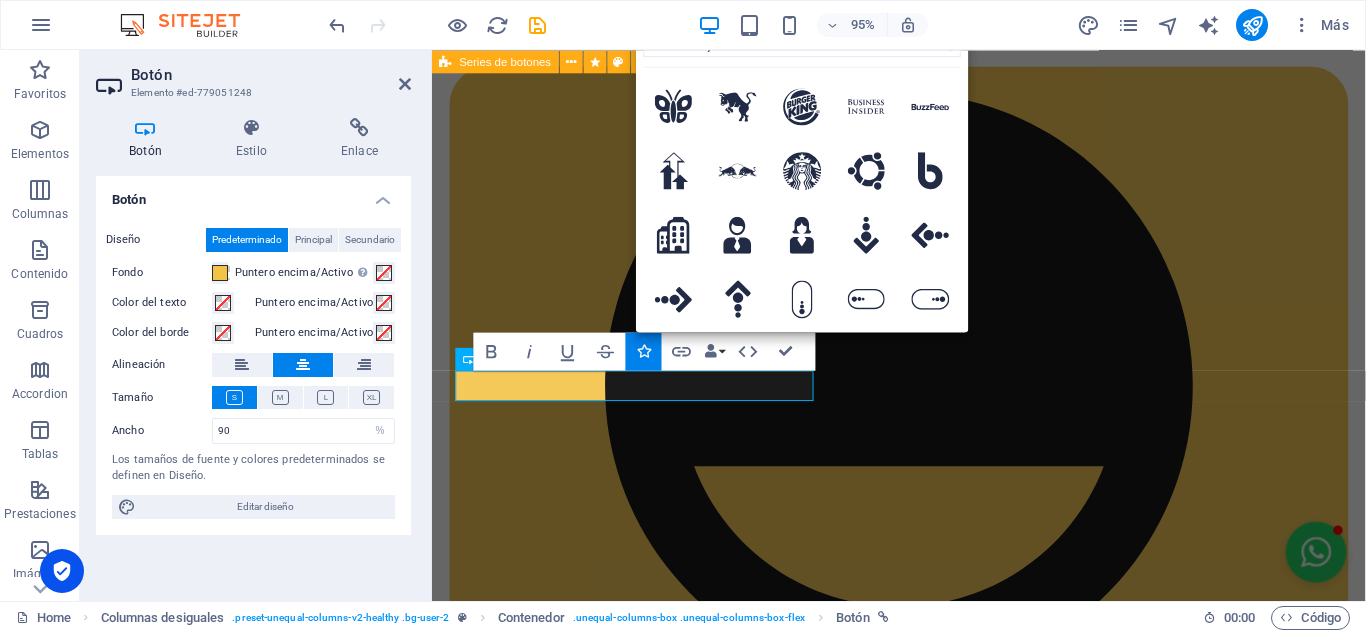 type on "b" 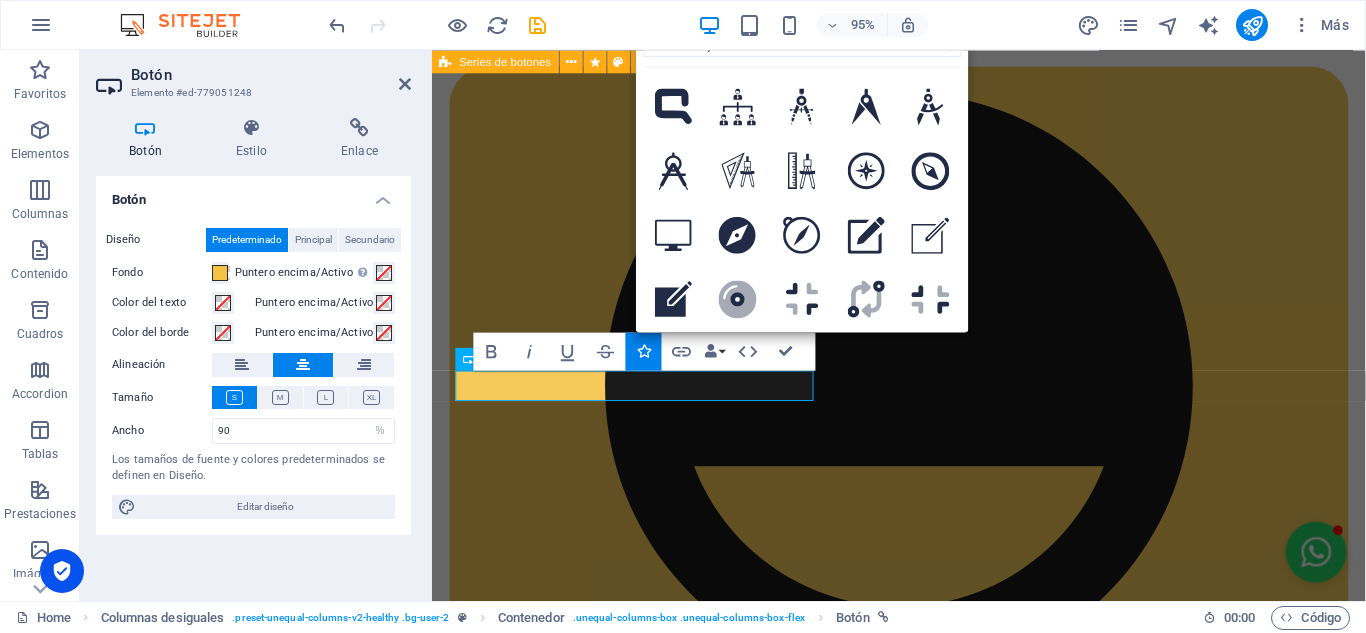 type on "c" 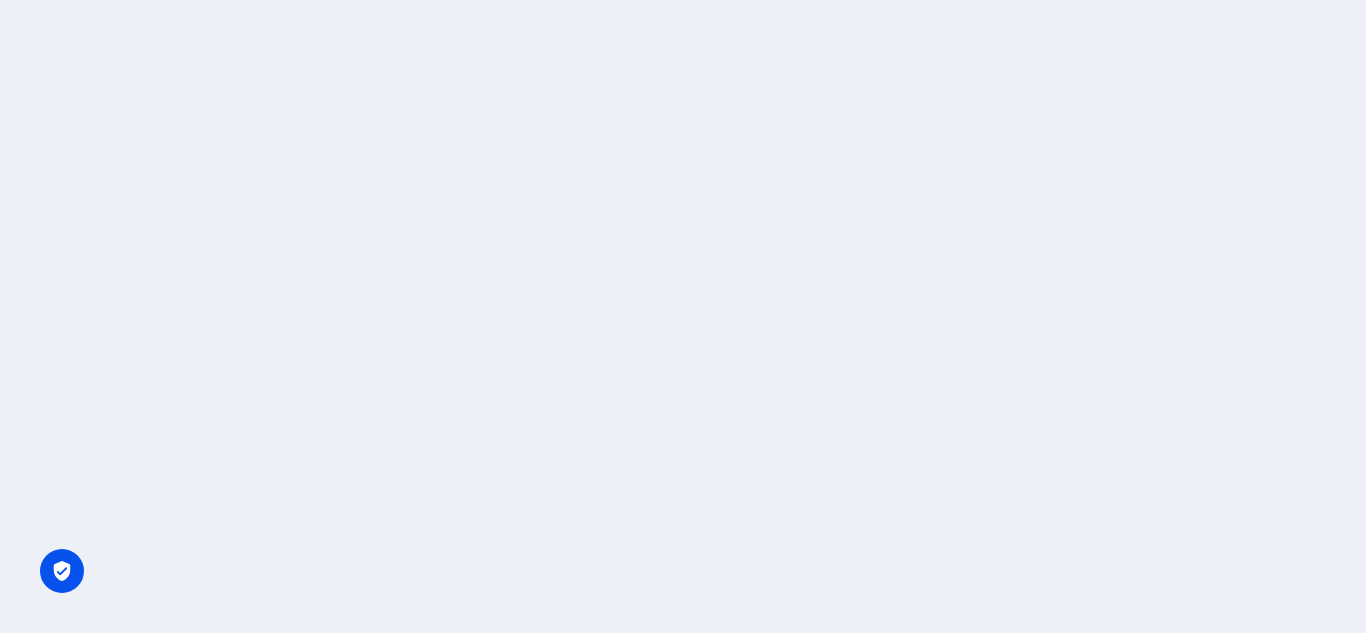 scroll, scrollTop: 0, scrollLeft: 0, axis: both 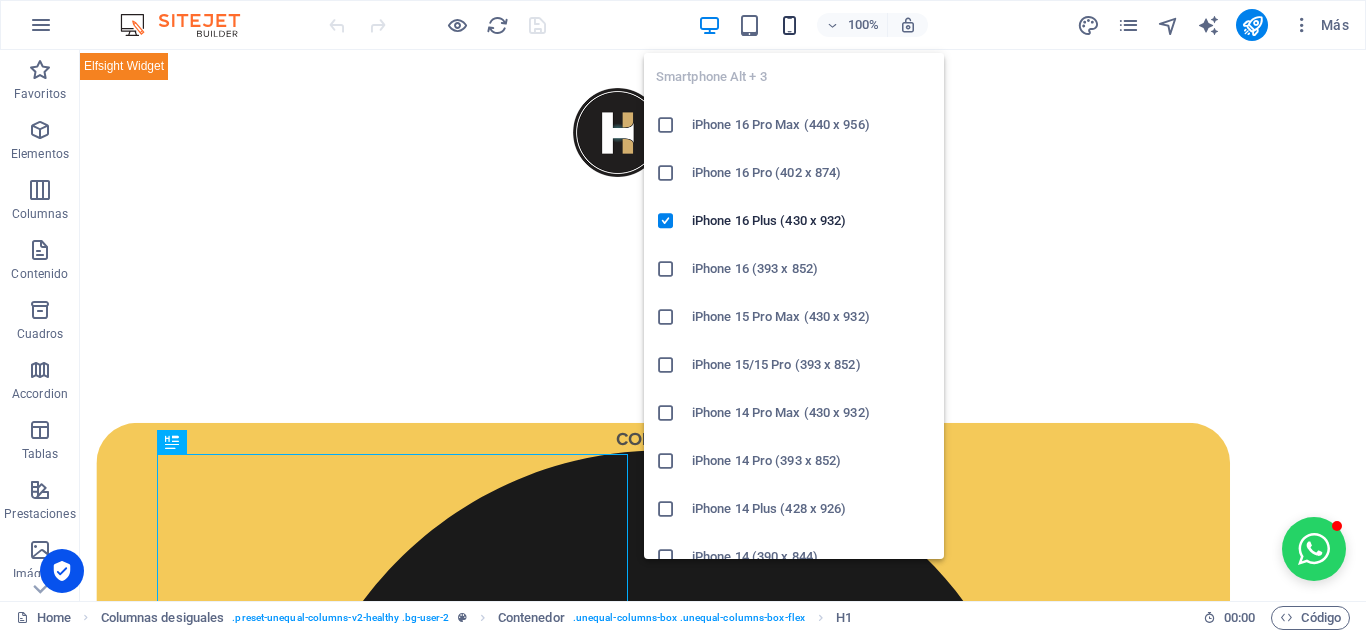 click at bounding box center (789, 25) 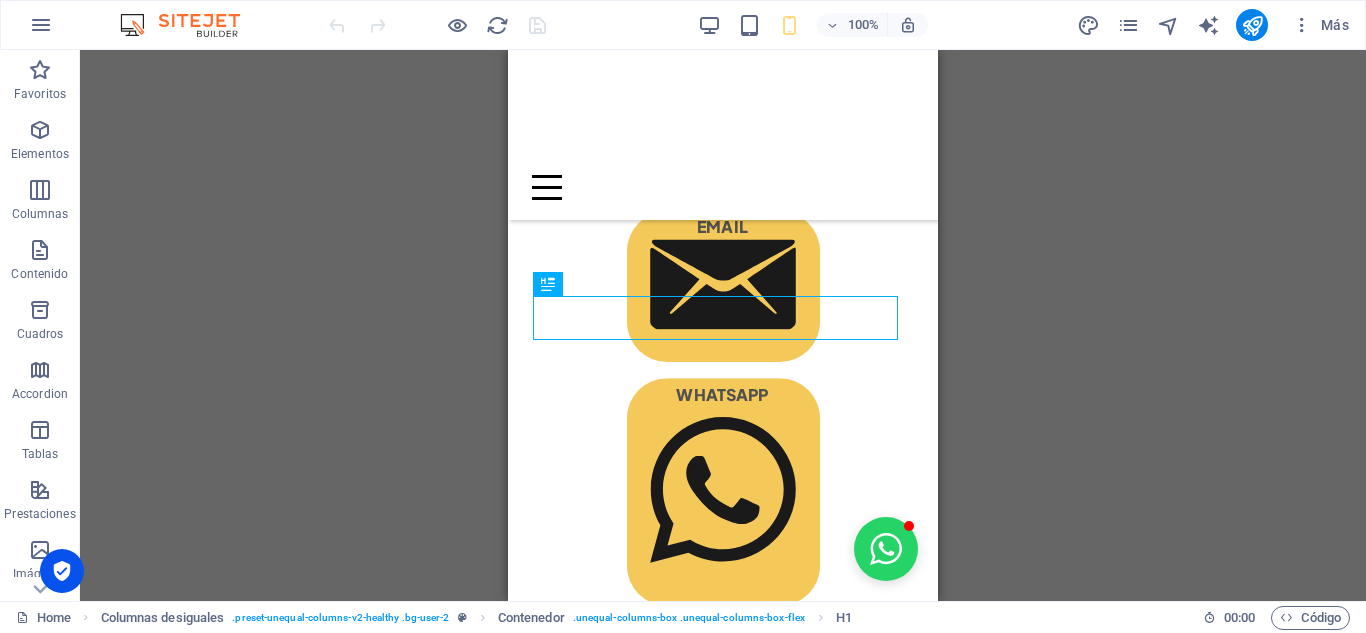 scroll, scrollTop: 630, scrollLeft: 0, axis: vertical 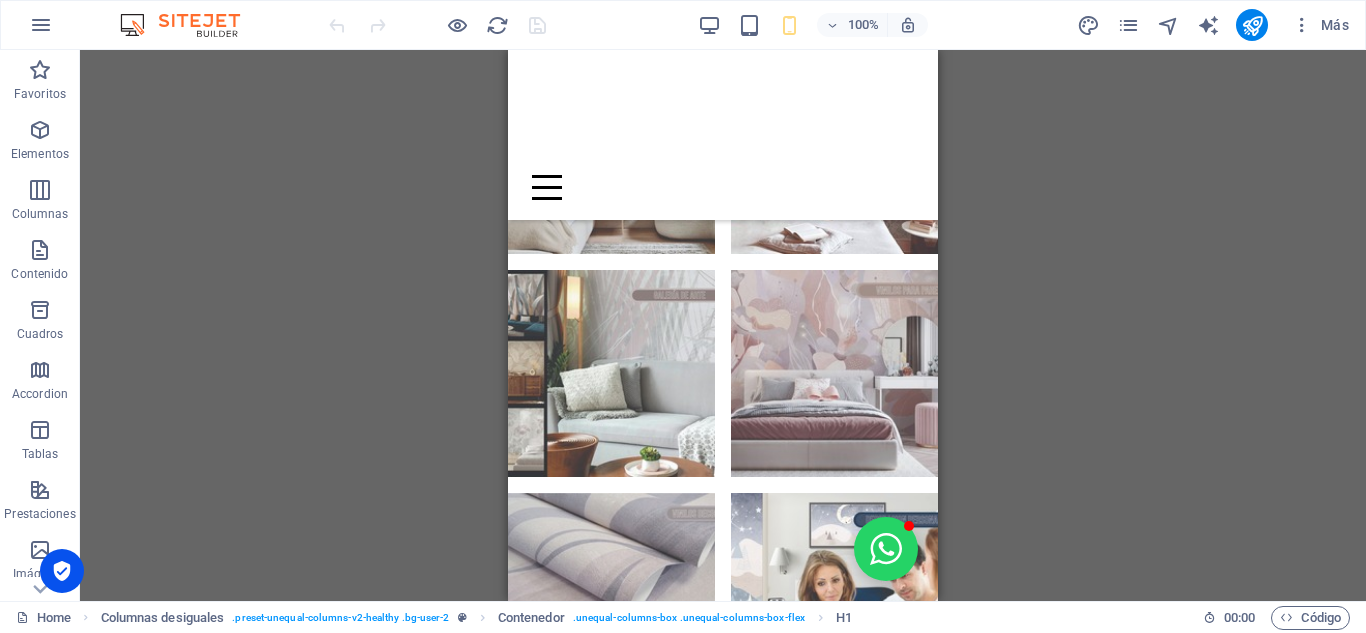 drag, startPoint x: 929, startPoint y: 172, endPoint x: 1446, endPoint y: 607, distance: 675.6582 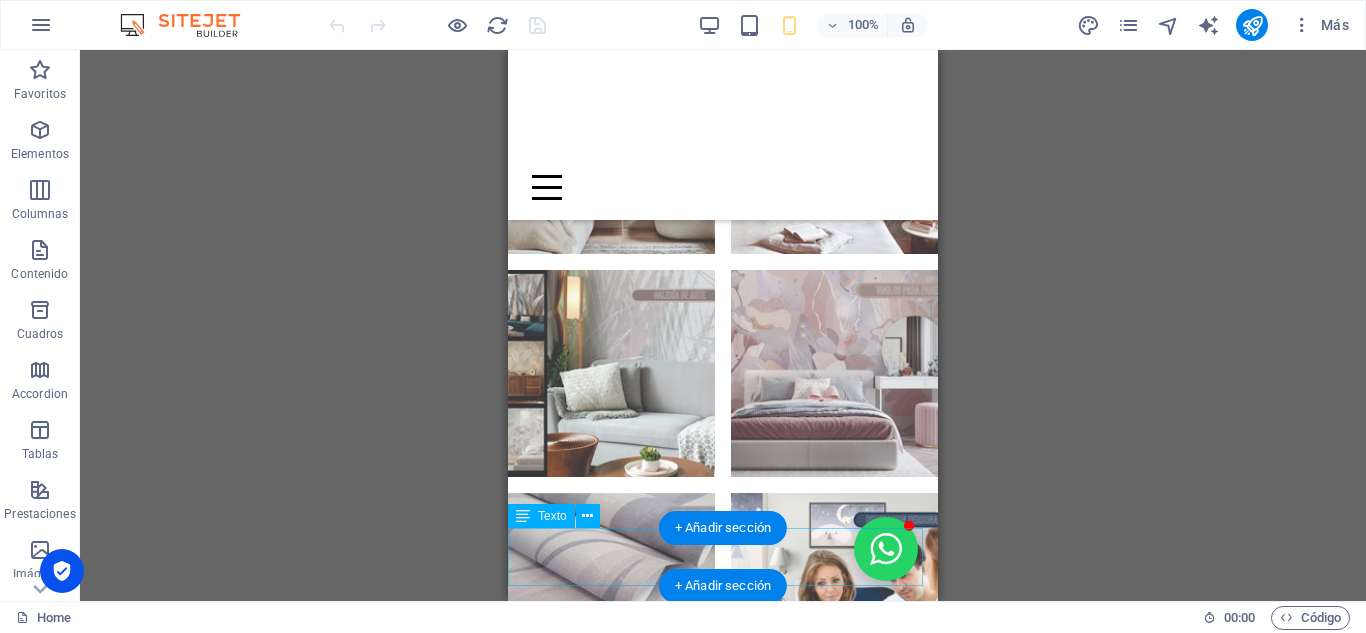 click on "HYPNOTICA. GALERIA Y DISEÑO.  All rights reserved by Gesdosoft cel  3053125329" at bounding box center (723, 2303) 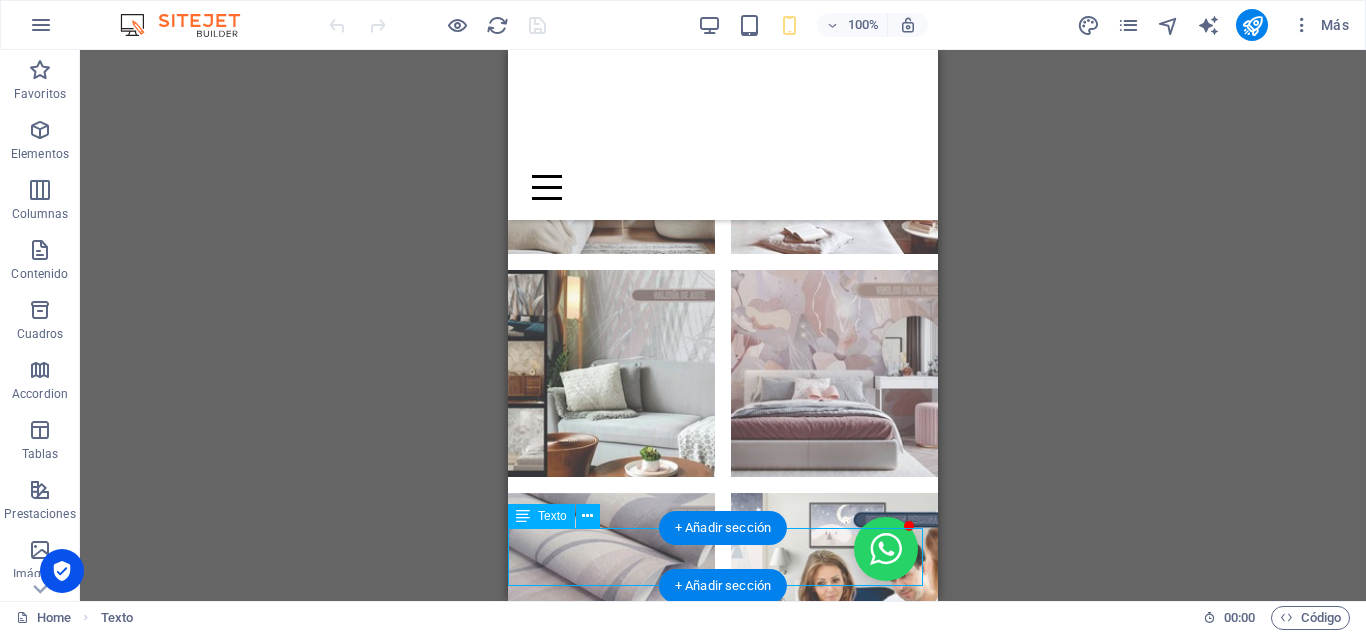 click on "HYPNOTICA. GALERIA Y DISEÑO.  All rights reserved by Gesdosoft cel  3053125329" at bounding box center [723, 2303] 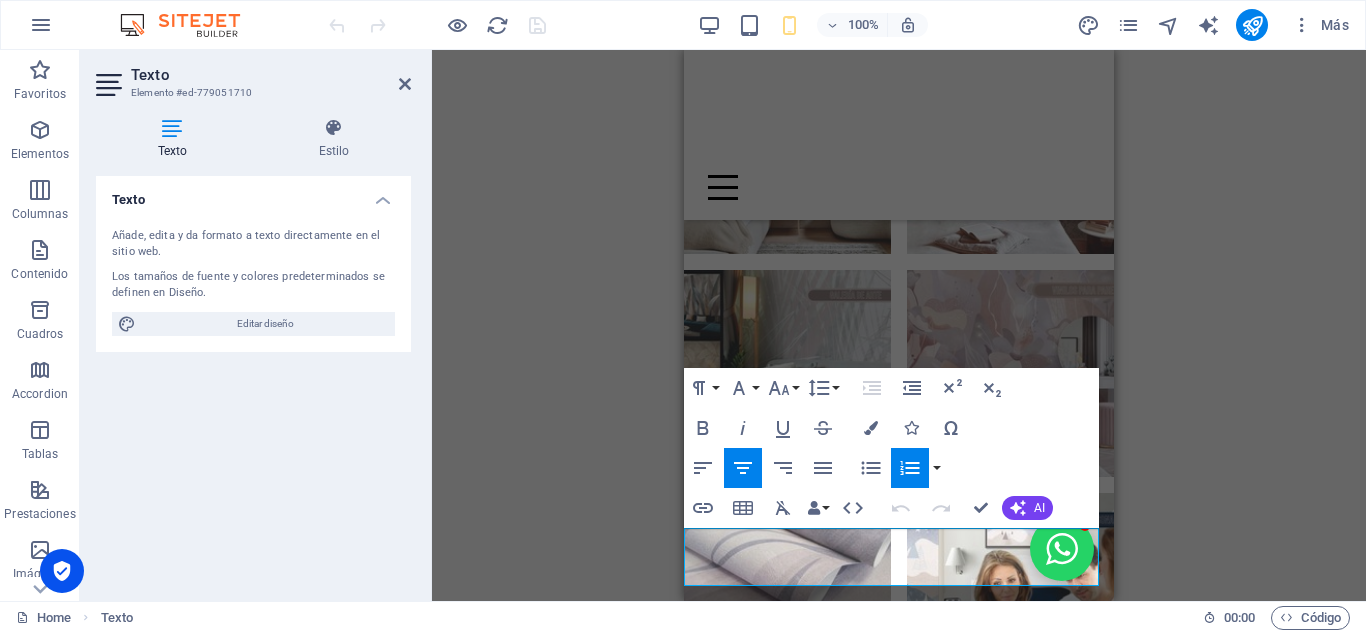 click on "HYPNOTICA. GALERIA Y DISEÑO." at bounding box center [837, 2287] 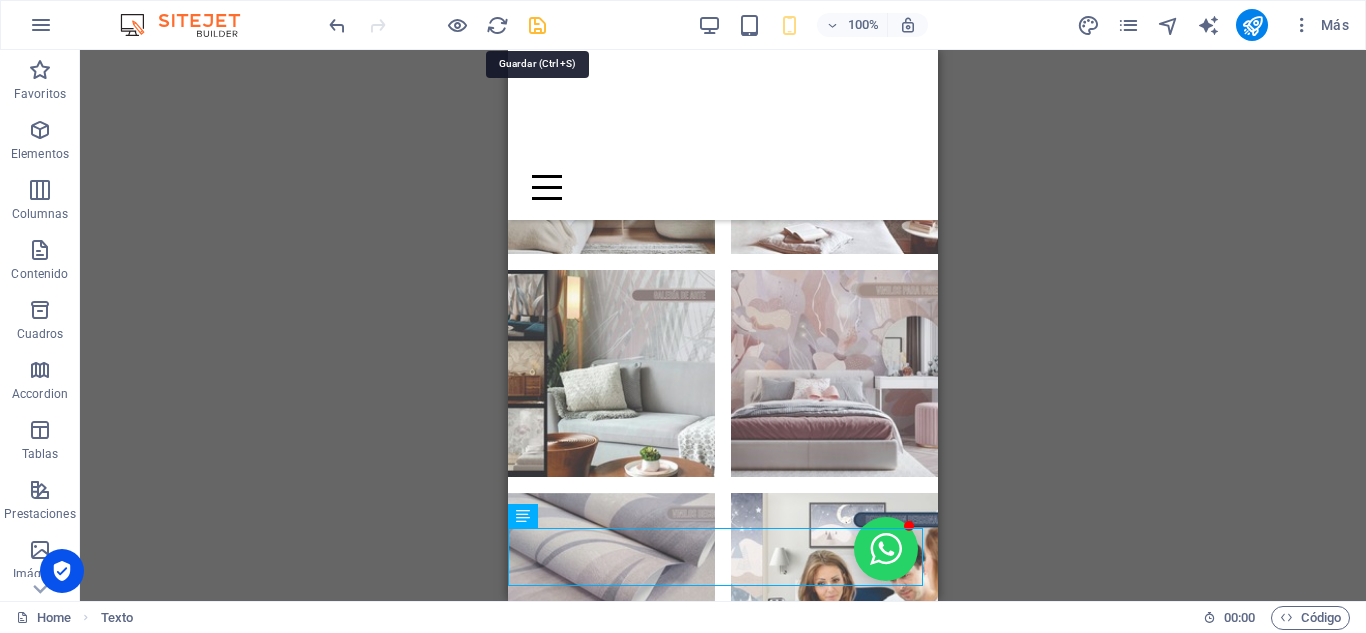 click at bounding box center (537, 25) 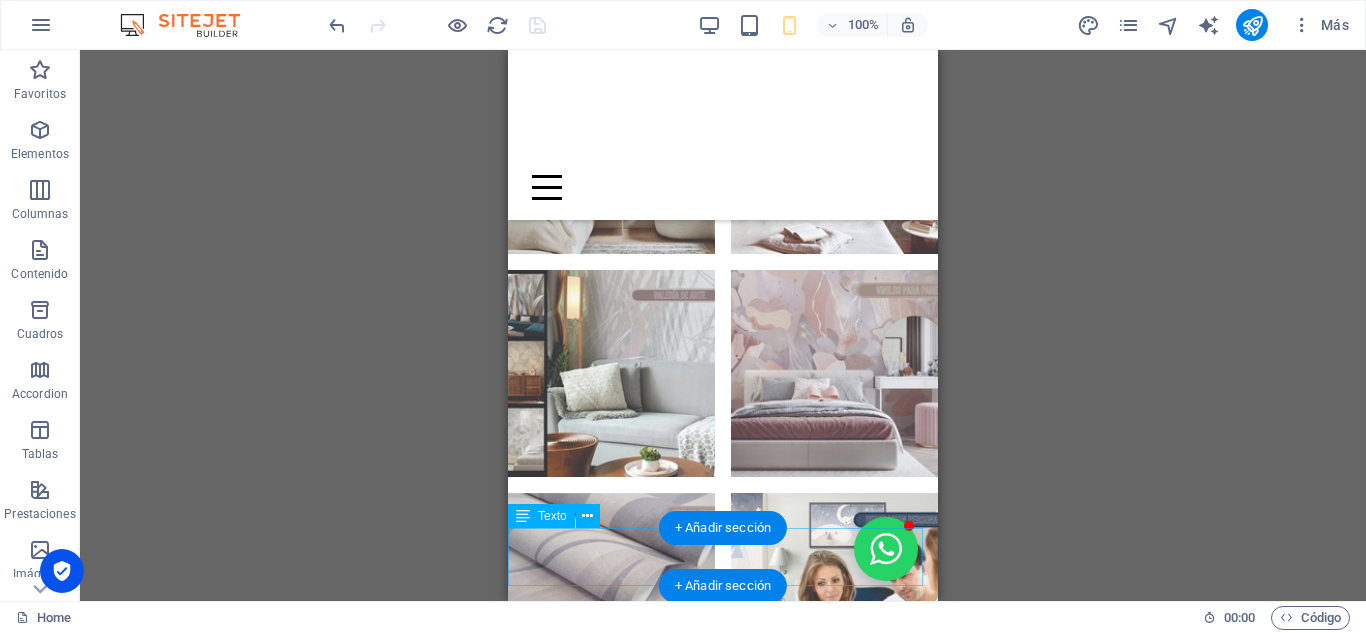 click on "HYPNOTICA. GALERIA Y DISEÑO.  All rights reserved by Gesdosoft cel  3053125329" at bounding box center (723, 2303) 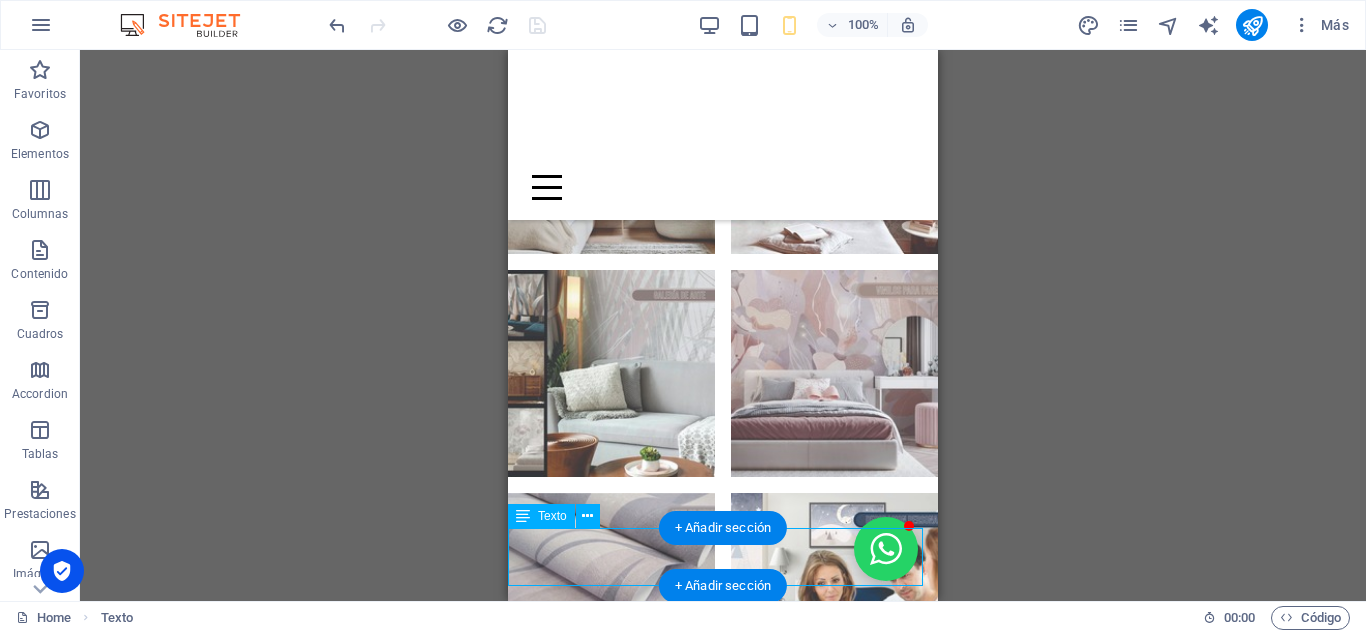 click on "HYPNOTICA. GALERIA Y DISEÑO.  All rights reserved by Gesdosoft cel  3053125329" at bounding box center [723, 2303] 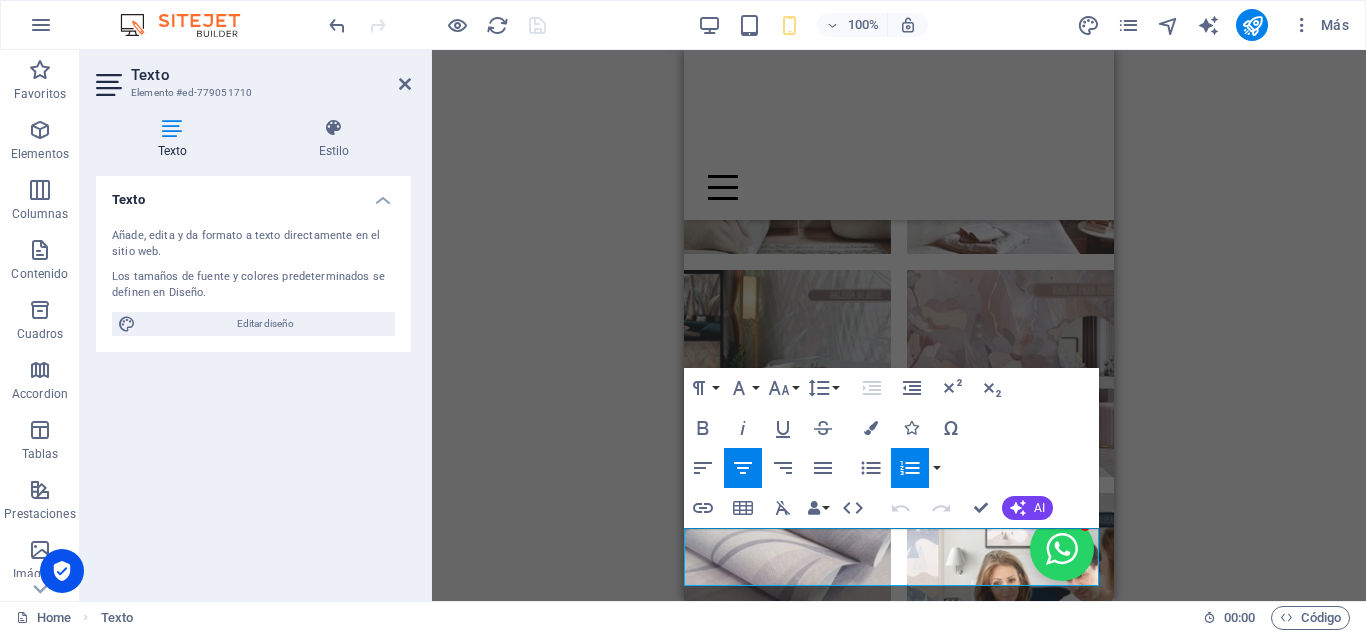 click on "HYPNOTICA. GALERIA Y DISEÑO." at bounding box center [837, 2287] 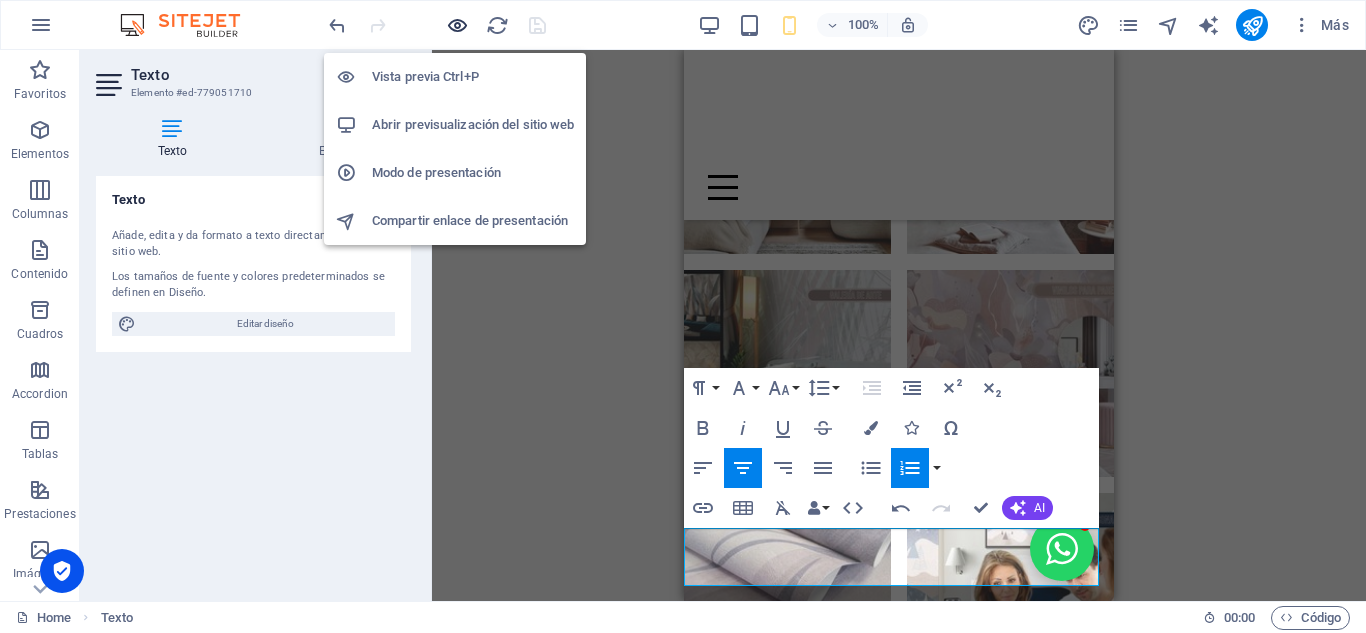 click at bounding box center (457, 25) 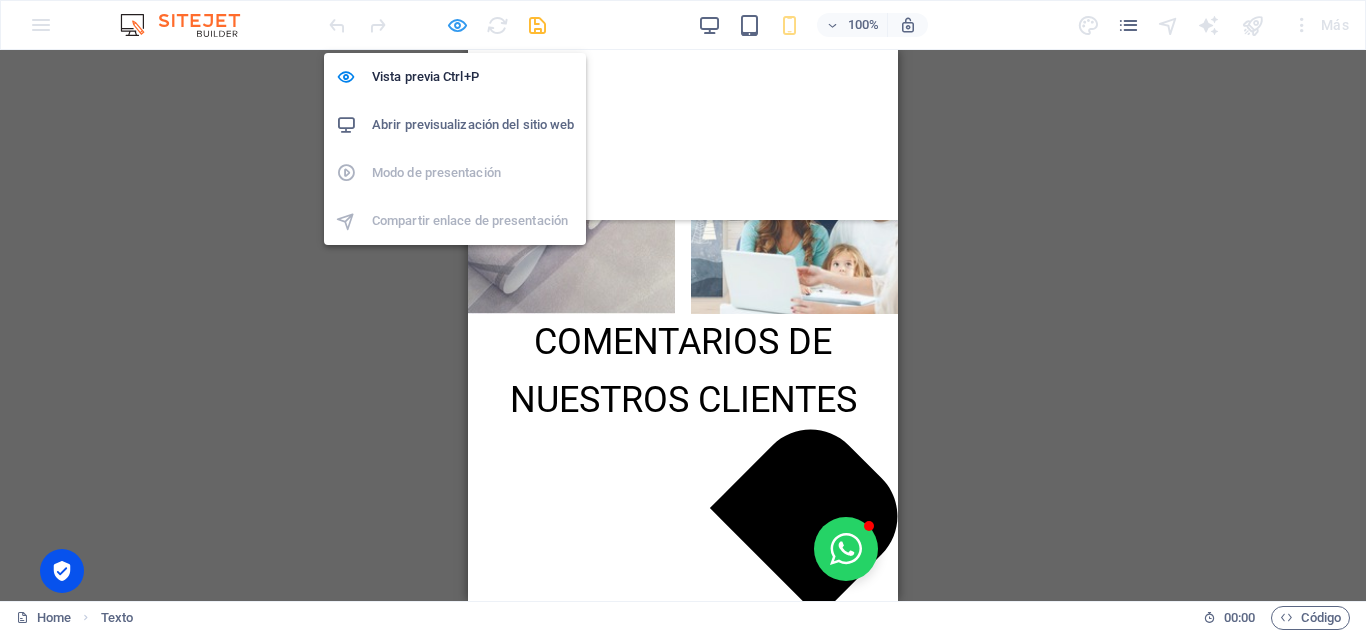 scroll, scrollTop: 2935, scrollLeft: 0, axis: vertical 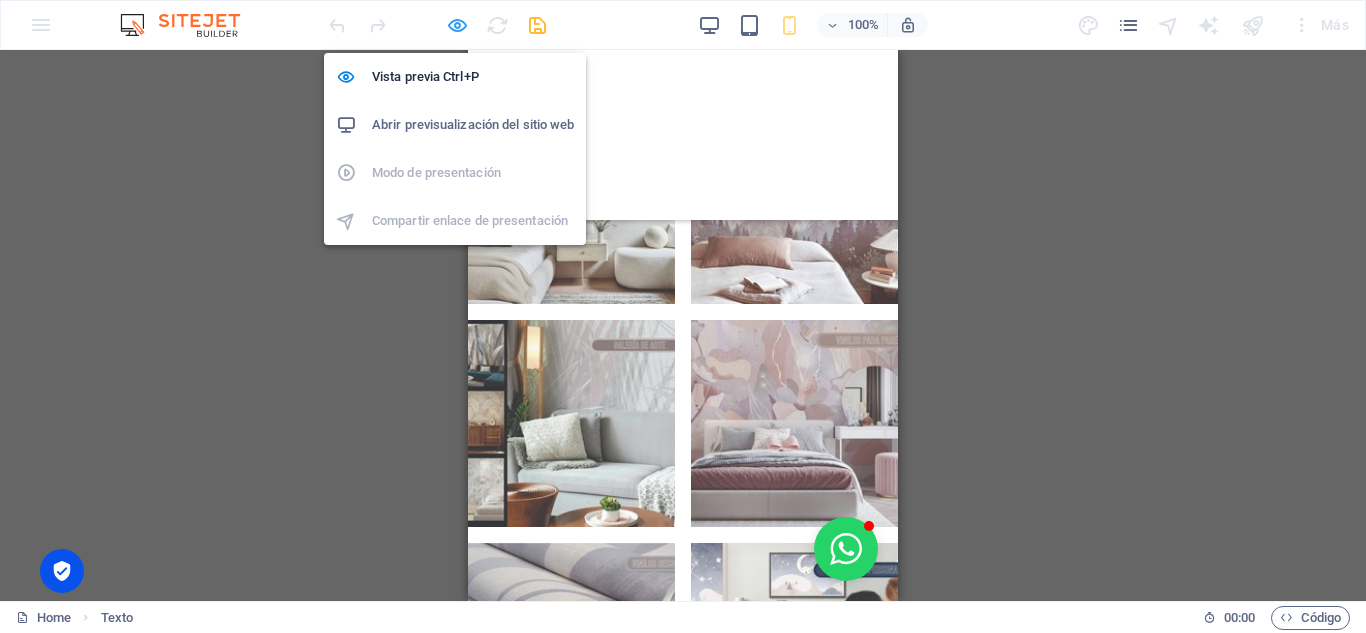 click at bounding box center [457, 25] 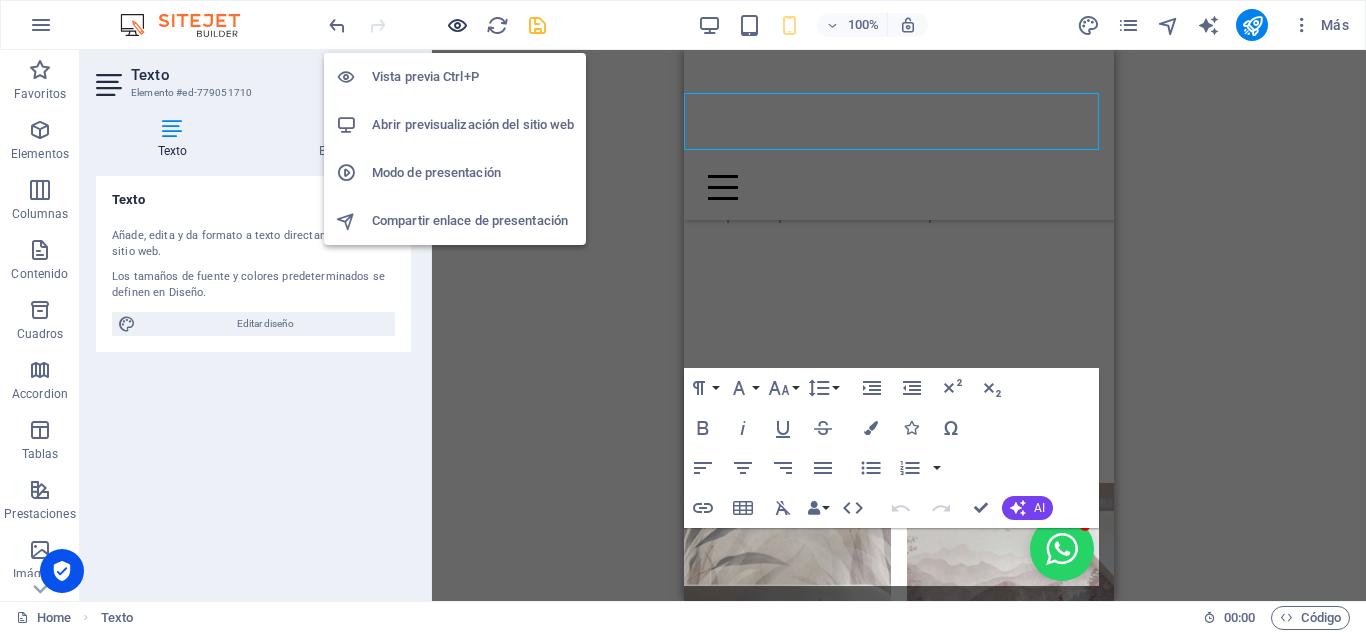 scroll, scrollTop: 3371, scrollLeft: 0, axis: vertical 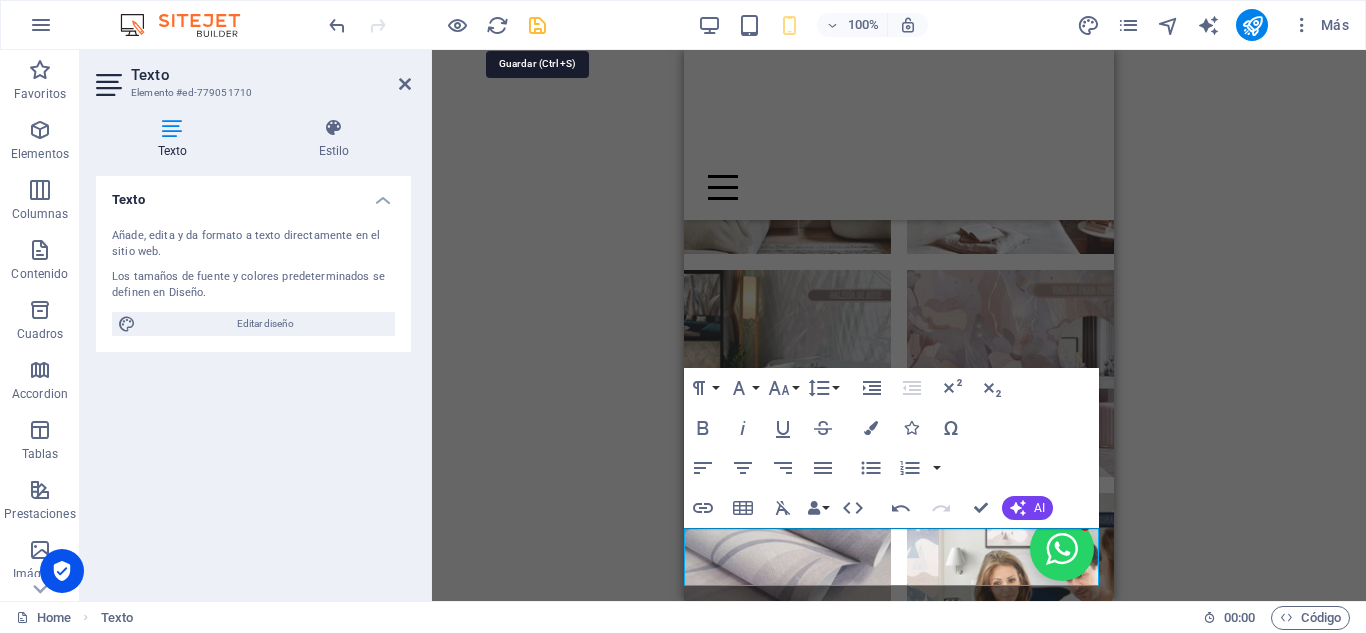 click at bounding box center (537, 25) 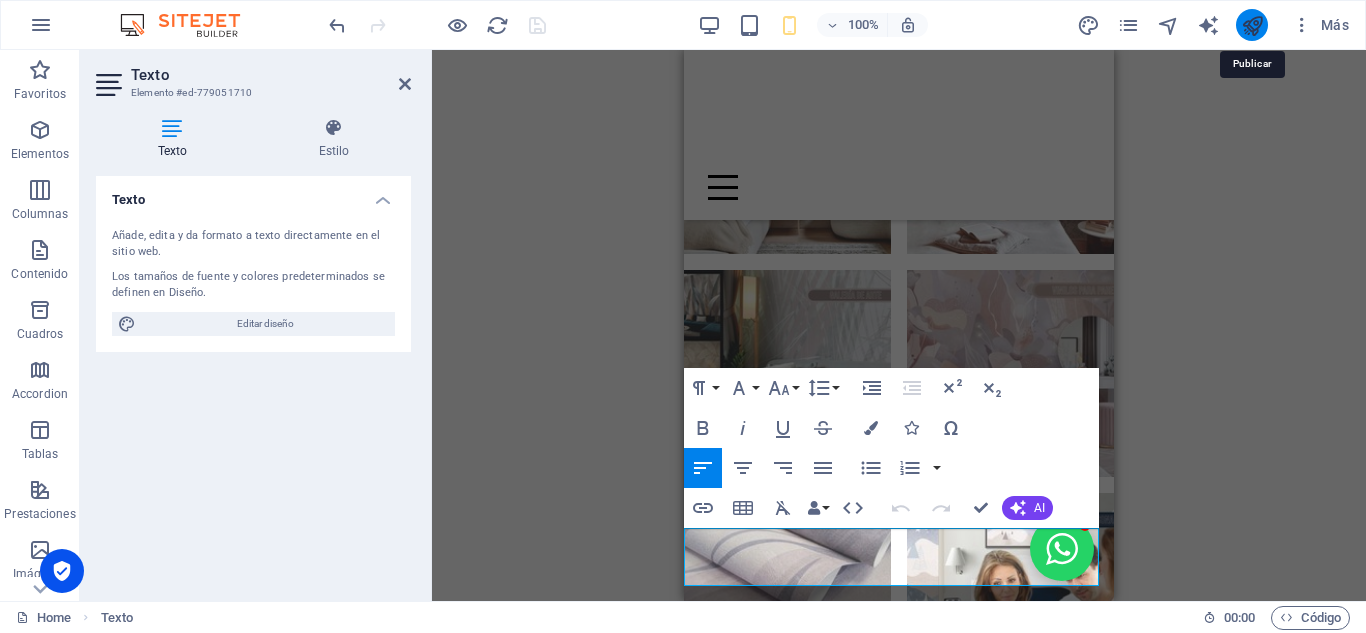 click at bounding box center (1252, 25) 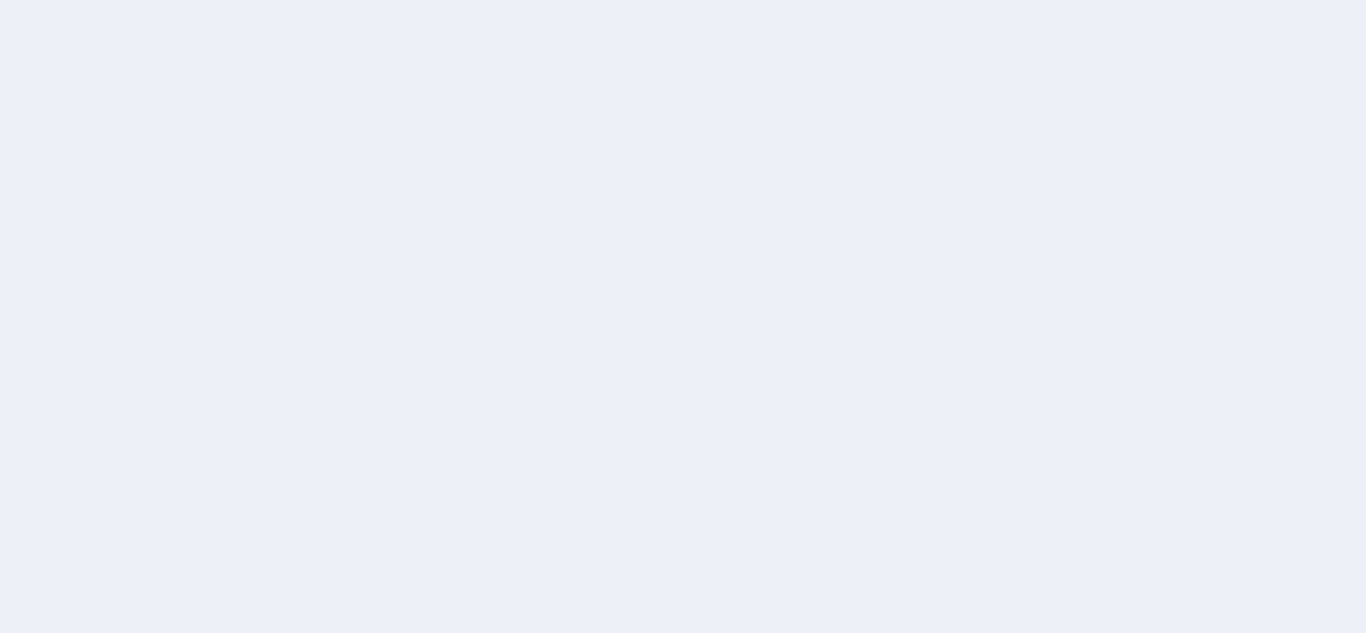 scroll, scrollTop: 0, scrollLeft: 0, axis: both 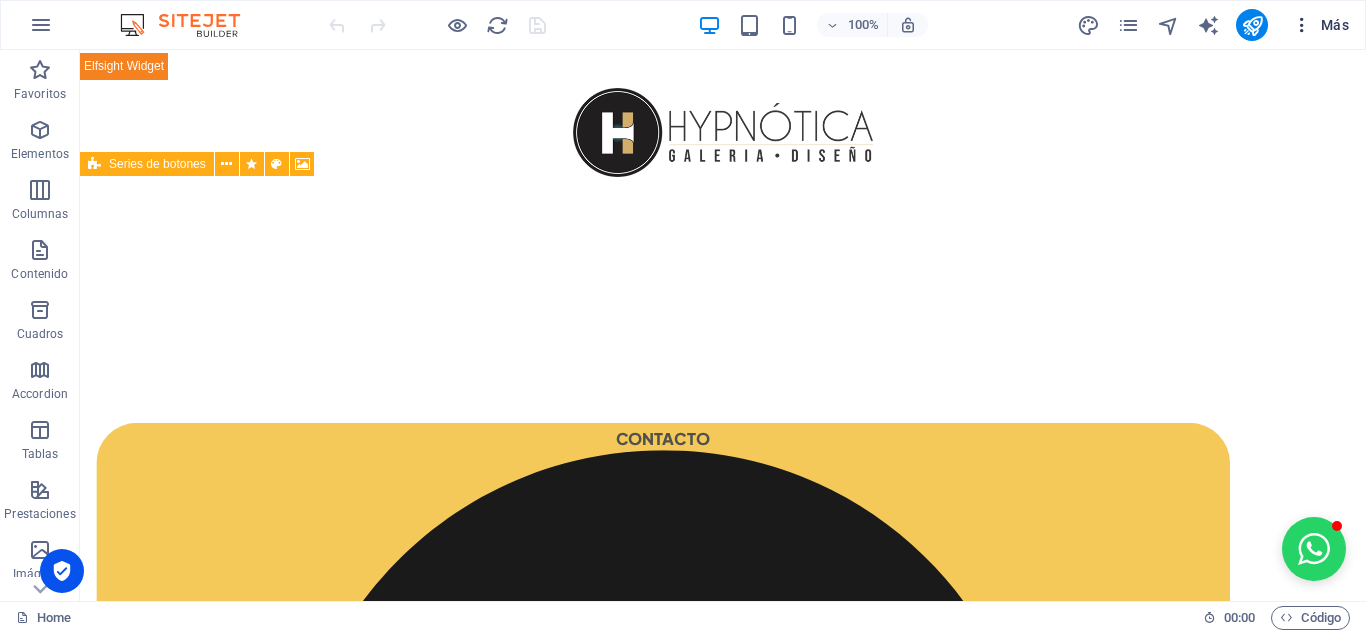click at bounding box center (1302, 25) 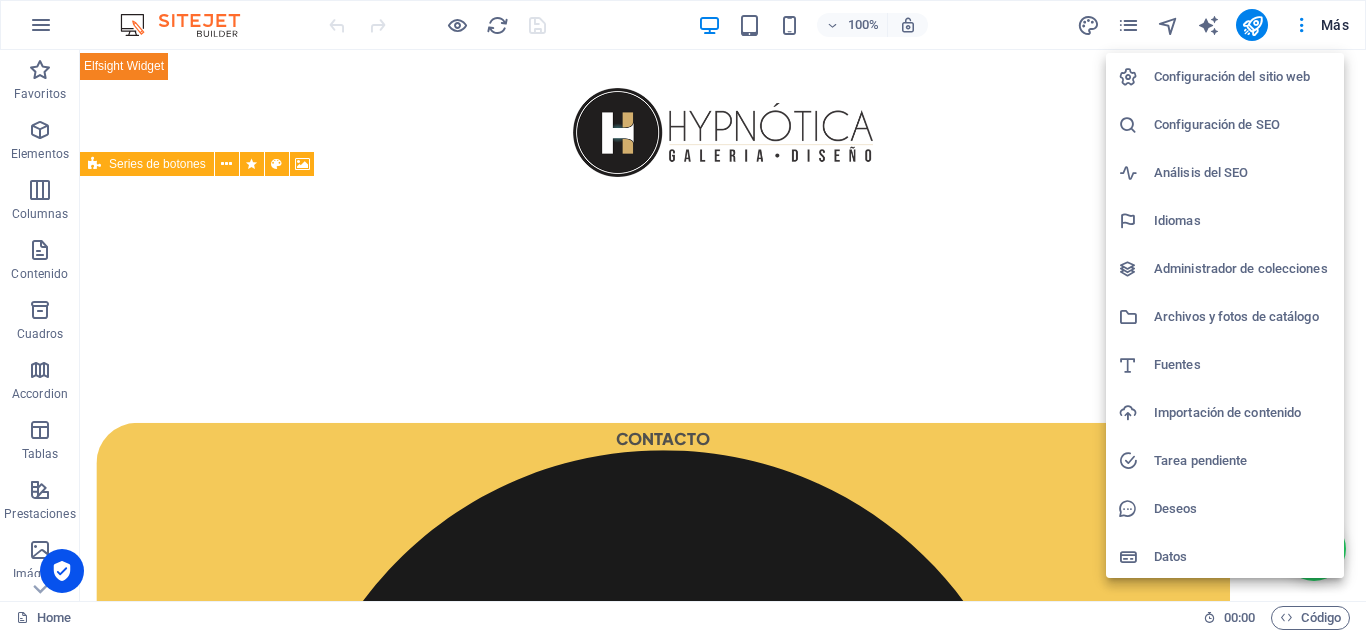 click on "Configuración del sitio web" at bounding box center [1243, 77] 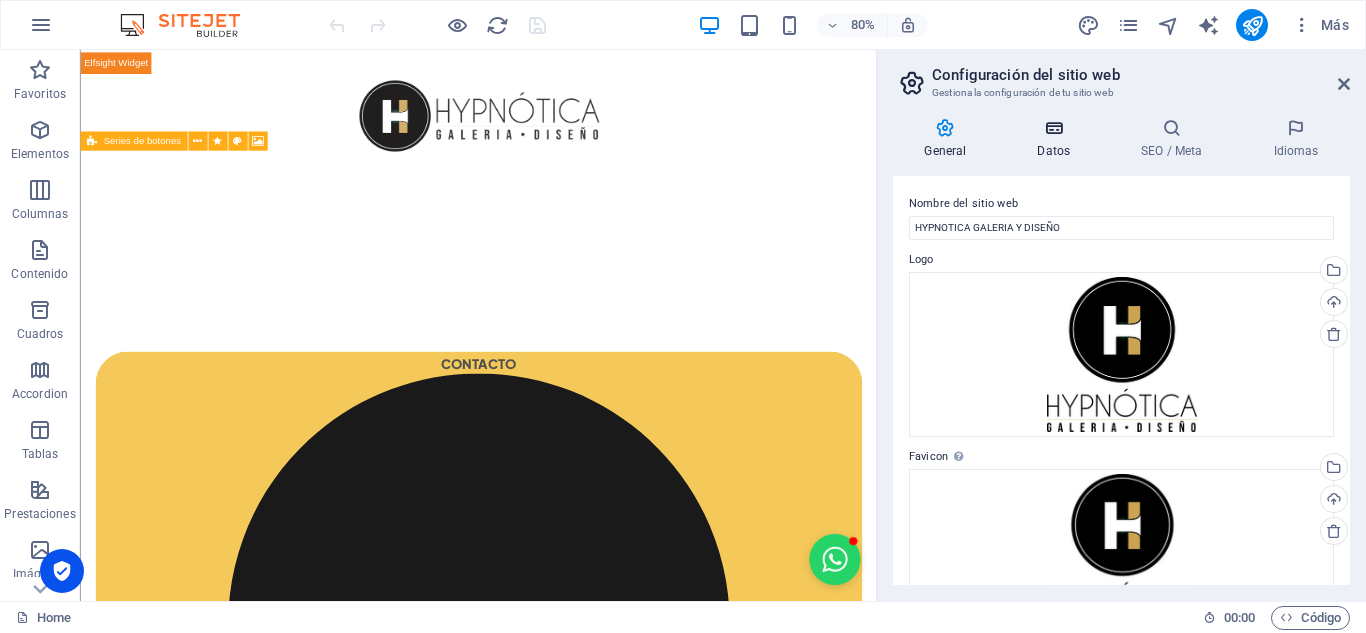 click at bounding box center (1054, 128) 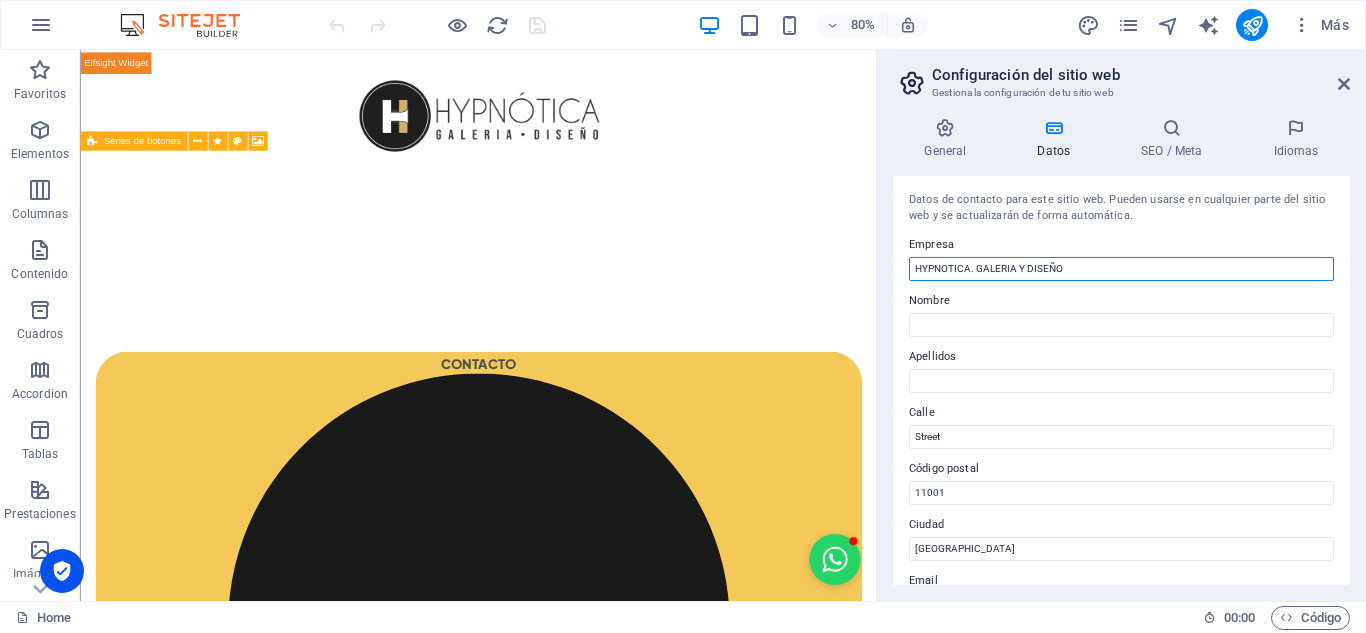 click on "HYPNOTICA. GALERIA Y DISEÑO" at bounding box center (1121, 269) 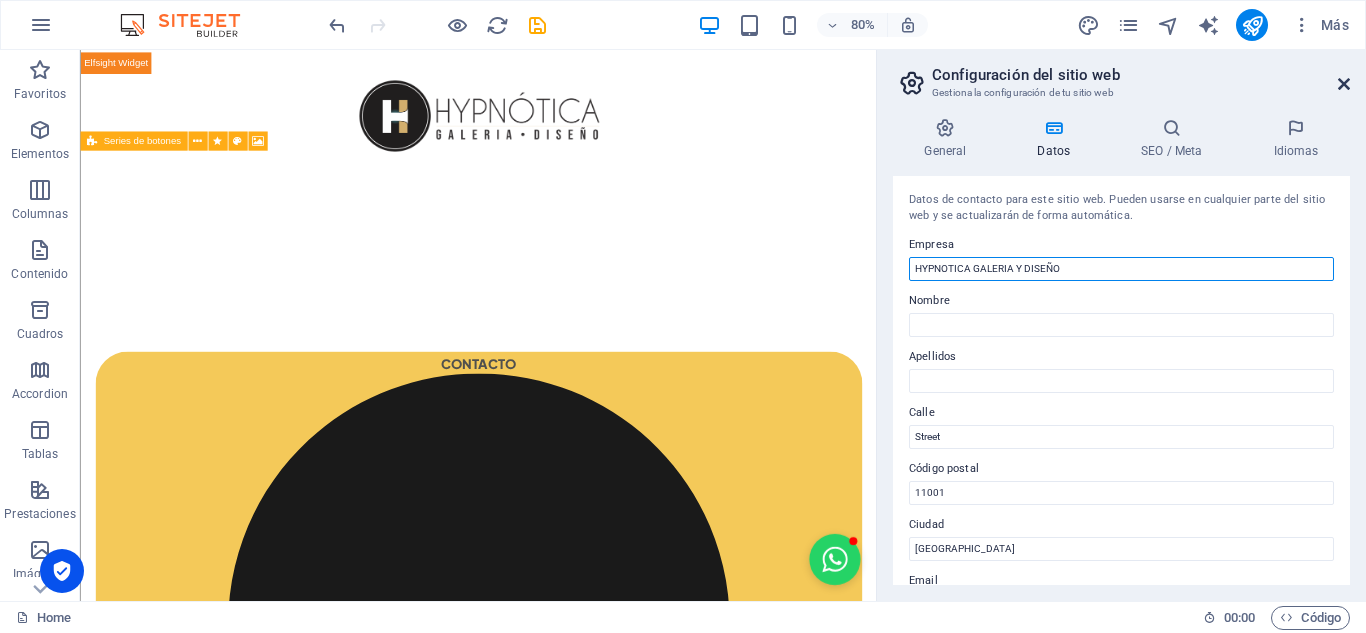 type on "HYPNOTICA GALERIA Y DISEÑO" 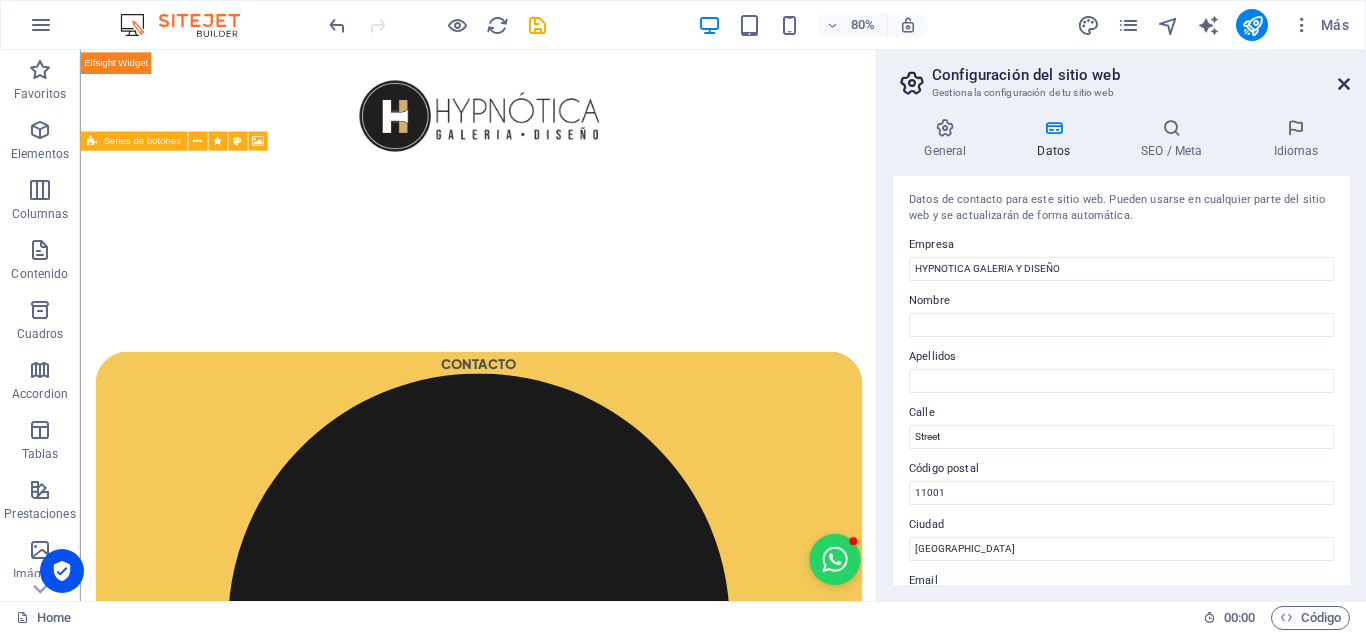 click at bounding box center [1344, 84] 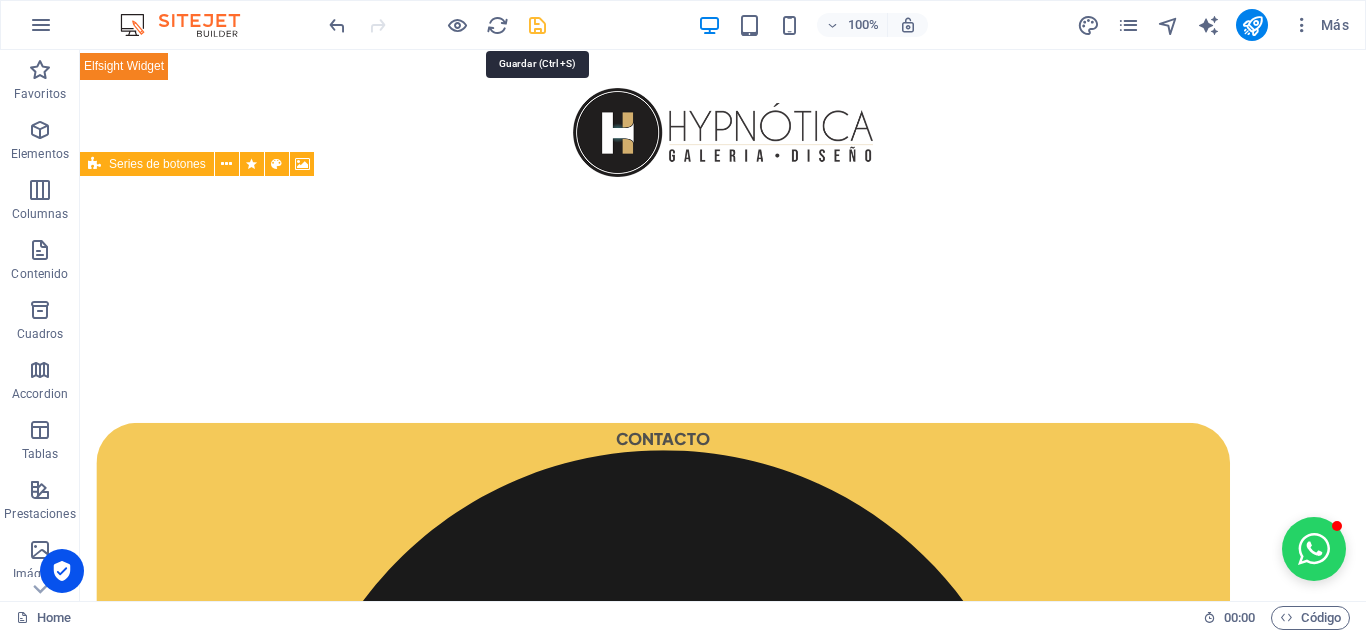click at bounding box center [537, 25] 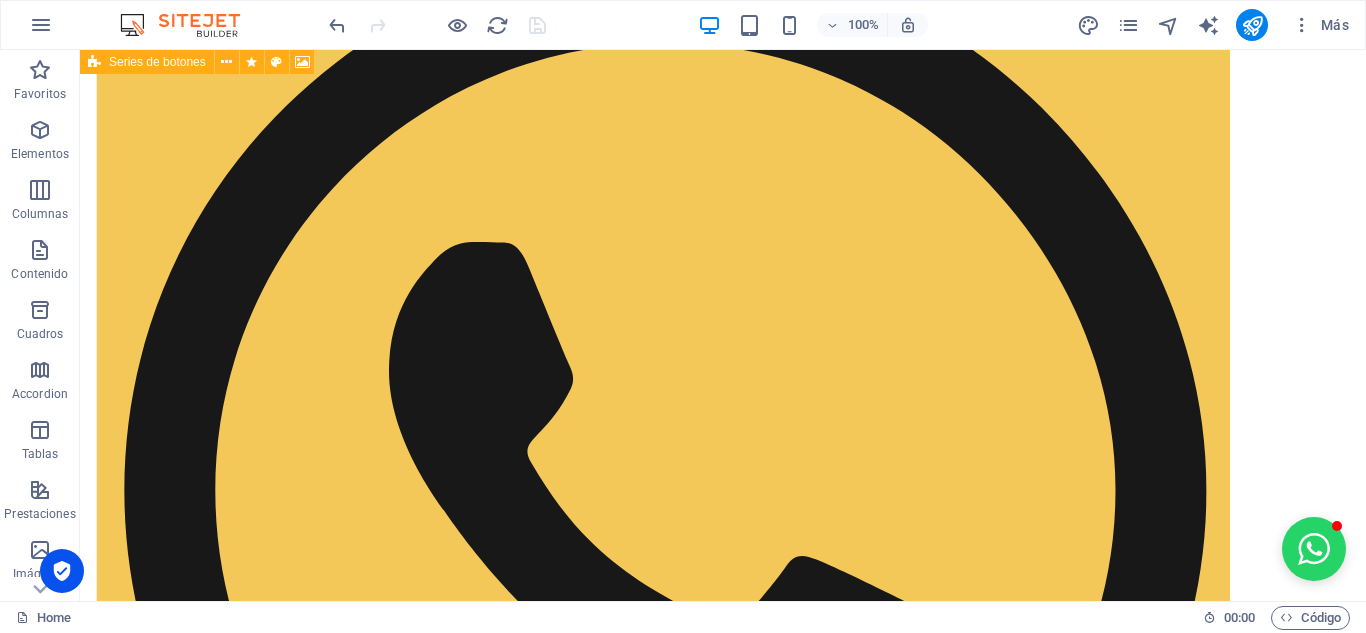scroll, scrollTop: 2719, scrollLeft: 0, axis: vertical 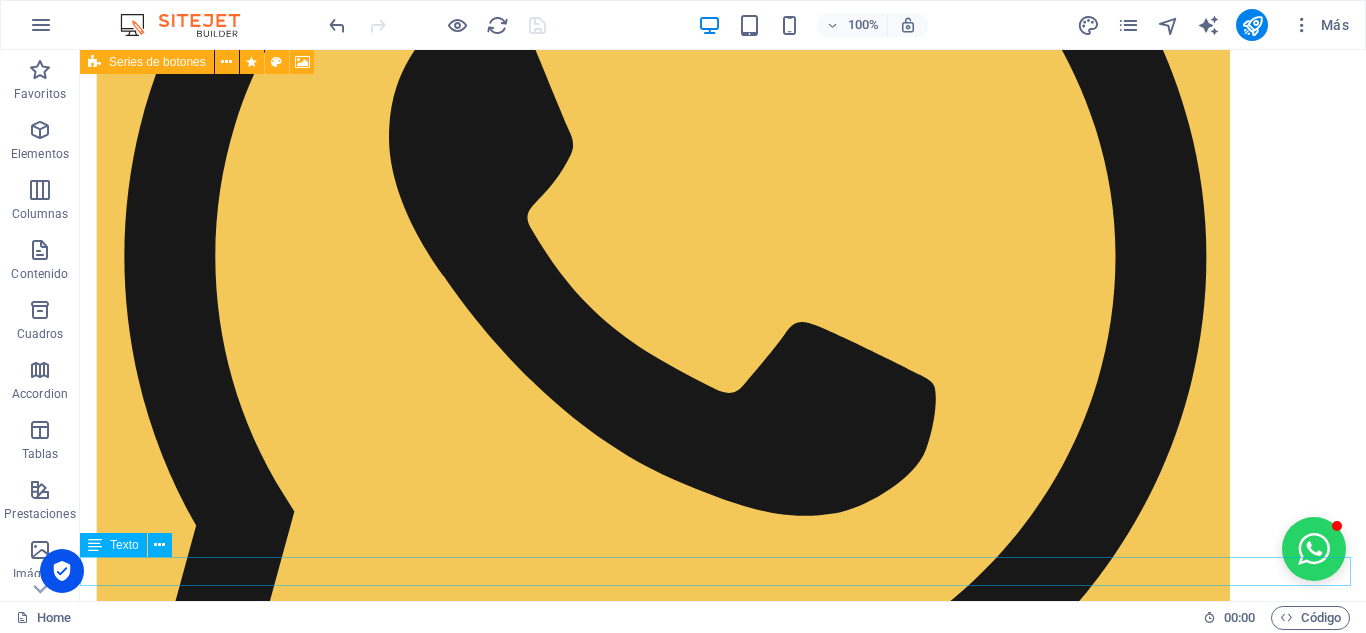 click on "HYPNOTICA GALERIA Y DISEÑO.  All rights reserved by Gesdosoft cel  3053125329" at bounding box center (723, 9134) 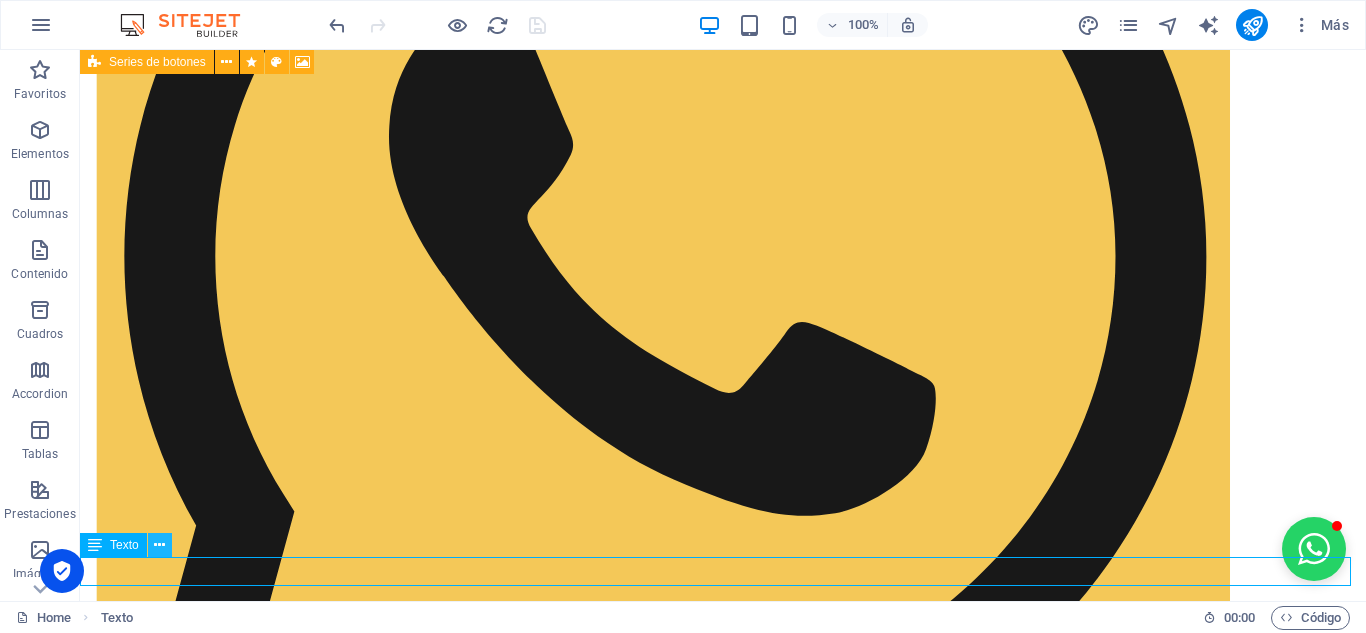 click at bounding box center (159, 545) 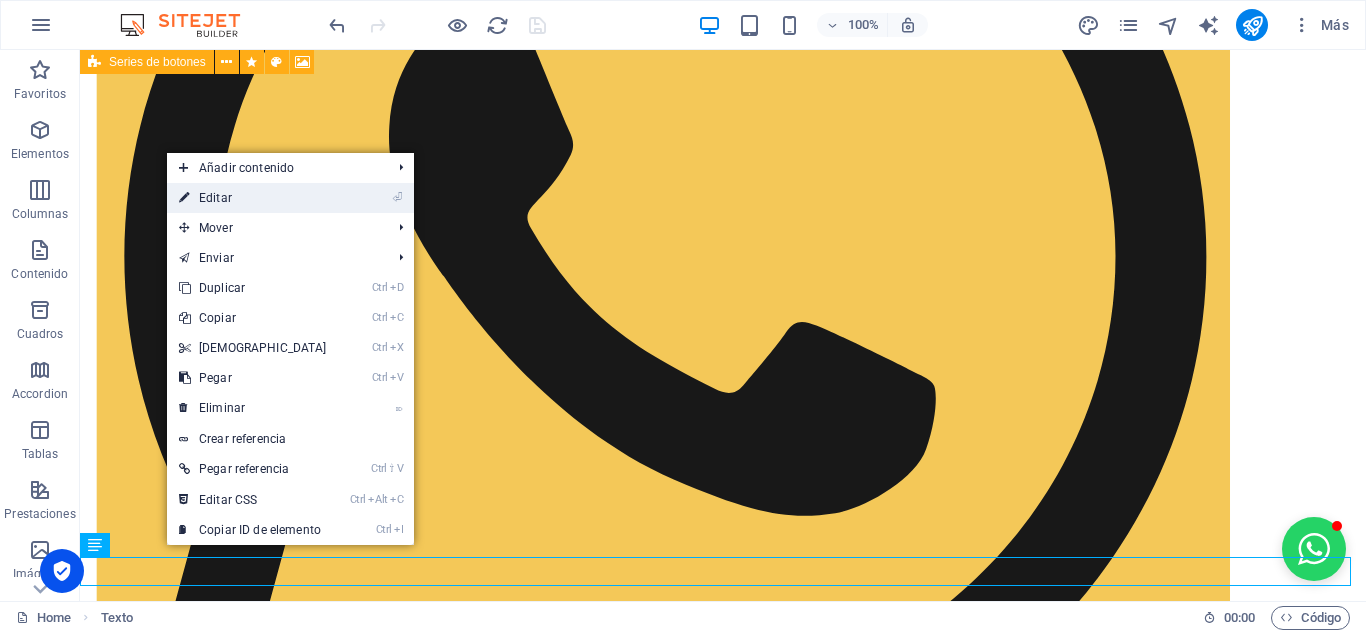 click on "⏎  Editar" at bounding box center (253, 198) 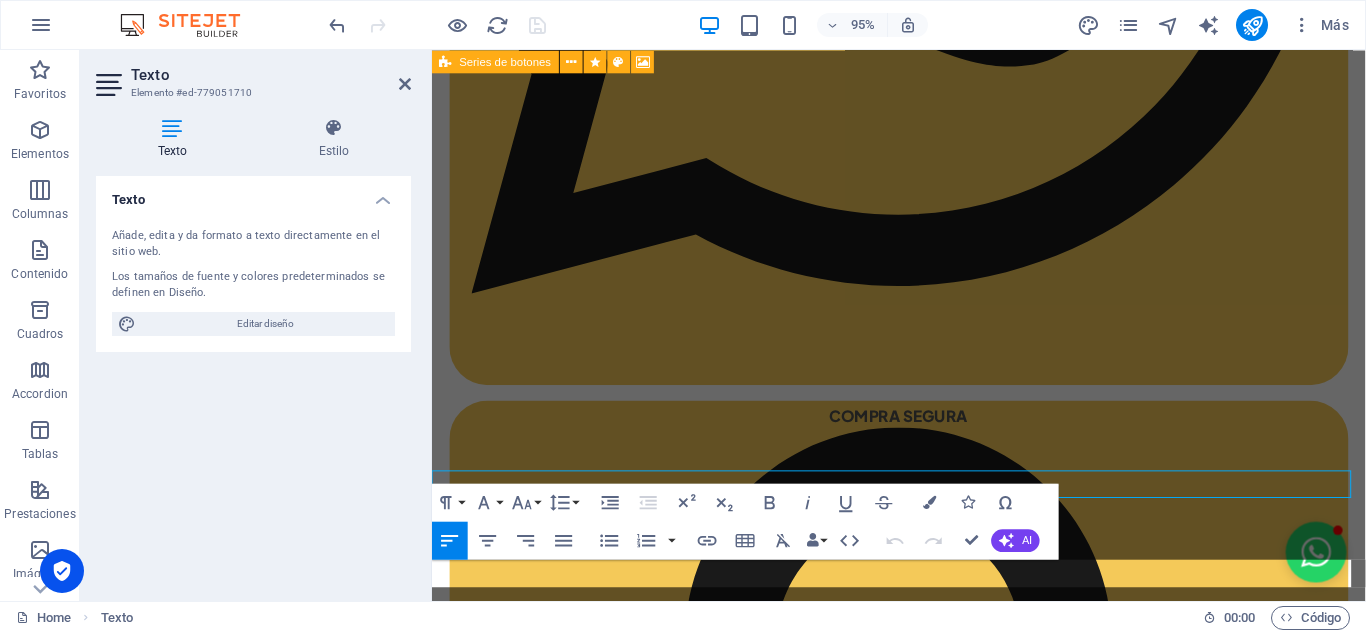 scroll, scrollTop: 2602, scrollLeft: 0, axis: vertical 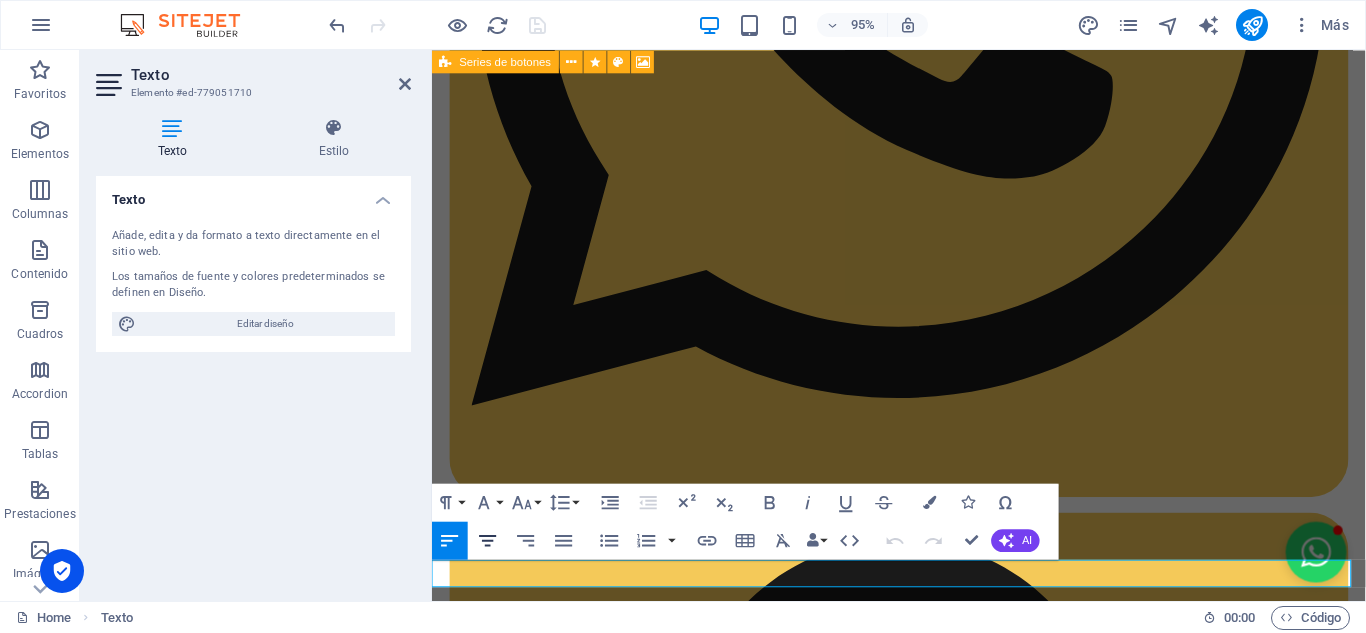 click 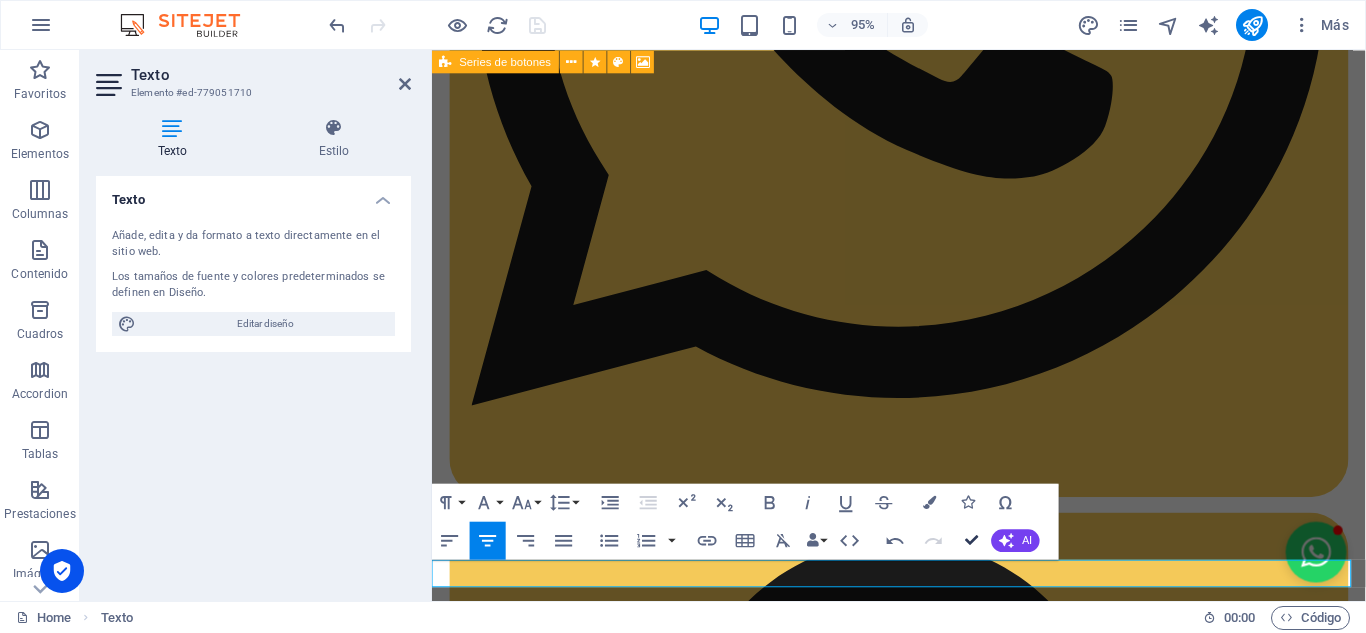 scroll, scrollTop: 2719, scrollLeft: 0, axis: vertical 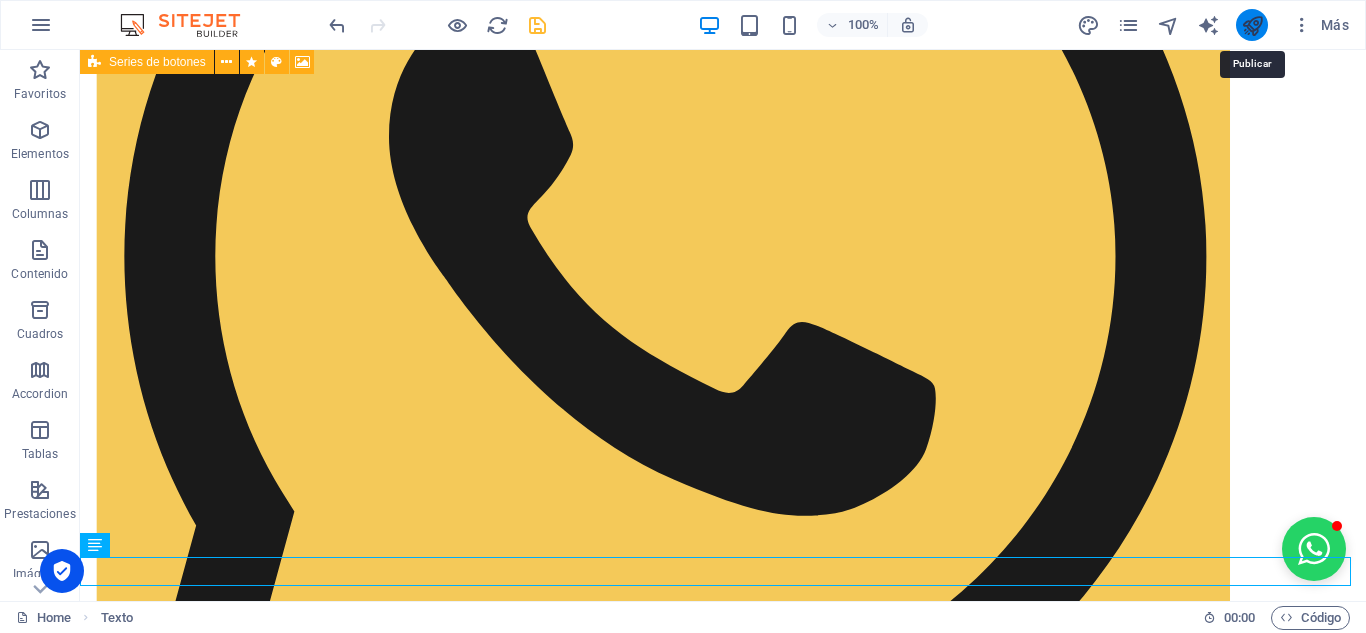 click at bounding box center (1252, 25) 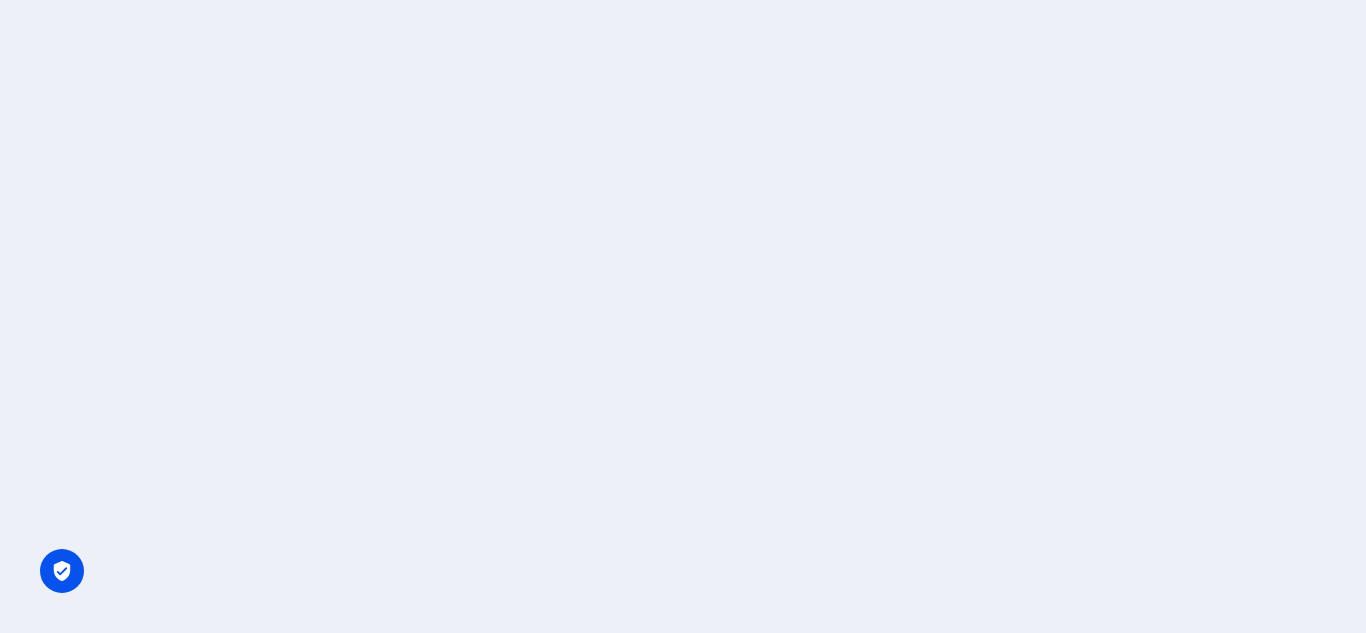 scroll, scrollTop: 0, scrollLeft: 0, axis: both 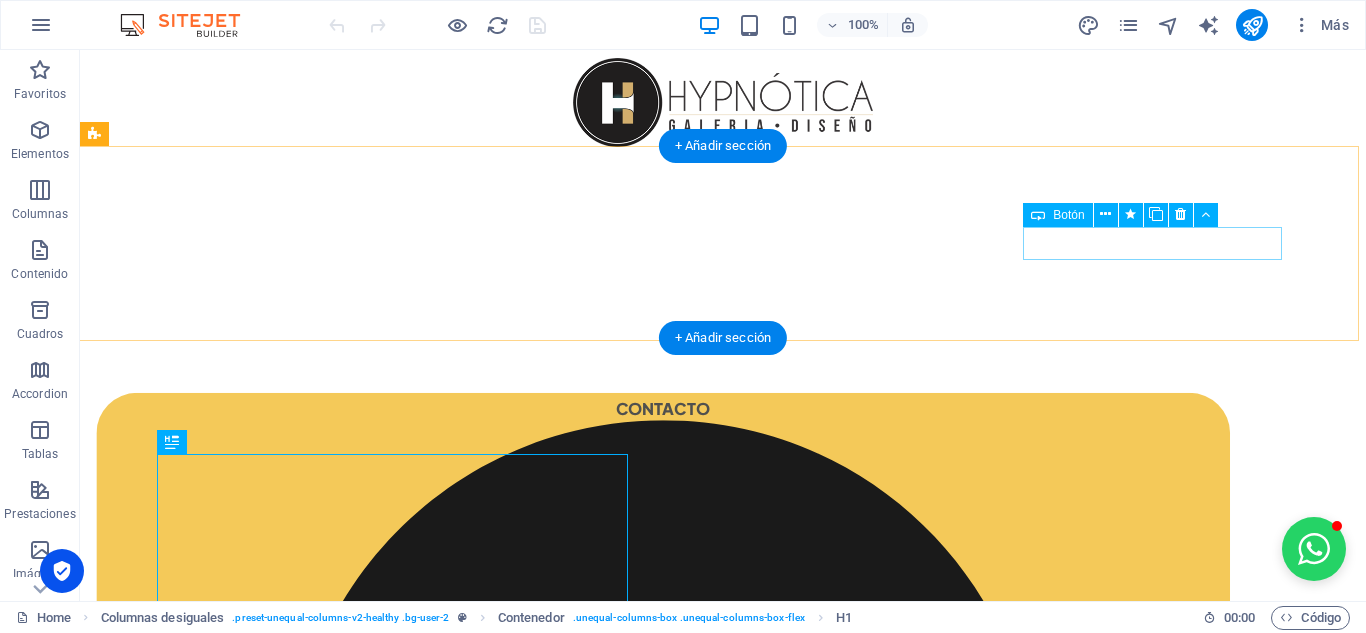 click on "COMPRA SEGURA" at bounding box center [663, 4272] 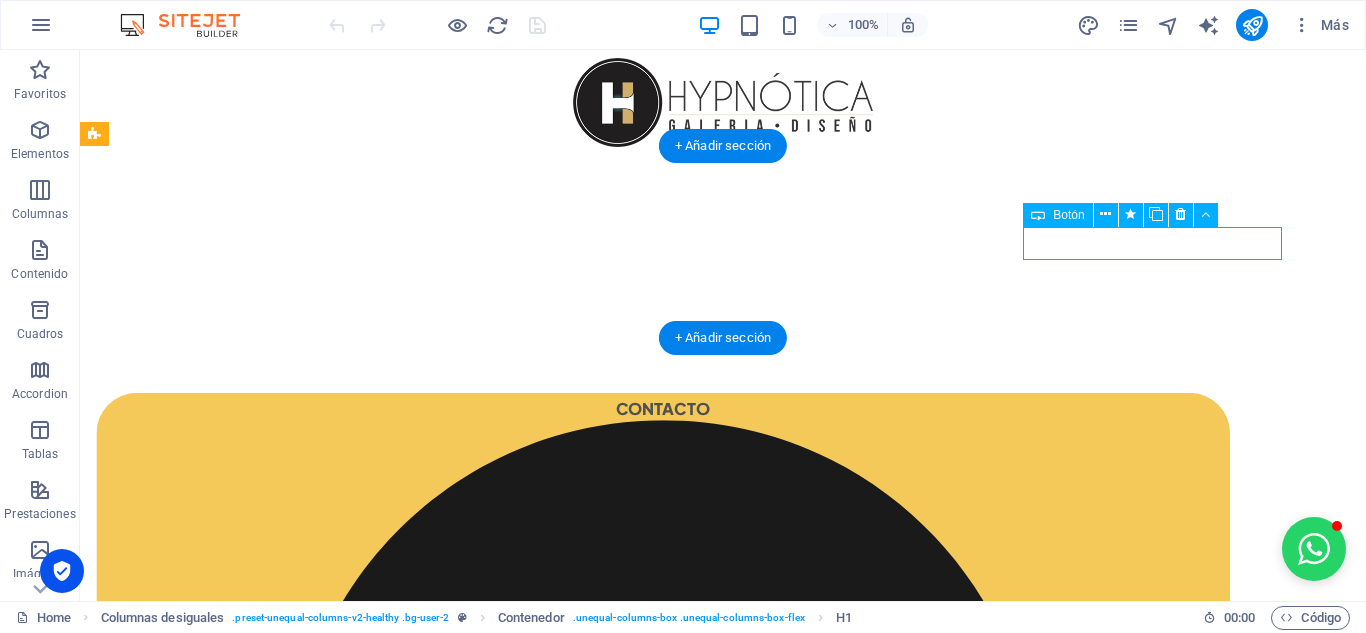 click on "COMPRA SEGURA" at bounding box center (663, 4272) 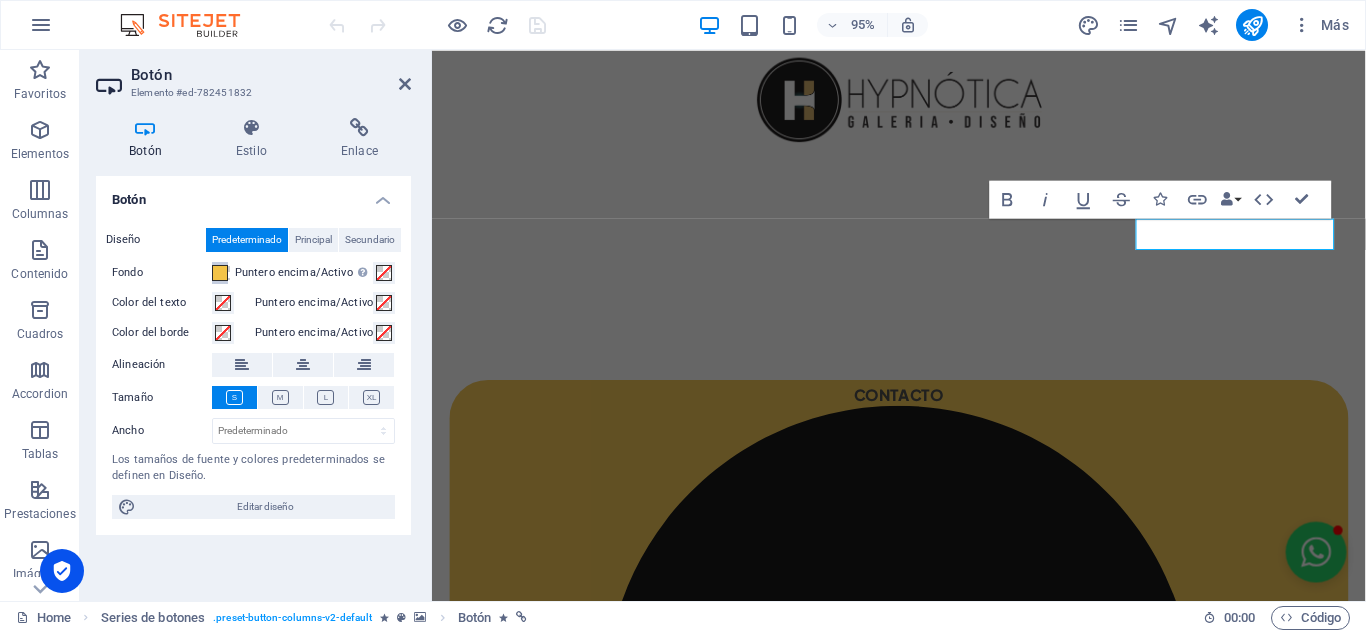 click at bounding box center [220, 273] 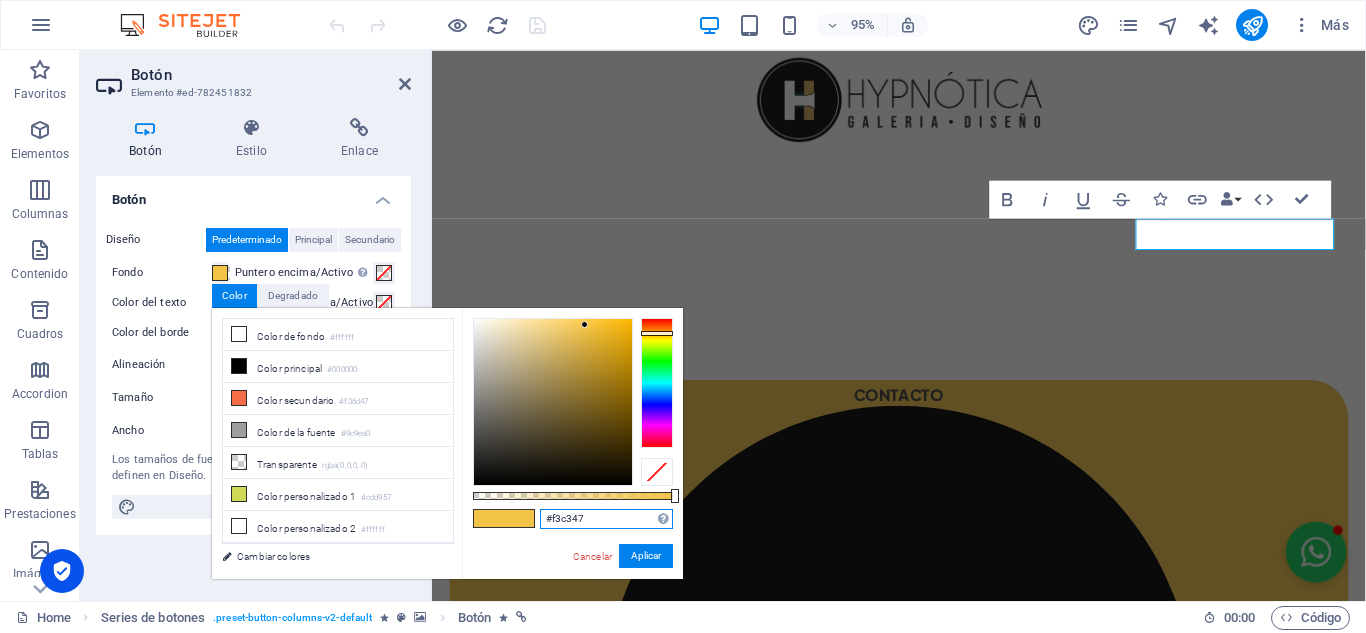 drag, startPoint x: 595, startPoint y: 513, endPoint x: 475, endPoint y: 526, distance: 120.70211 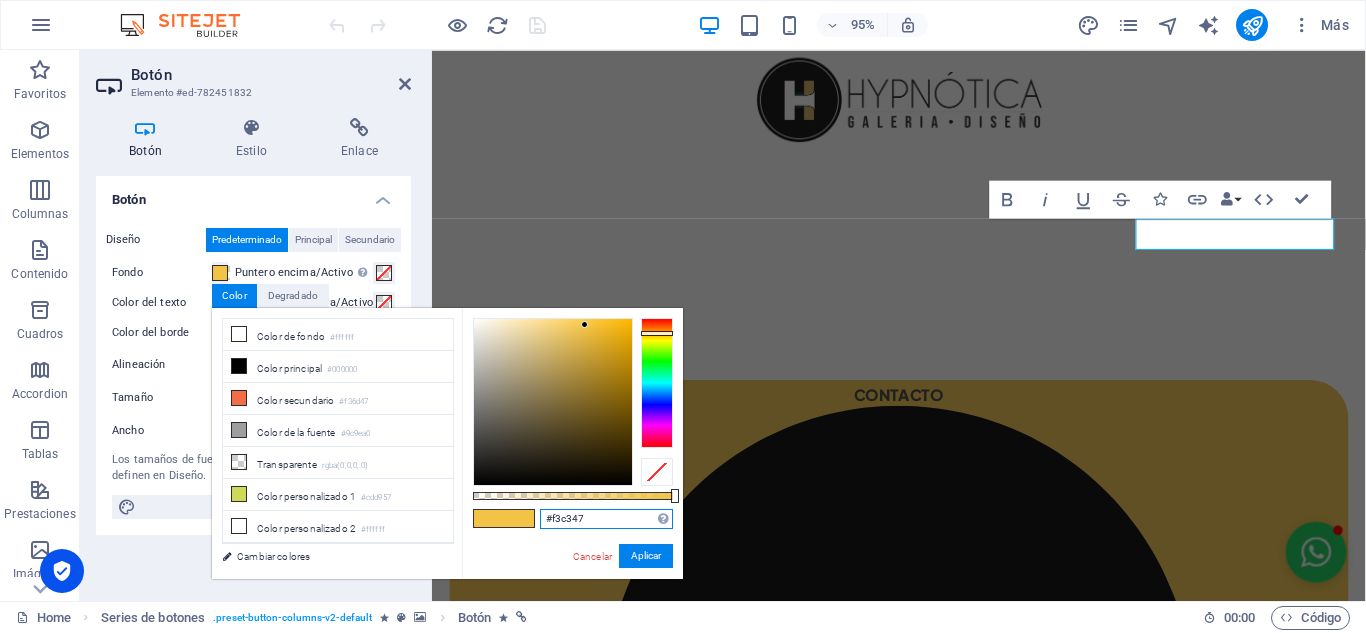 click on "#f3c347 Formatos soportados #0852ed rgb(8, 82, 237) rgba(8, 82, 237, 90%) hsv(221,97,93) hsl(221, 93%, 48%) Cancelar Aplicar" at bounding box center (572, 588) 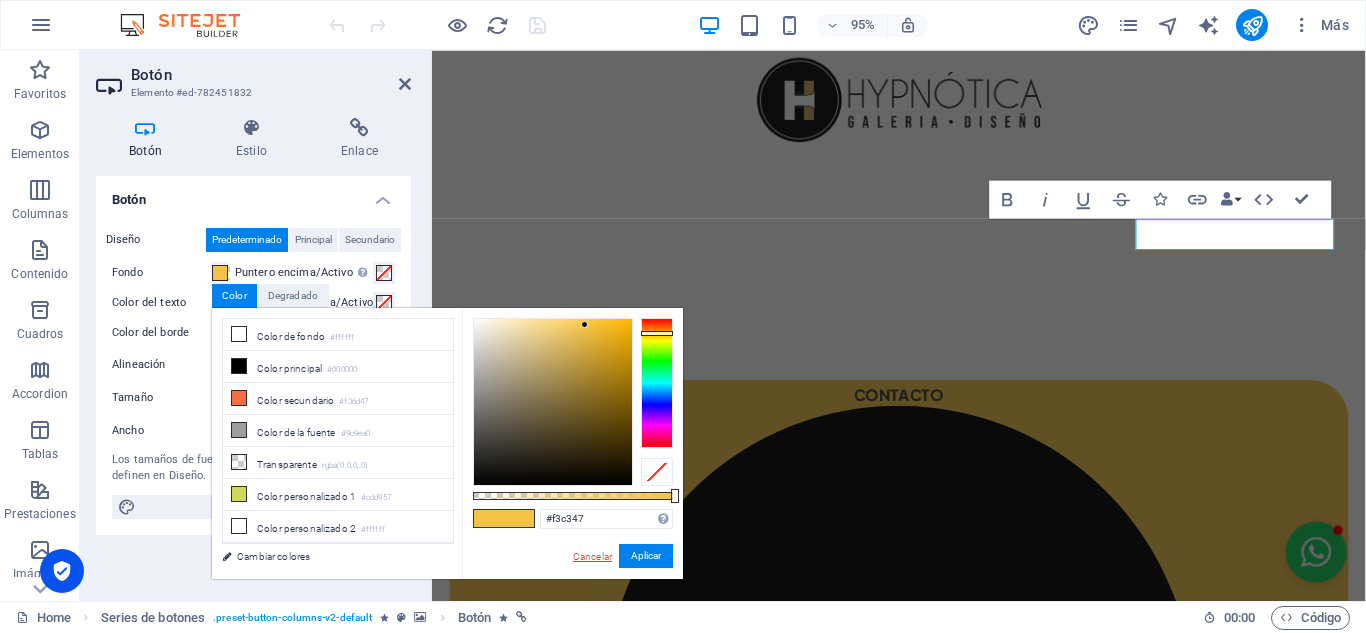 click on "Cancelar" at bounding box center [592, 556] 